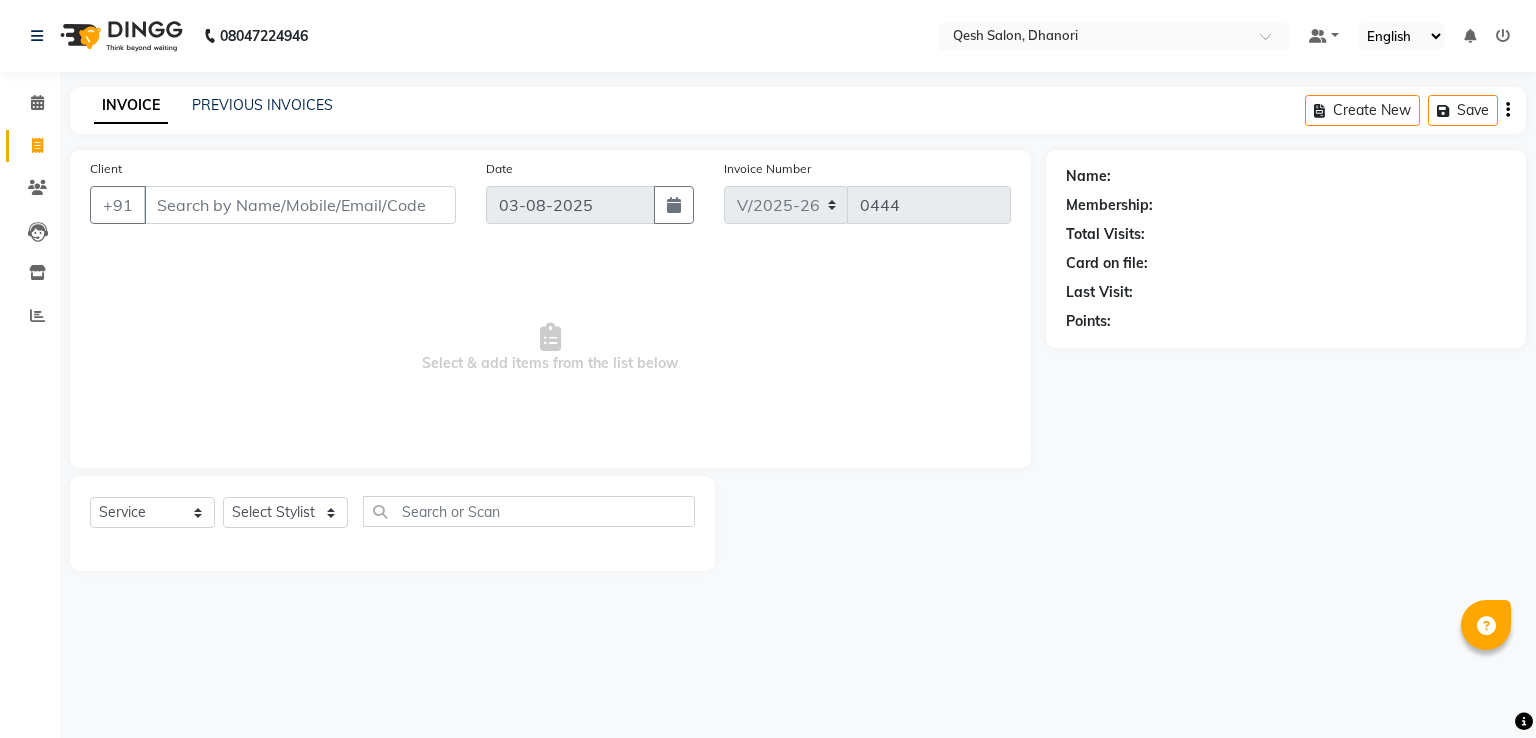 select on "7641" 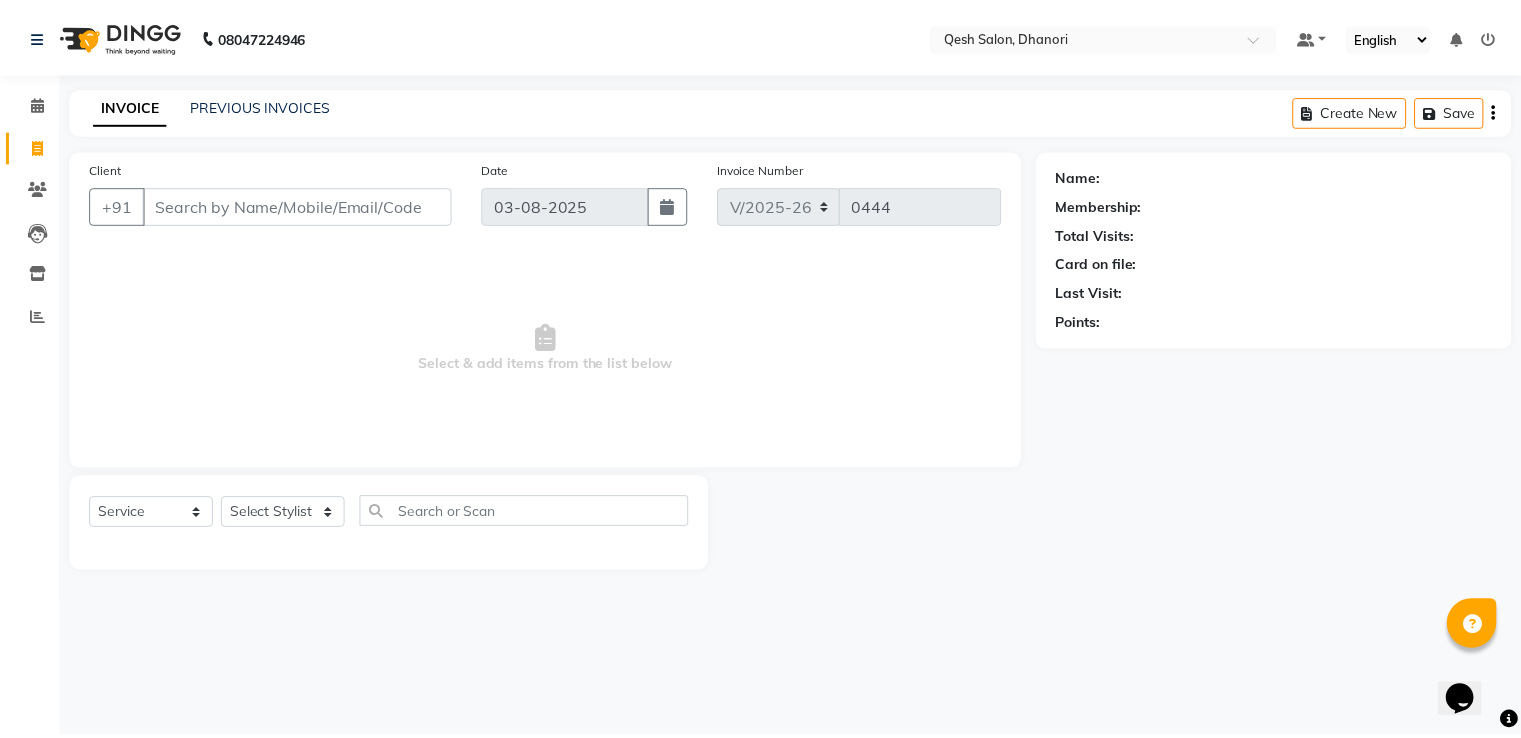scroll, scrollTop: 0, scrollLeft: 0, axis: both 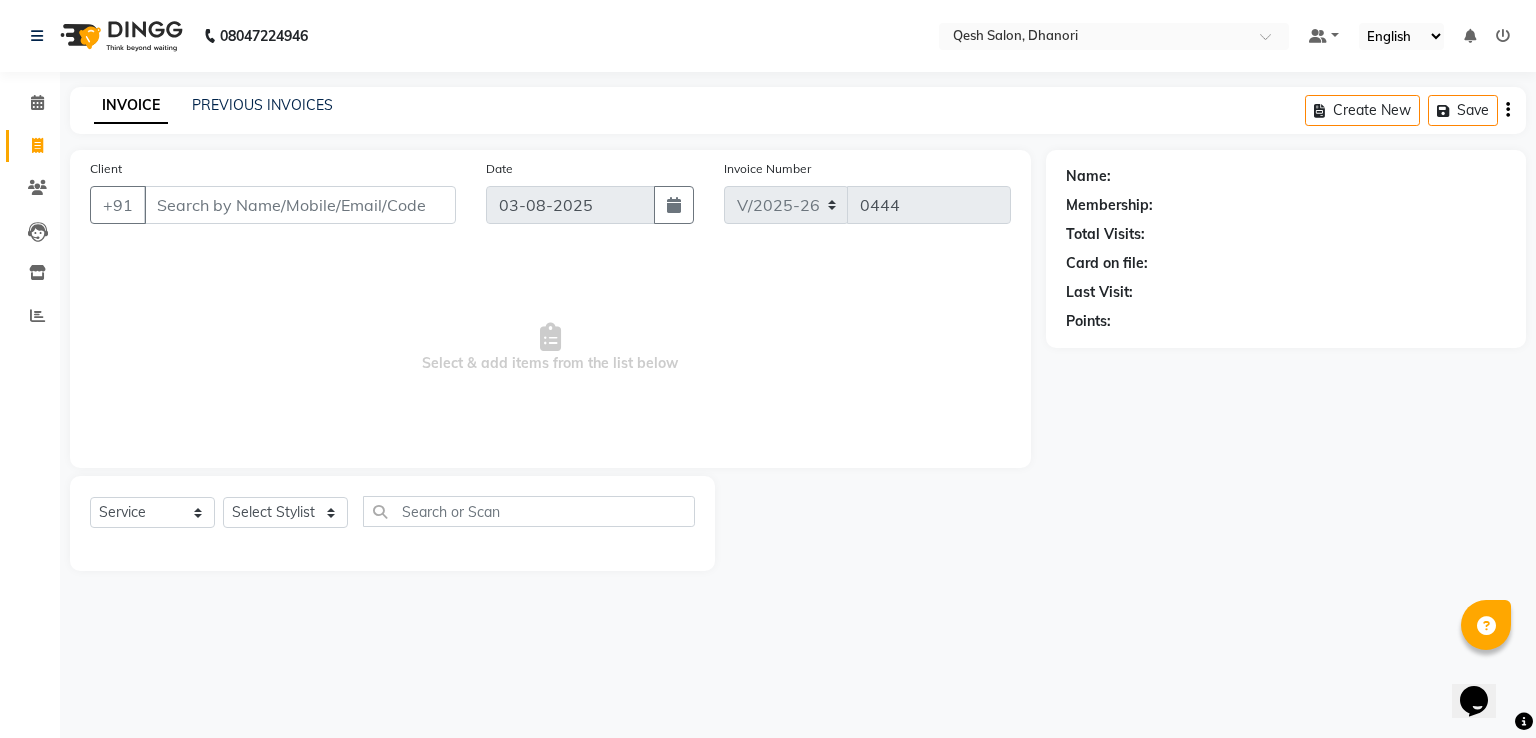 click on "Client" at bounding box center (300, 205) 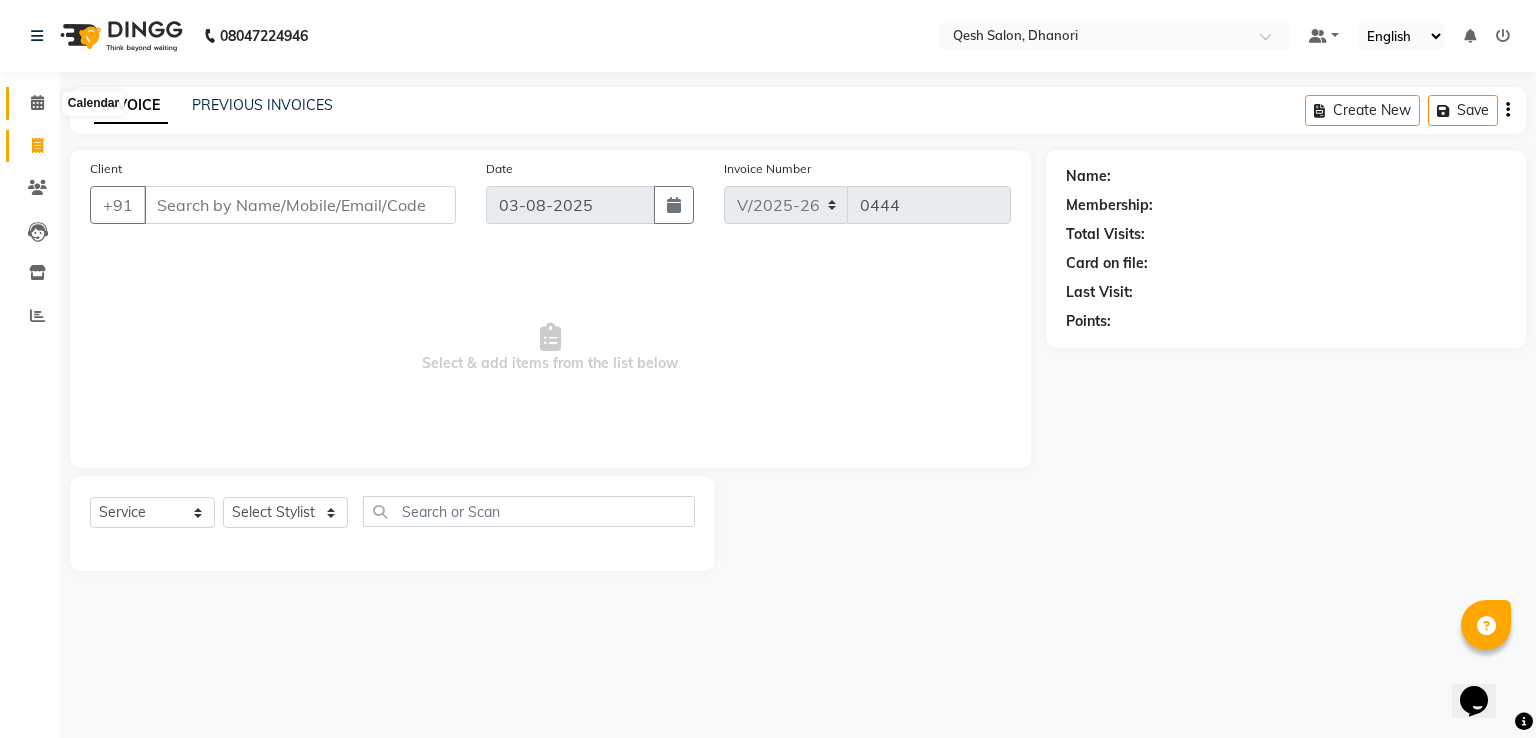 click 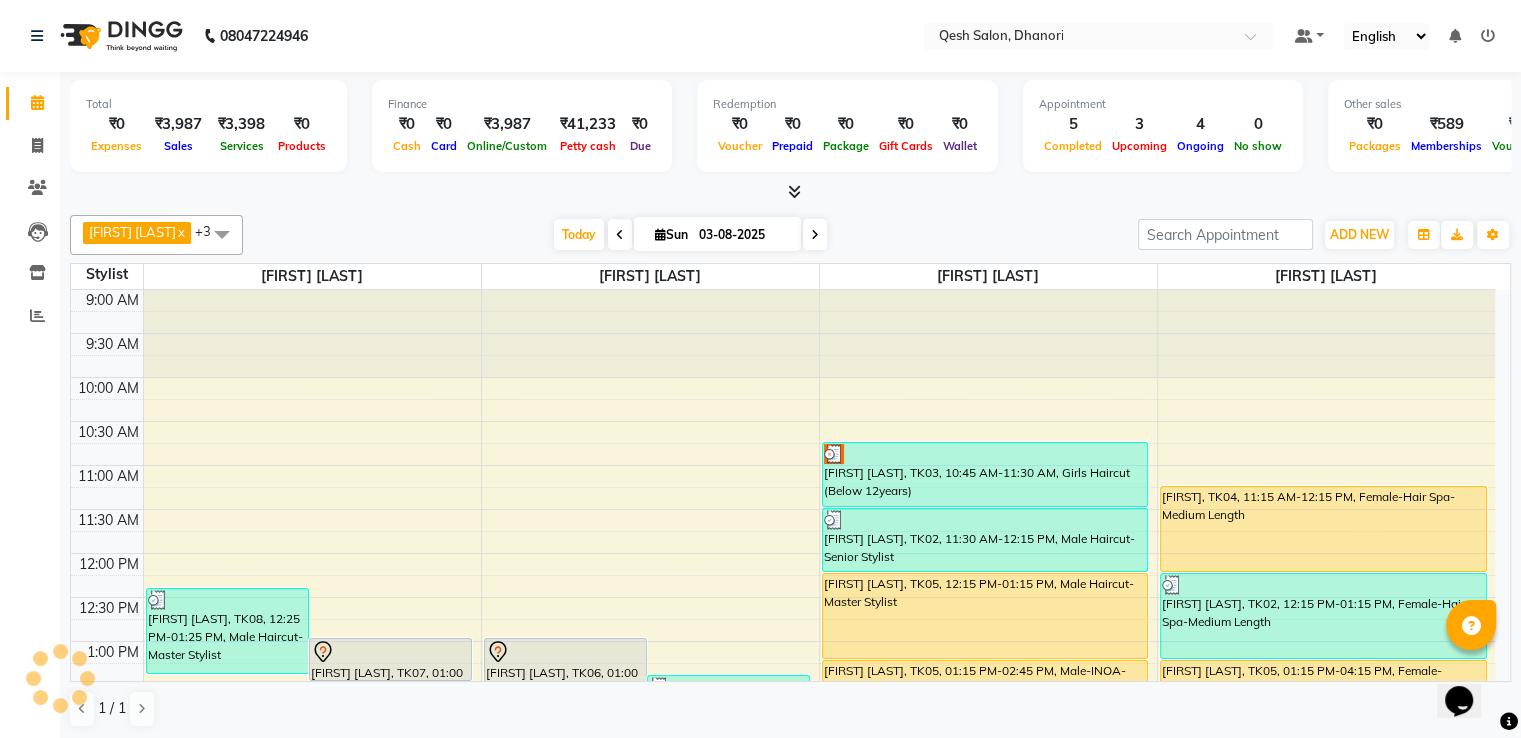 scroll, scrollTop: 0, scrollLeft: 0, axis: both 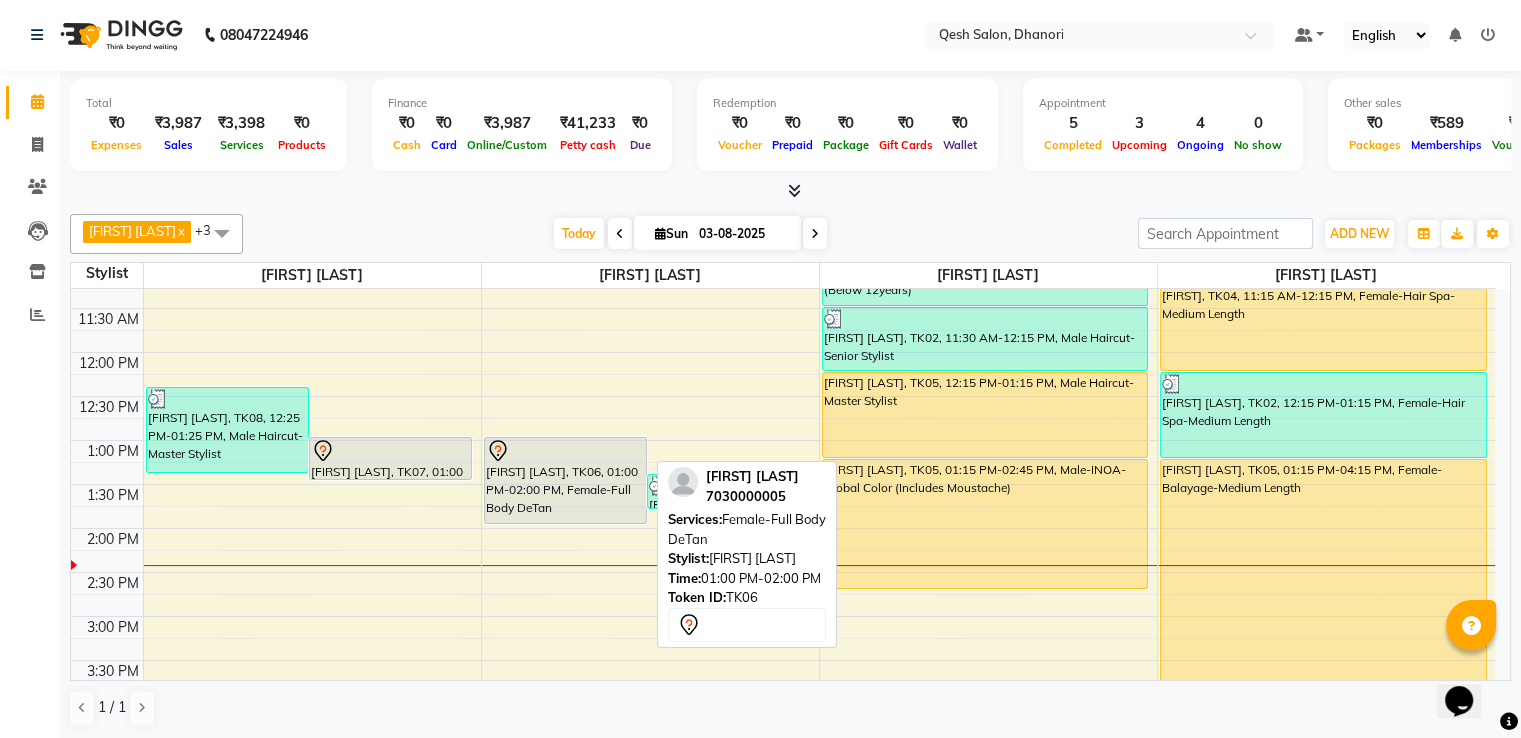 click on "[FIRST] [LAST], TK06, 01:00 PM-02:00 PM, Female-Full Body DeTan" at bounding box center [565, 480] 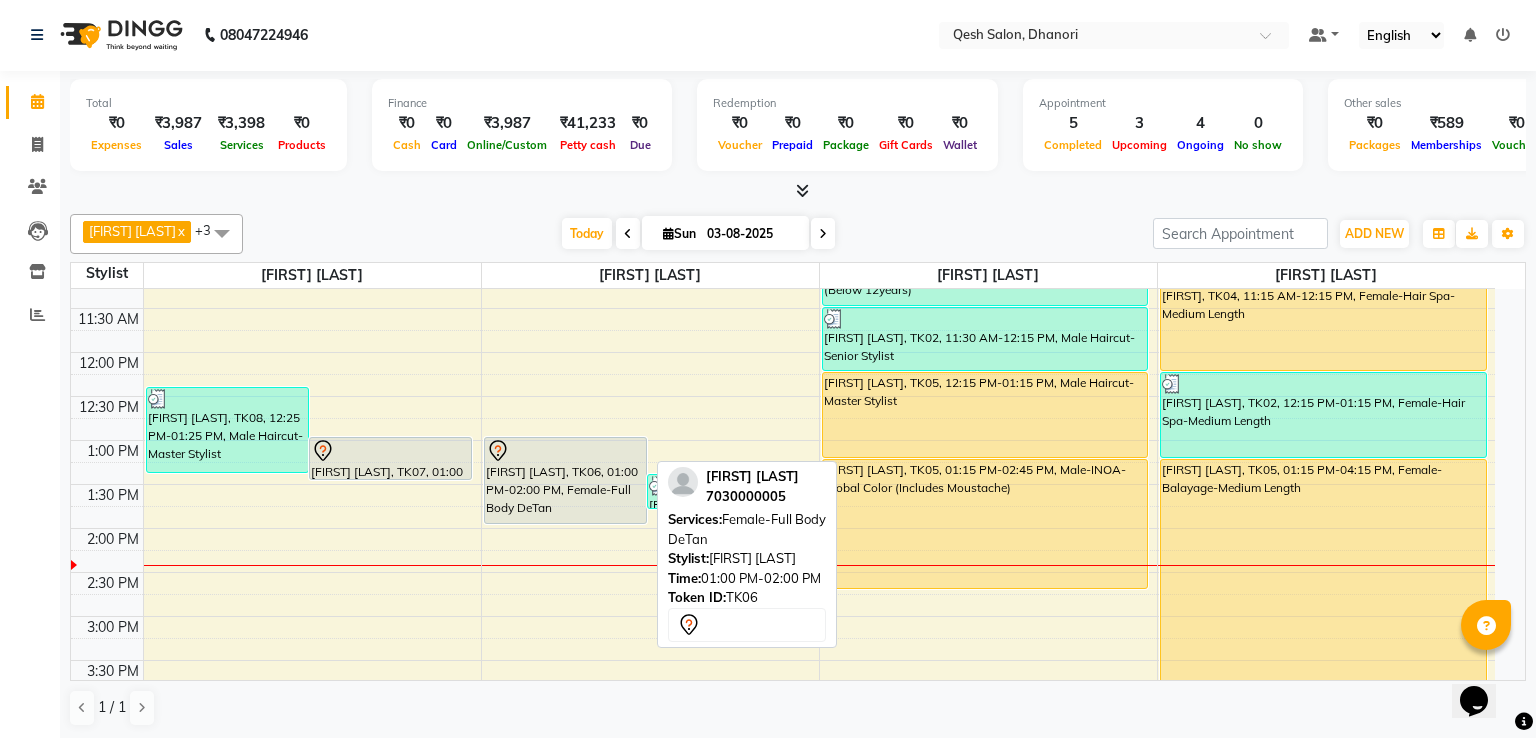 select on "7" 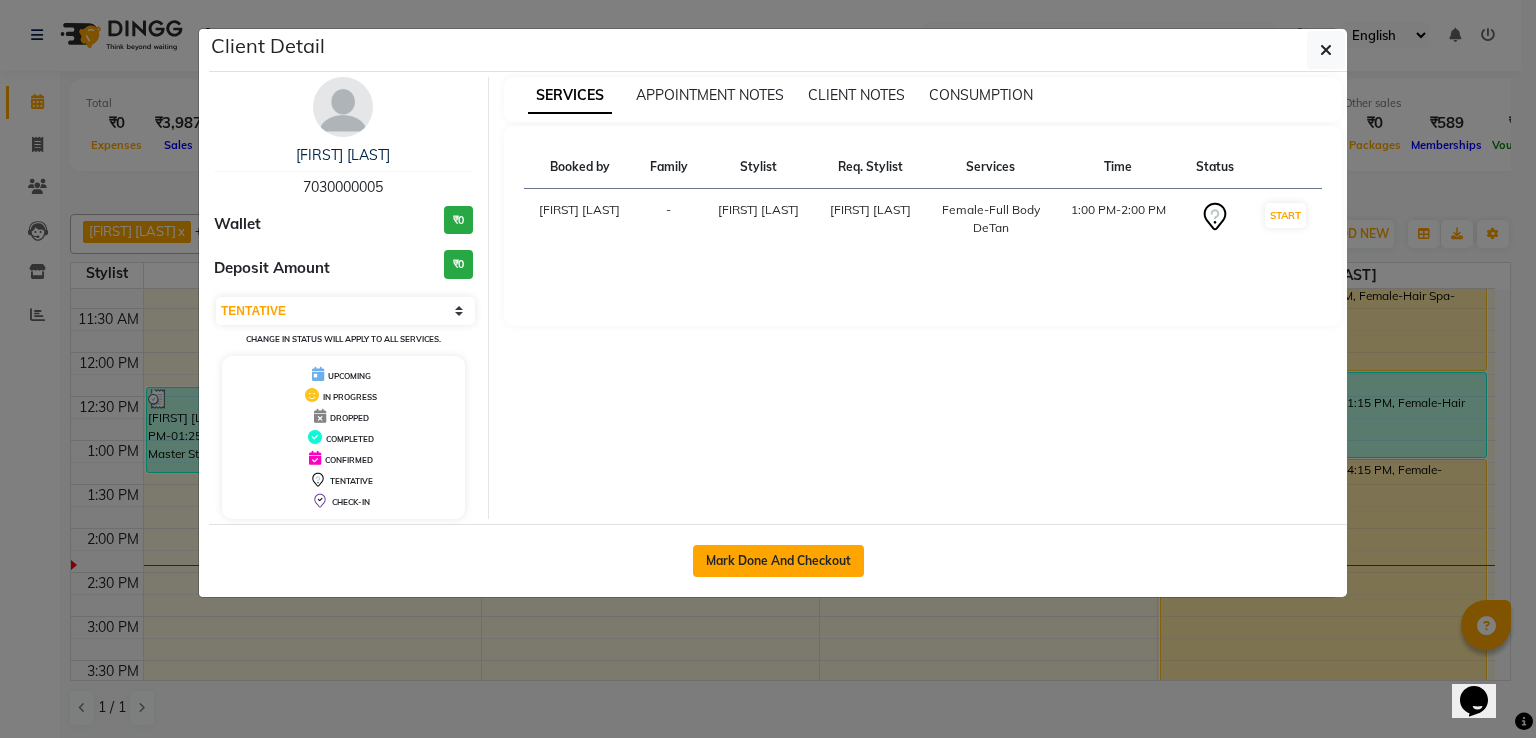 click on "Mark Done And Checkout" 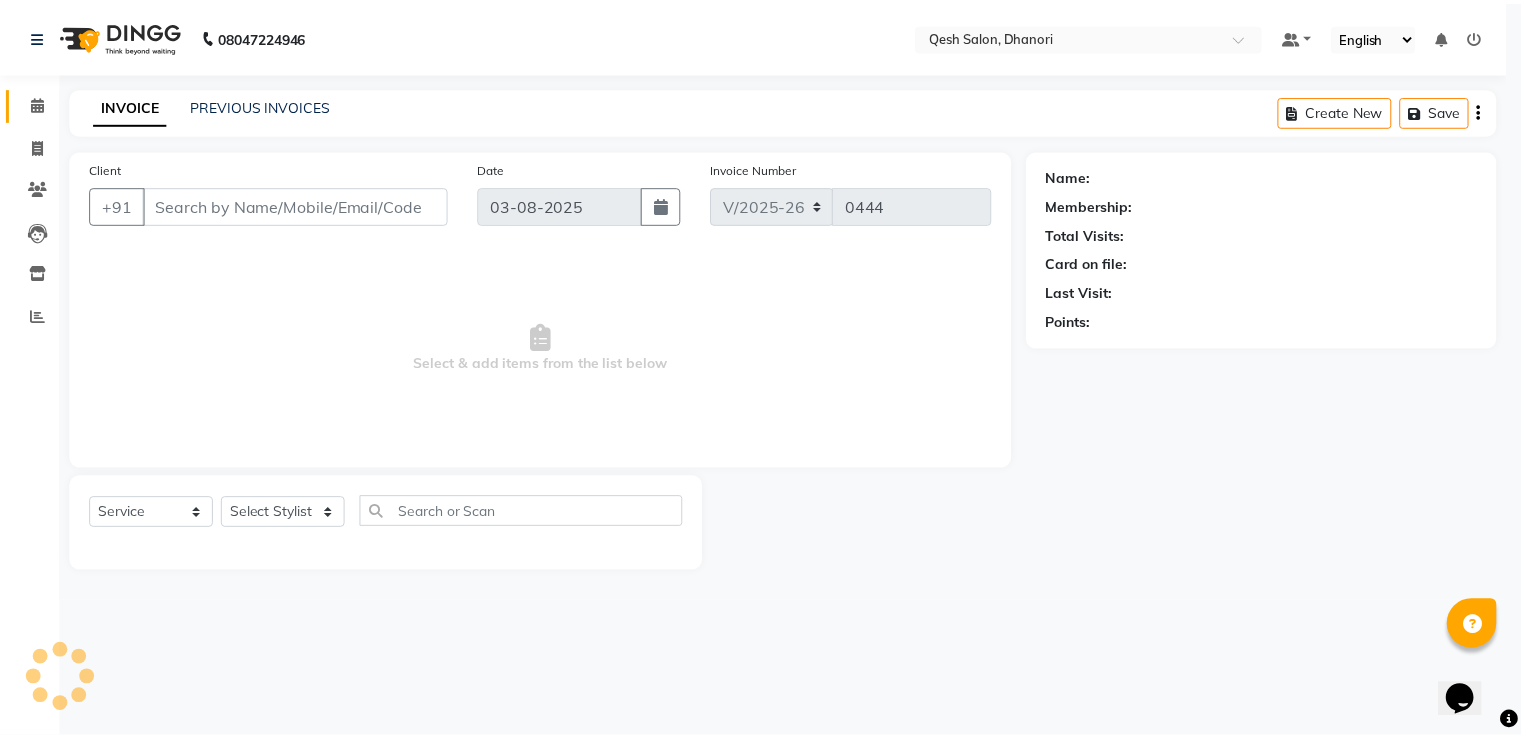 scroll, scrollTop: 0, scrollLeft: 0, axis: both 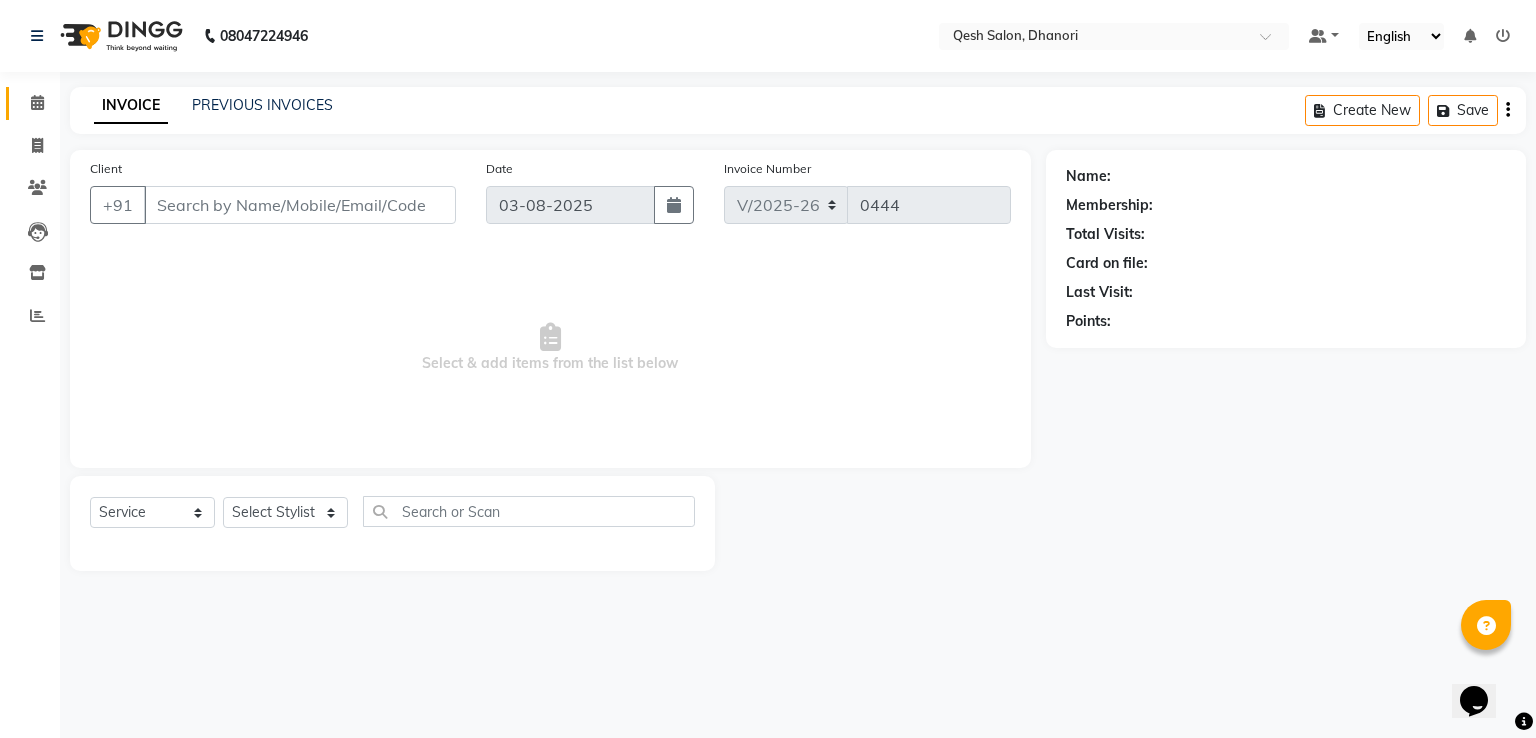 type on "70******05" 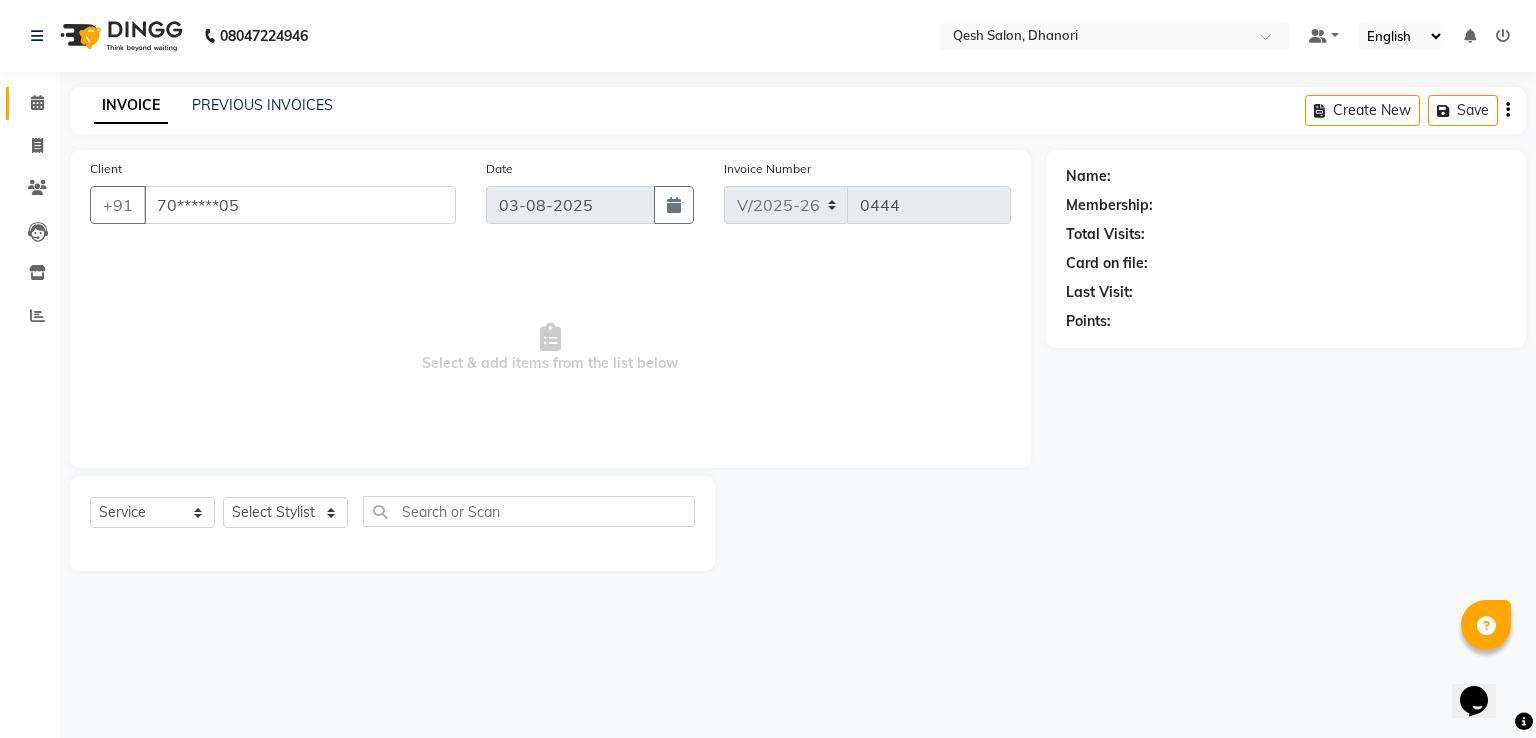 select on "83667" 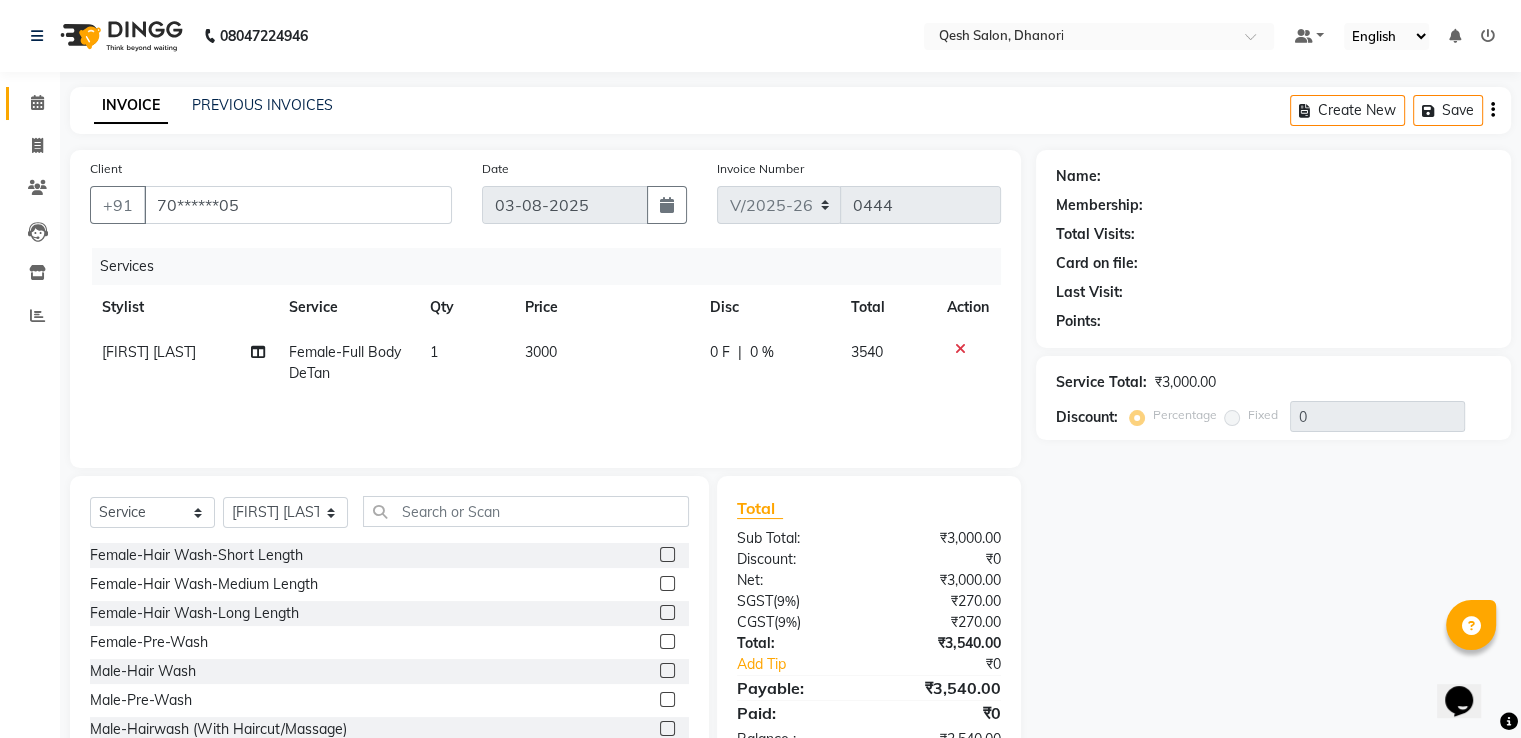 select on "2: Object" 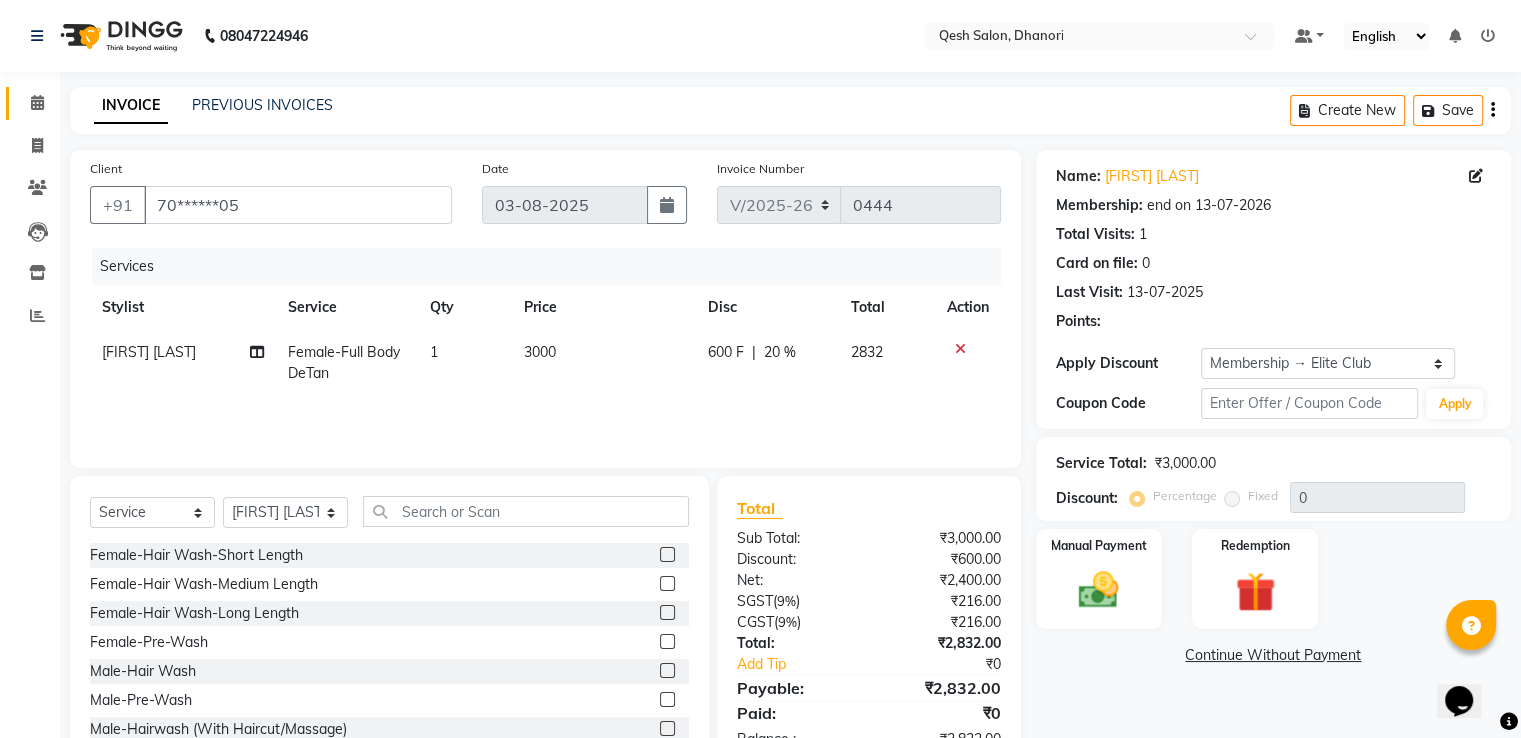 type on "20" 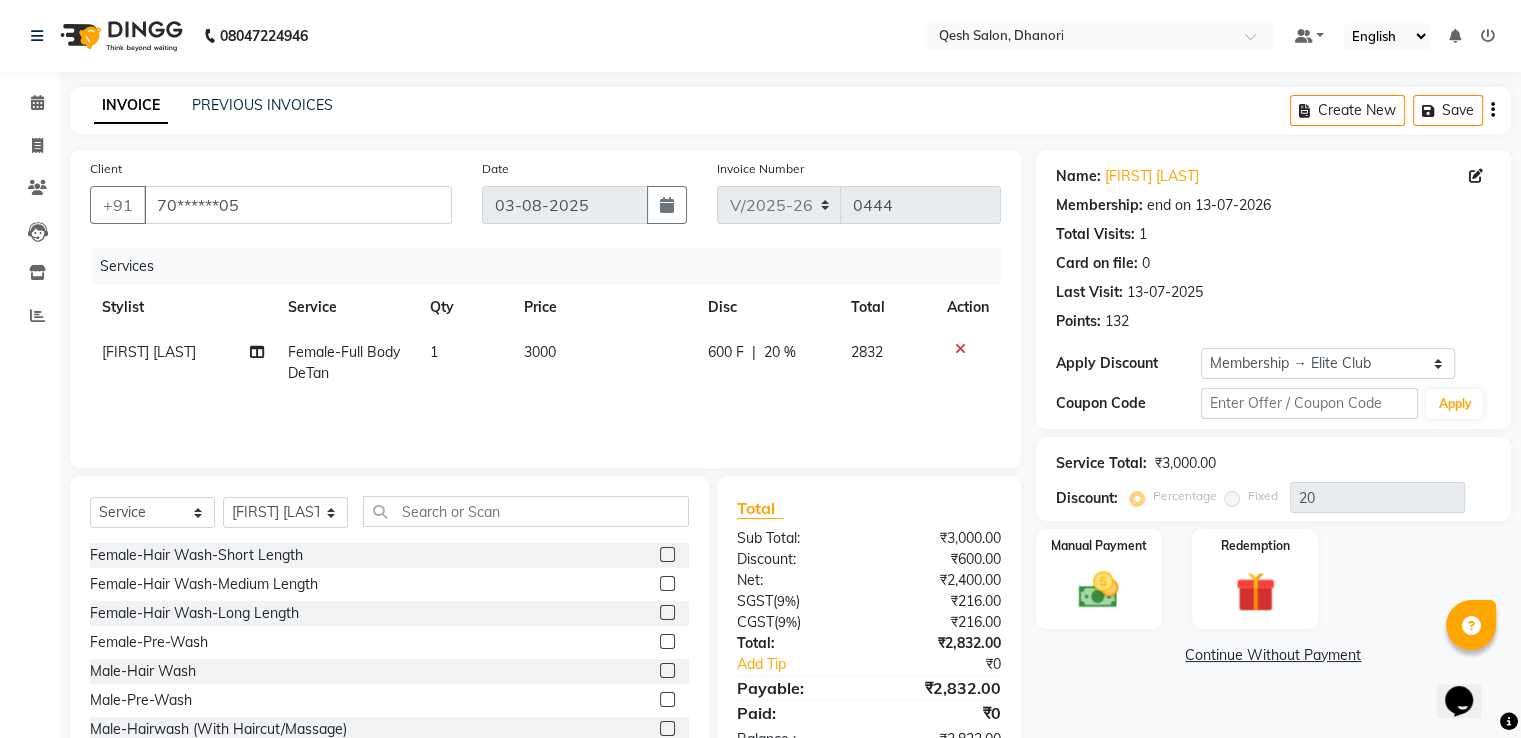 click 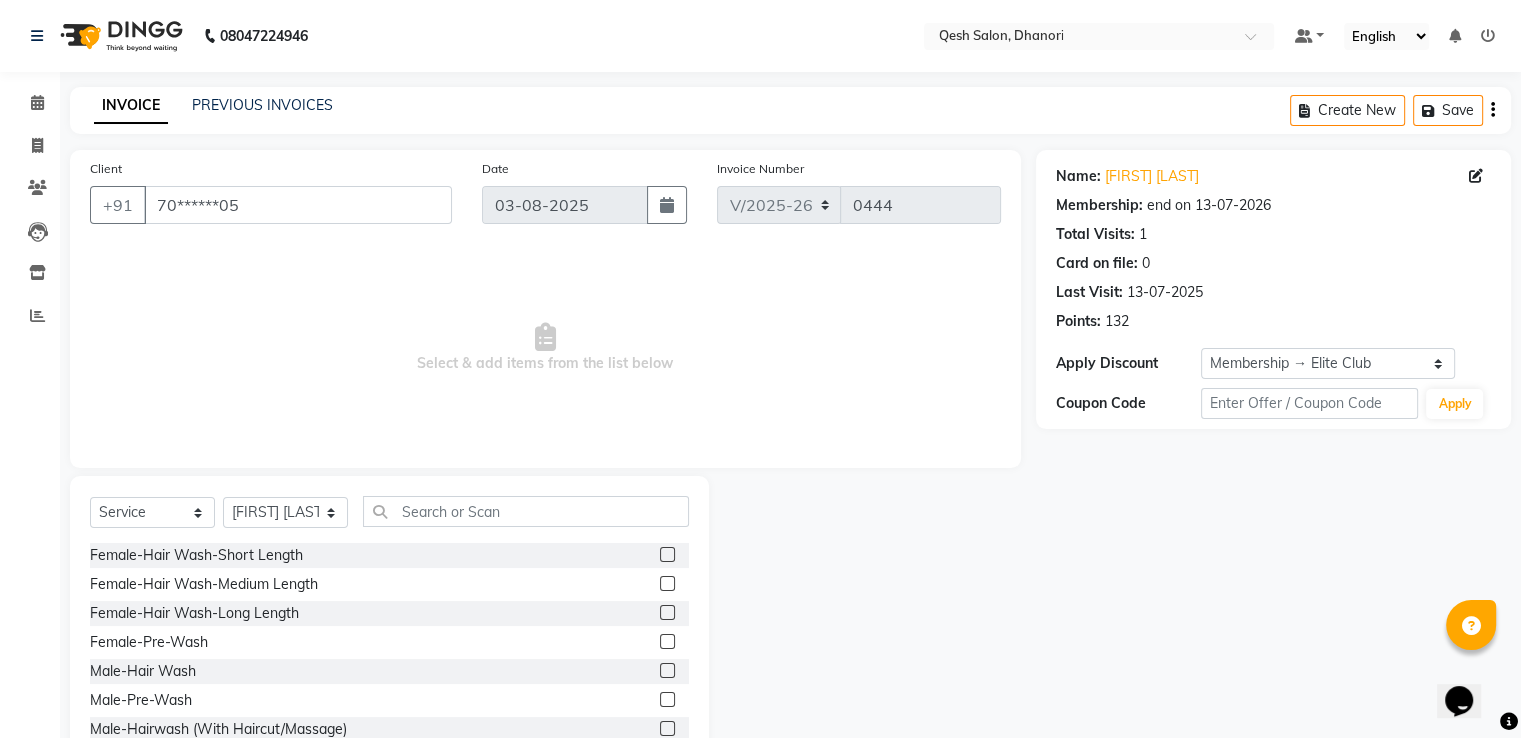 drag, startPoint x: 292, startPoint y: 690, endPoint x: 344, endPoint y: 622, distance: 85.60374 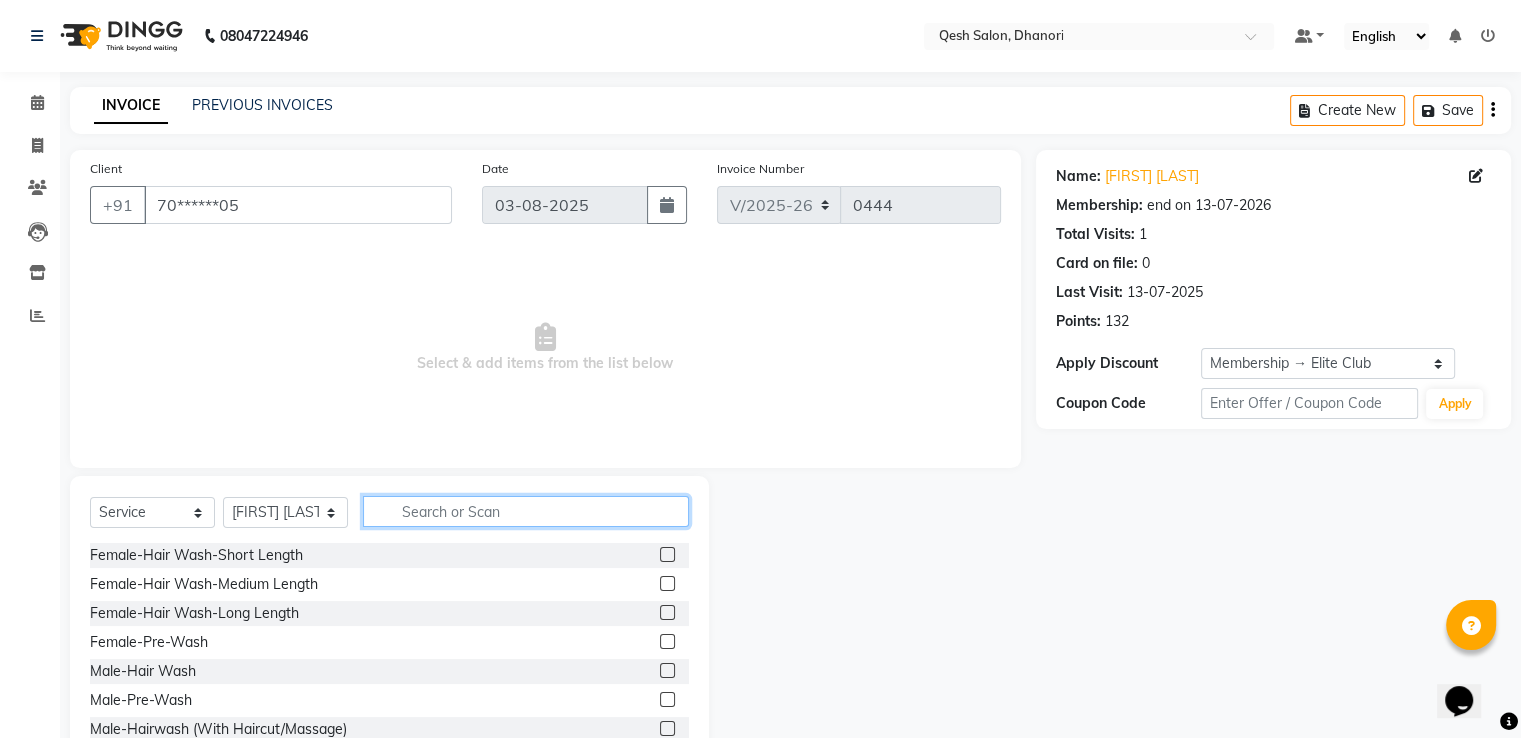 click 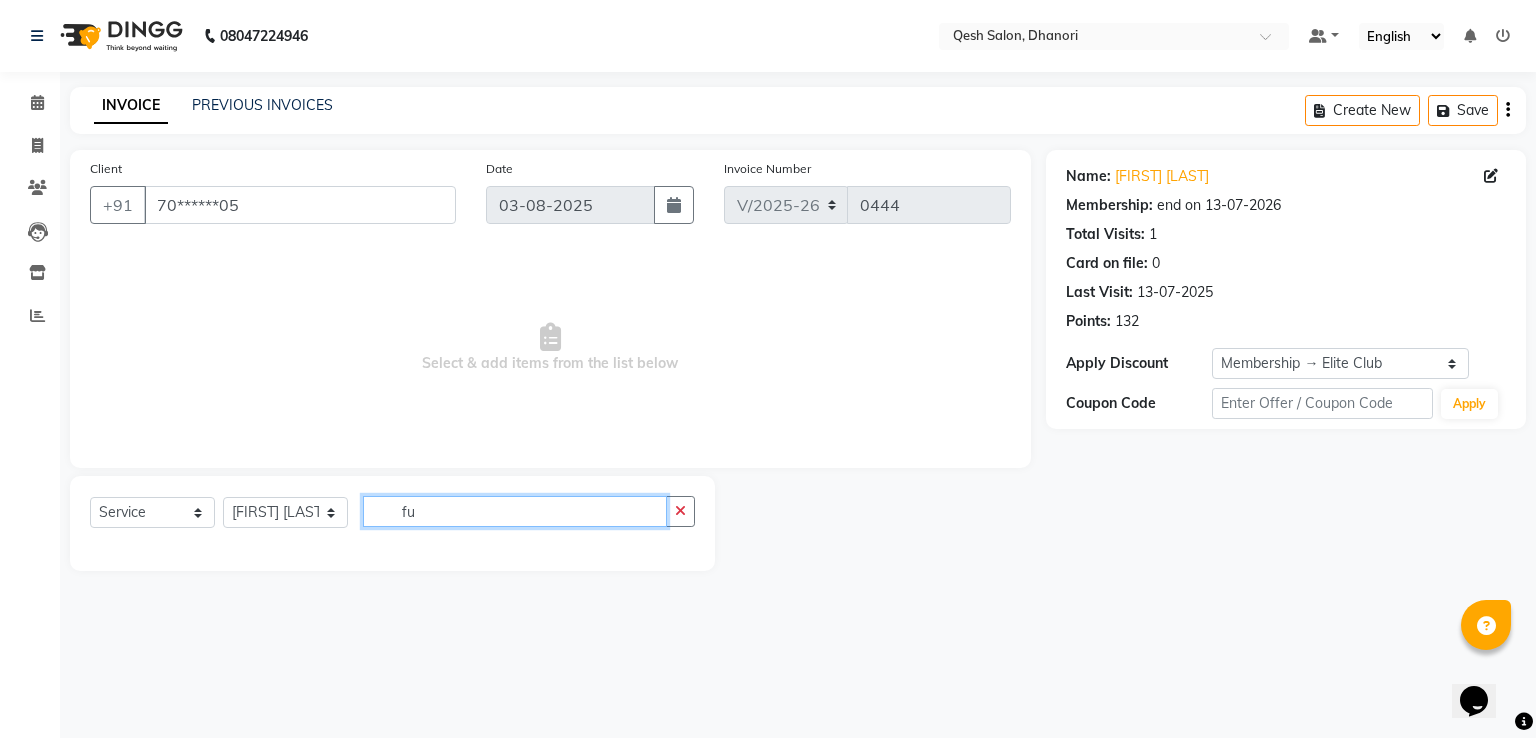 type on "f" 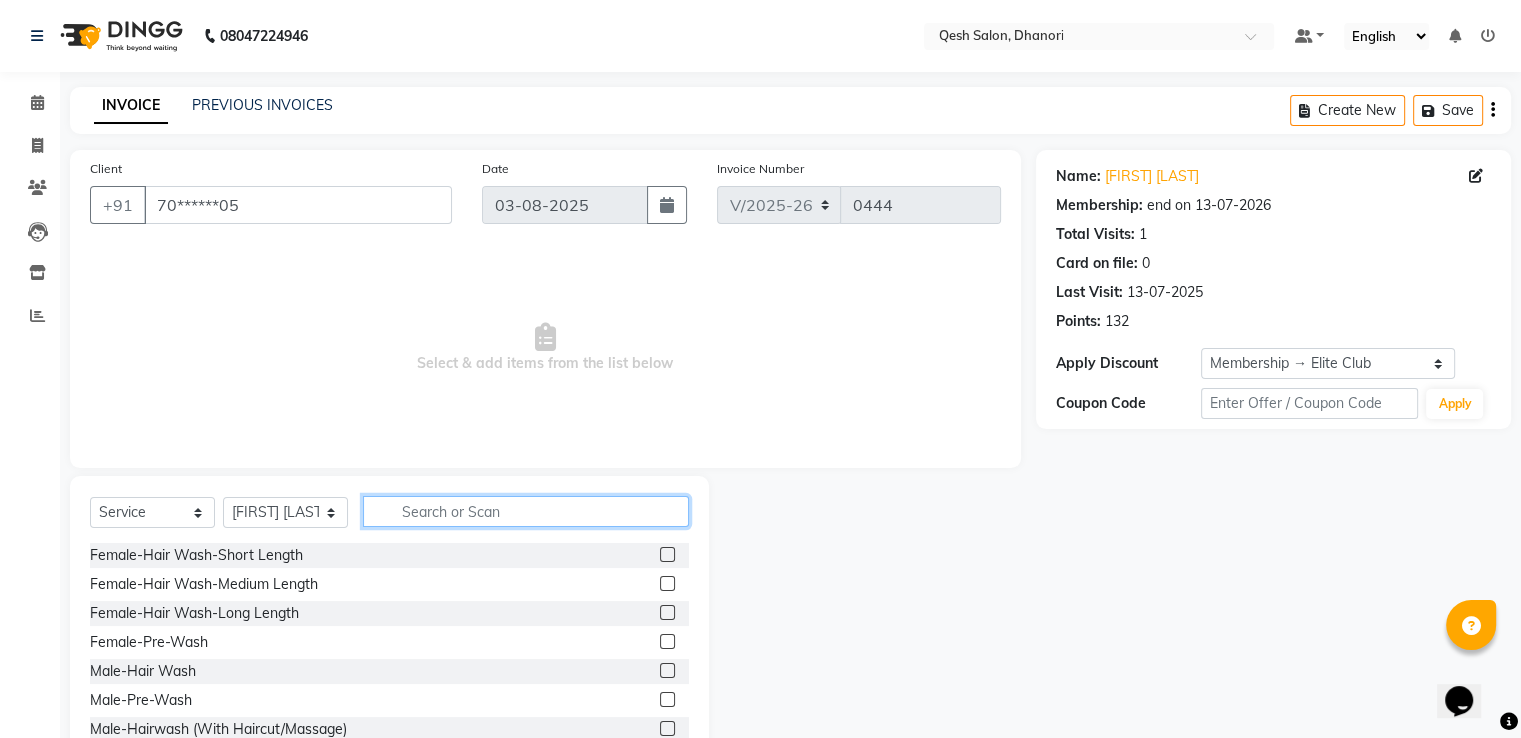 type on "t" 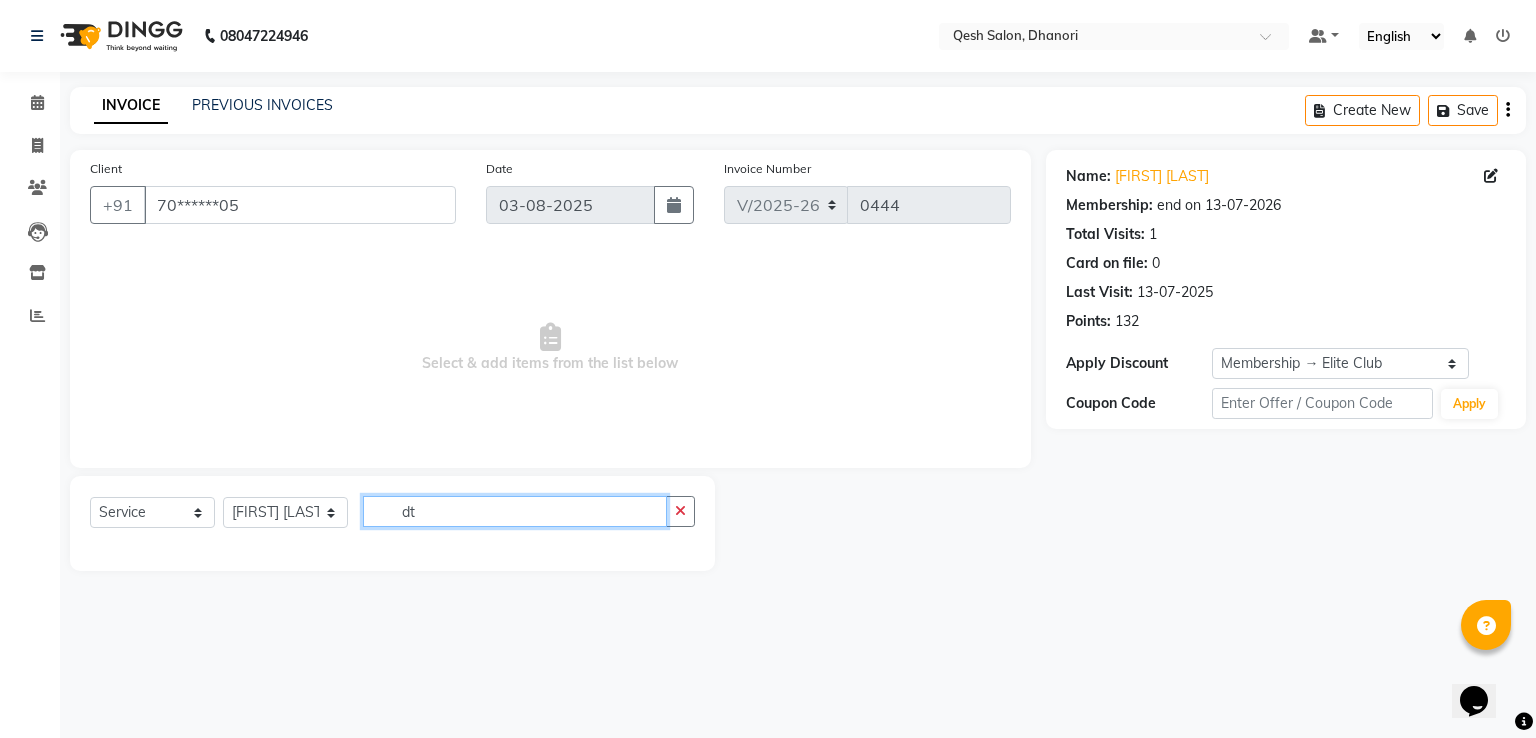 type on "d" 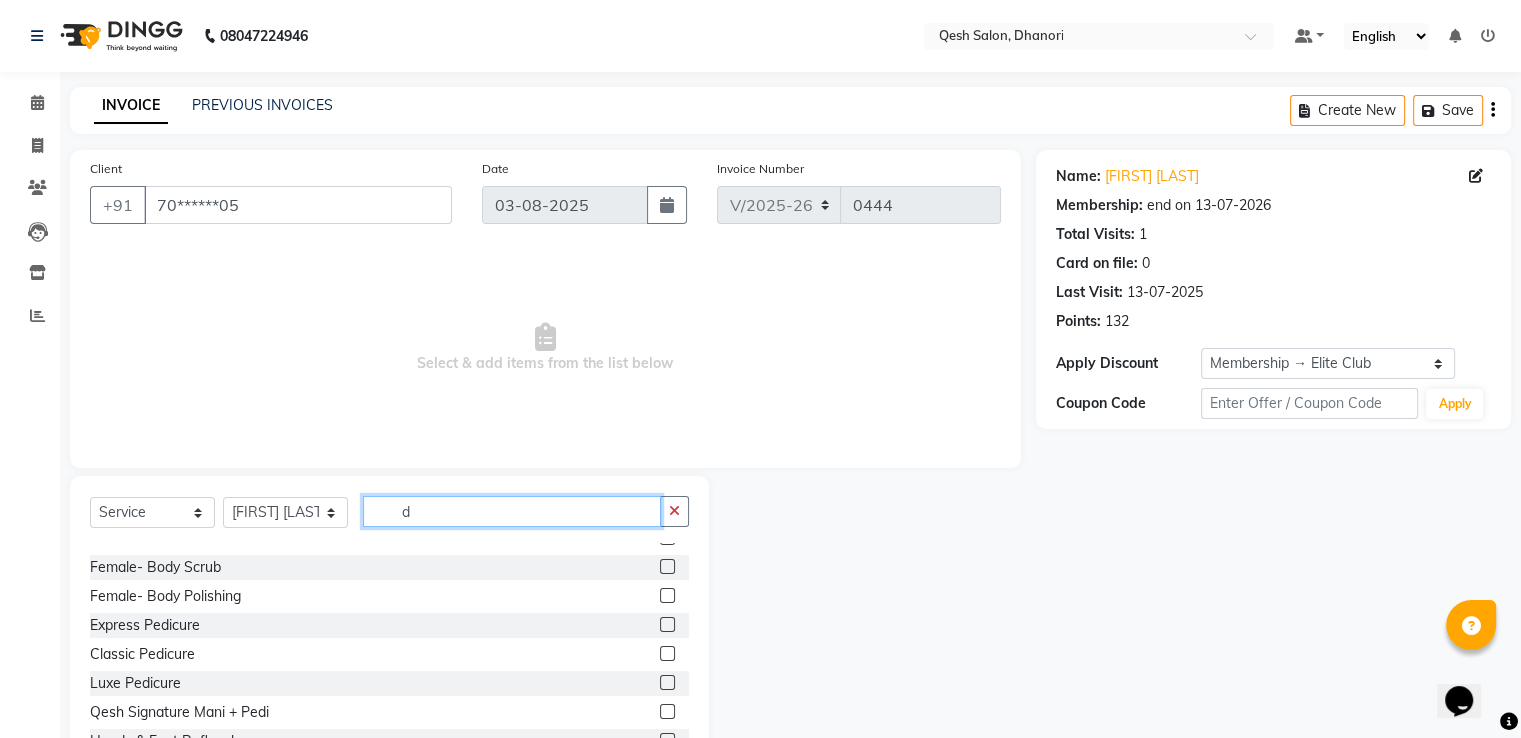 scroll, scrollTop: 815, scrollLeft: 0, axis: vertical 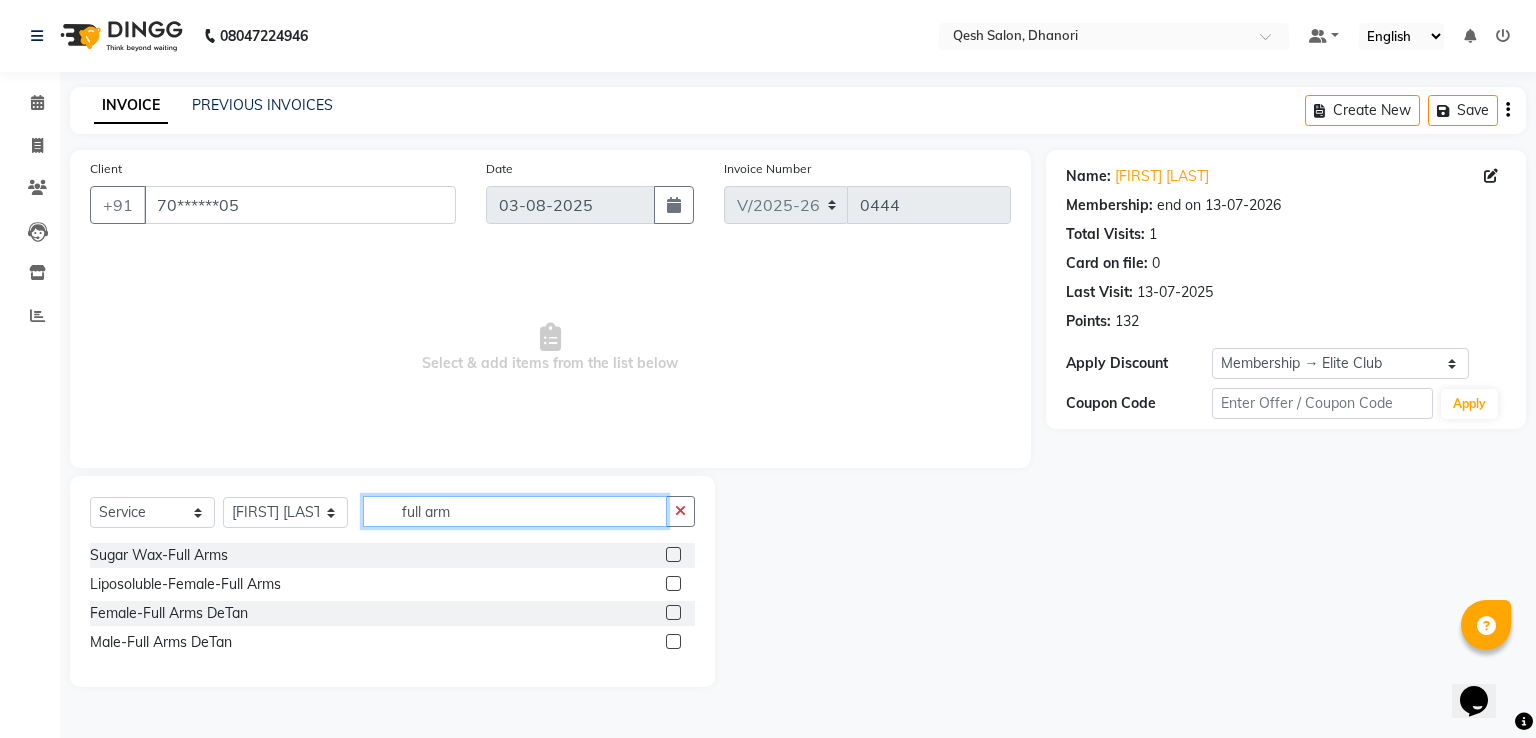 type on "full arm" 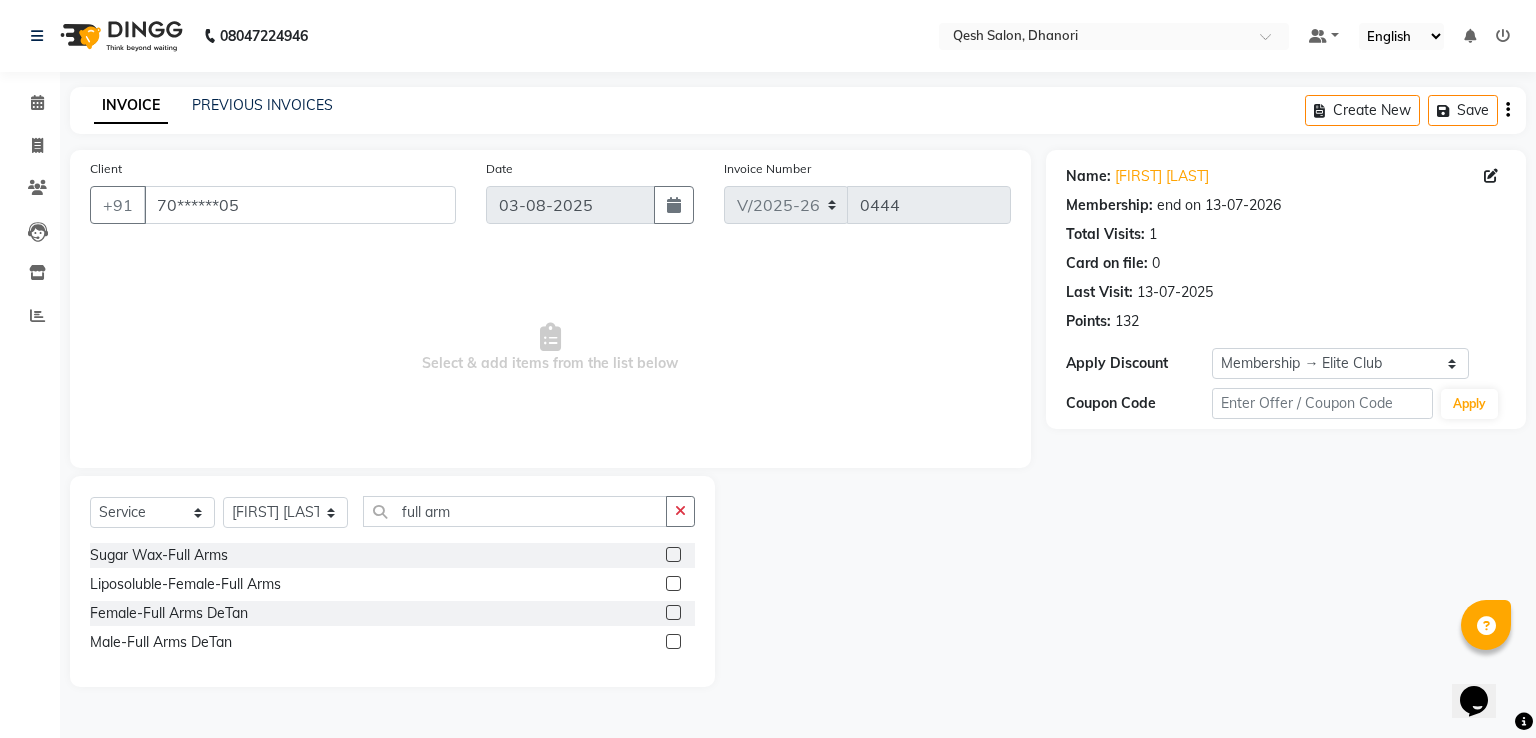 click 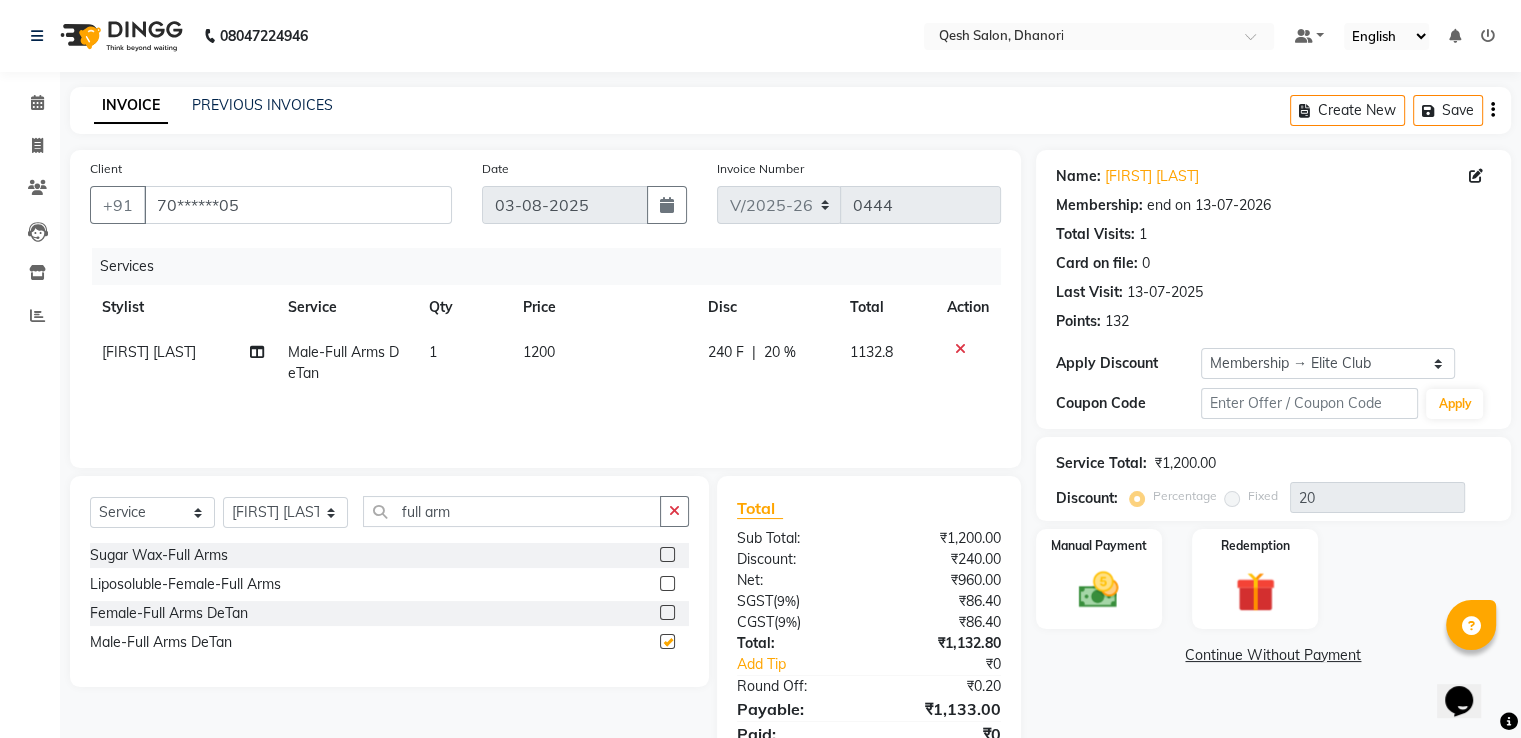checkbox on "false" 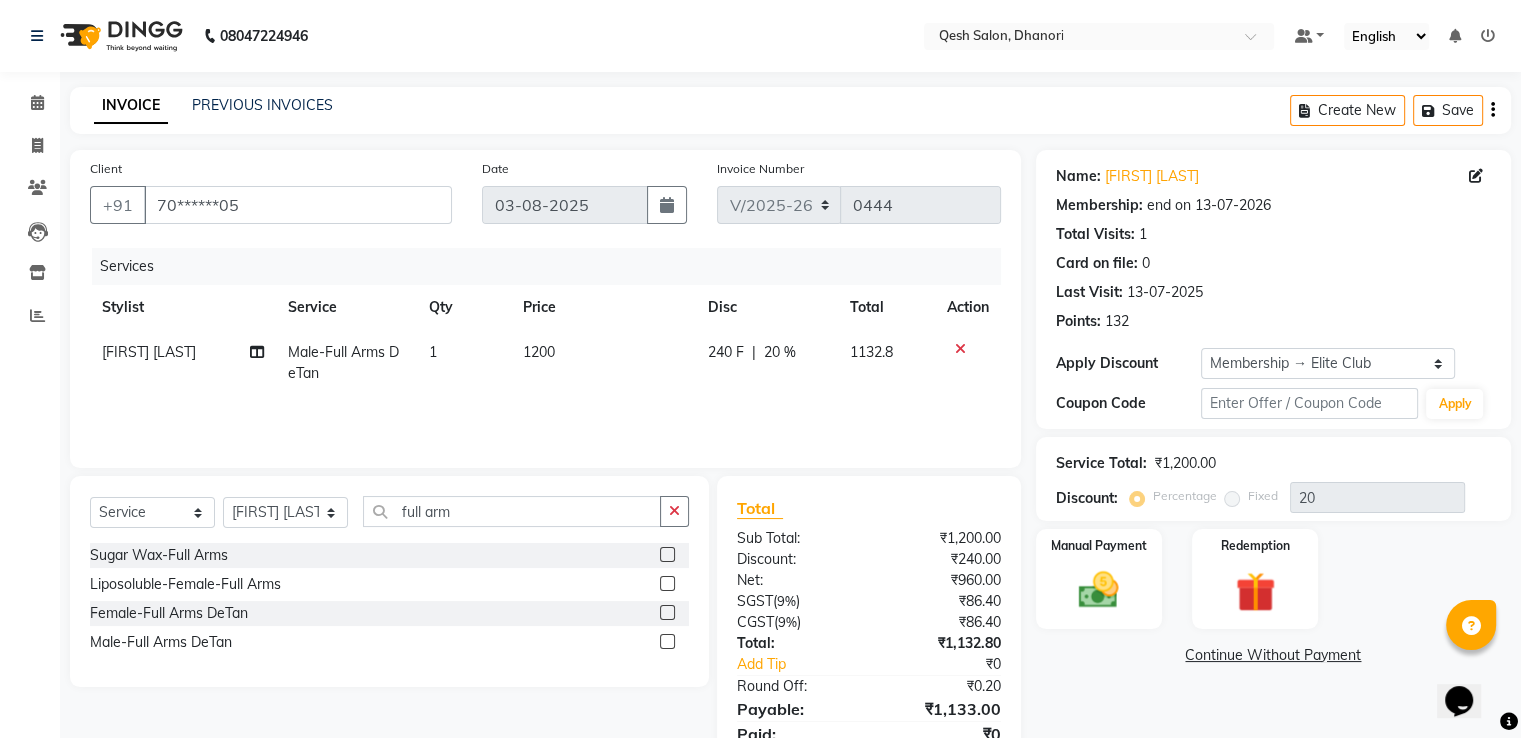 scroll, scrollTop: 84, scrollLeft: 0, axis: vertical 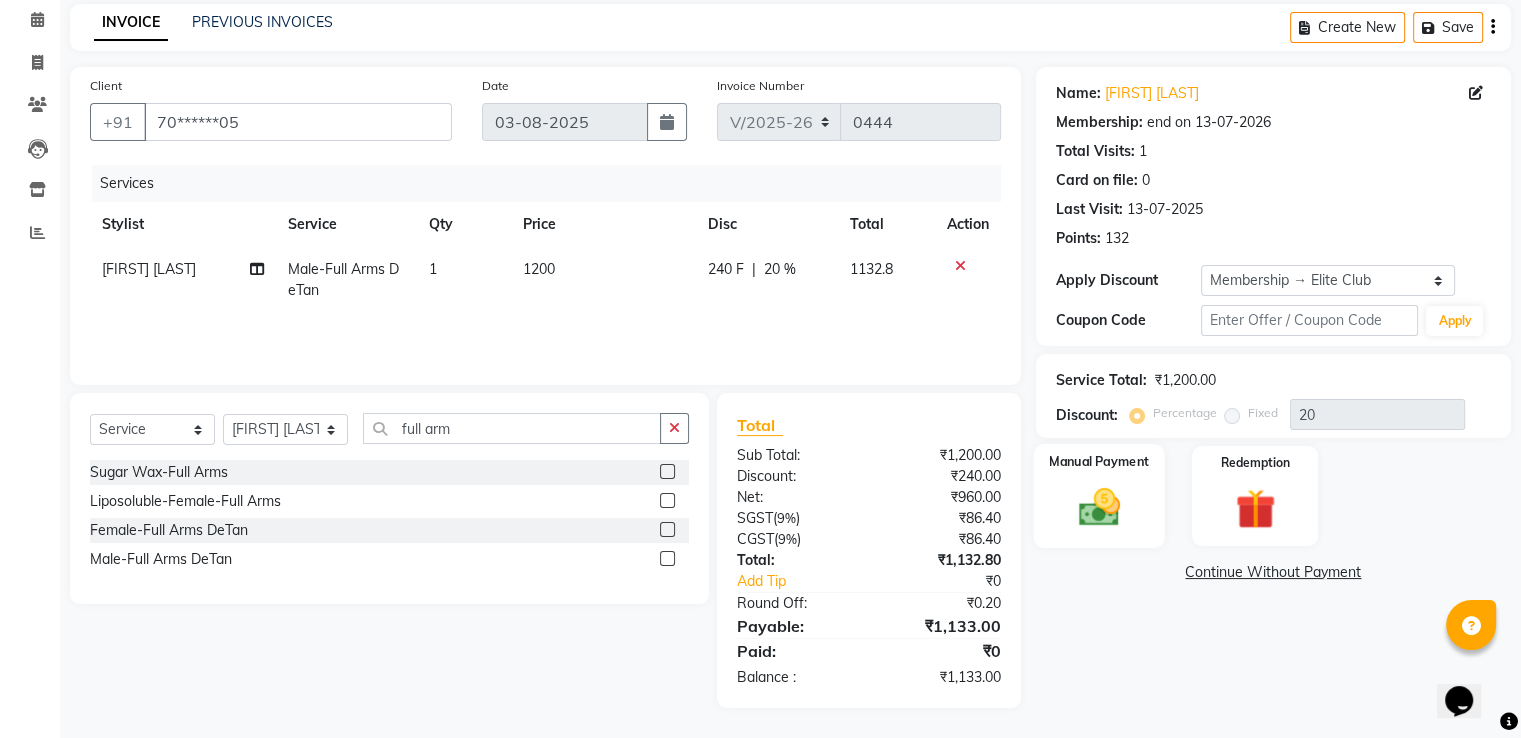 click 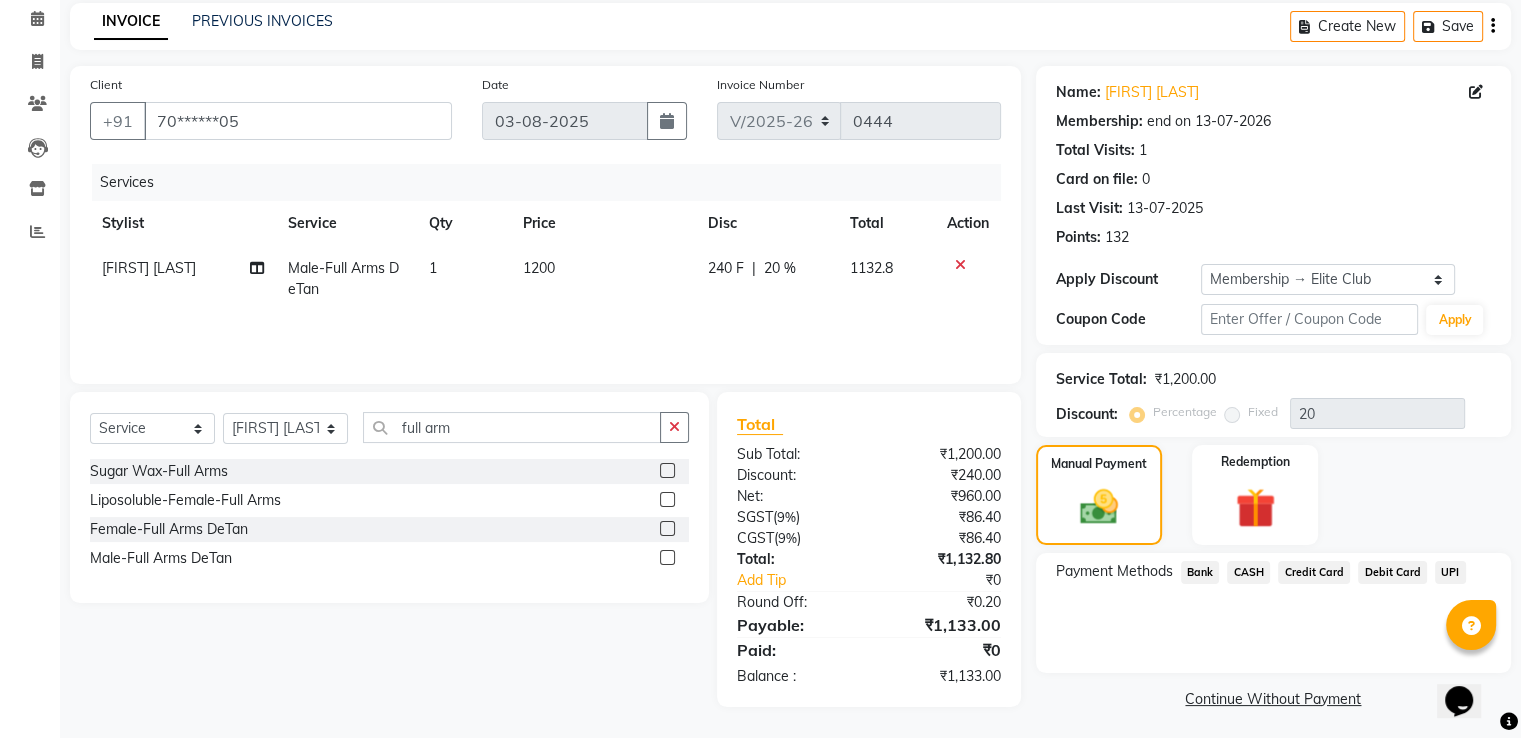 click on "UPI" 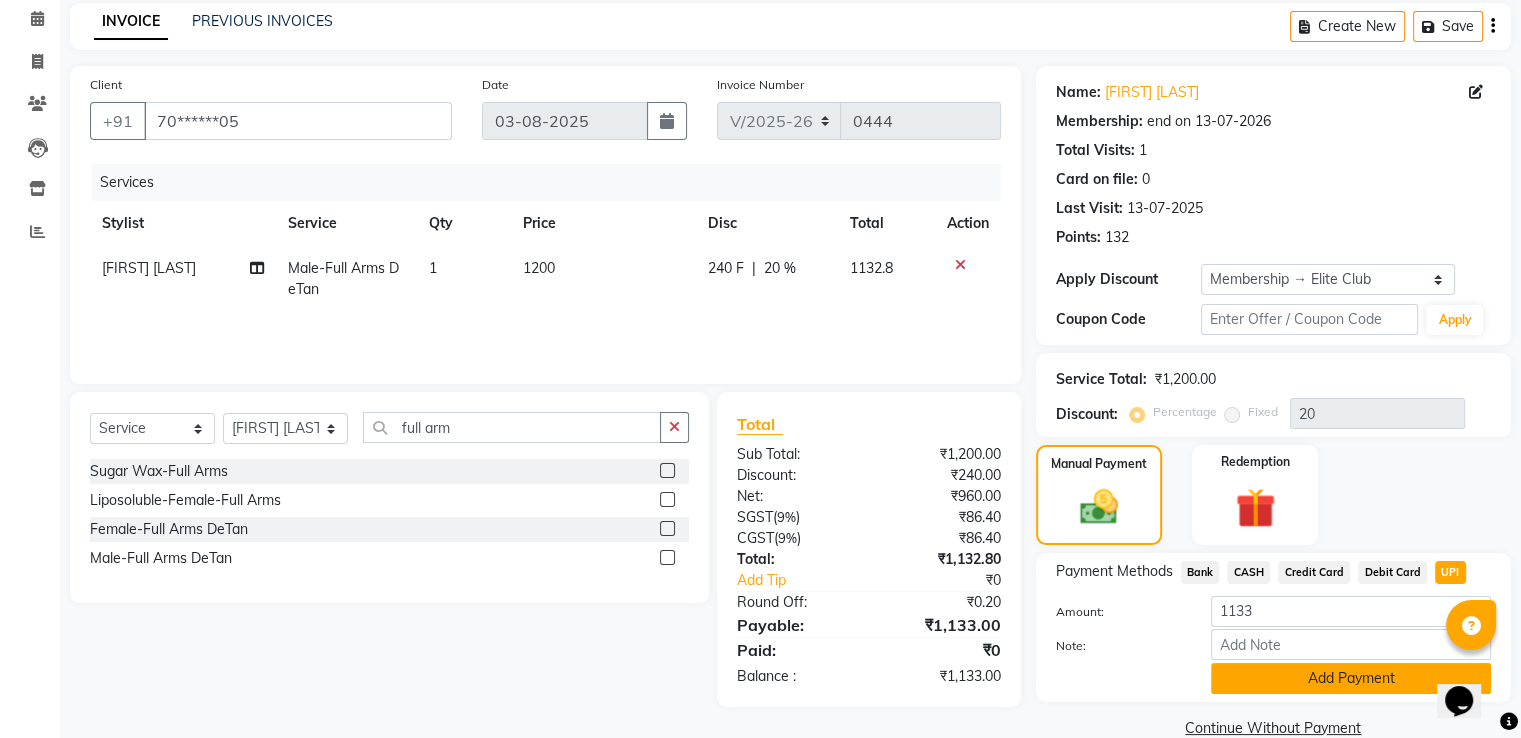 click on "Add Payment" 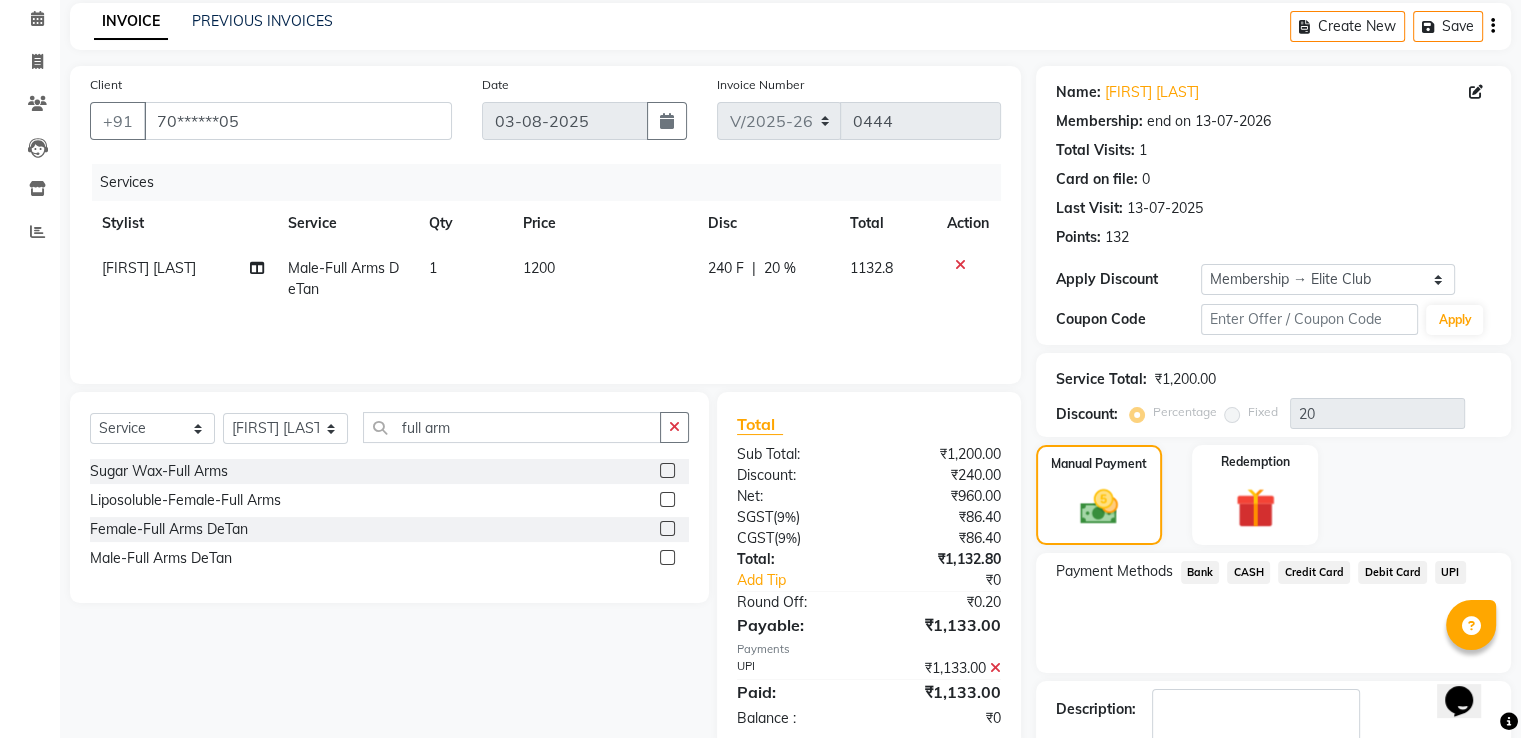 scroll, scrollTop: 256, scrollLeft: 0, axis: vertical 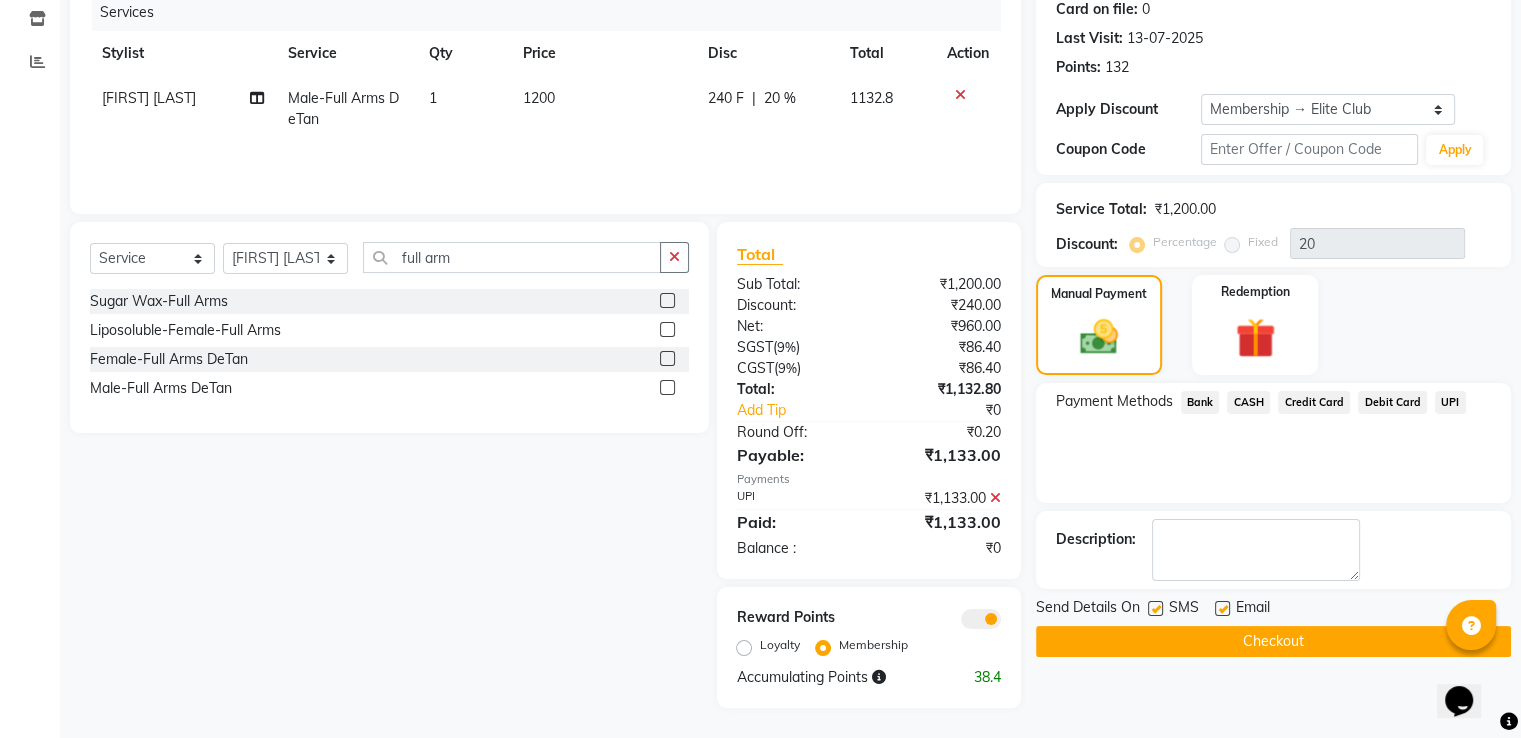 click on "UPI" 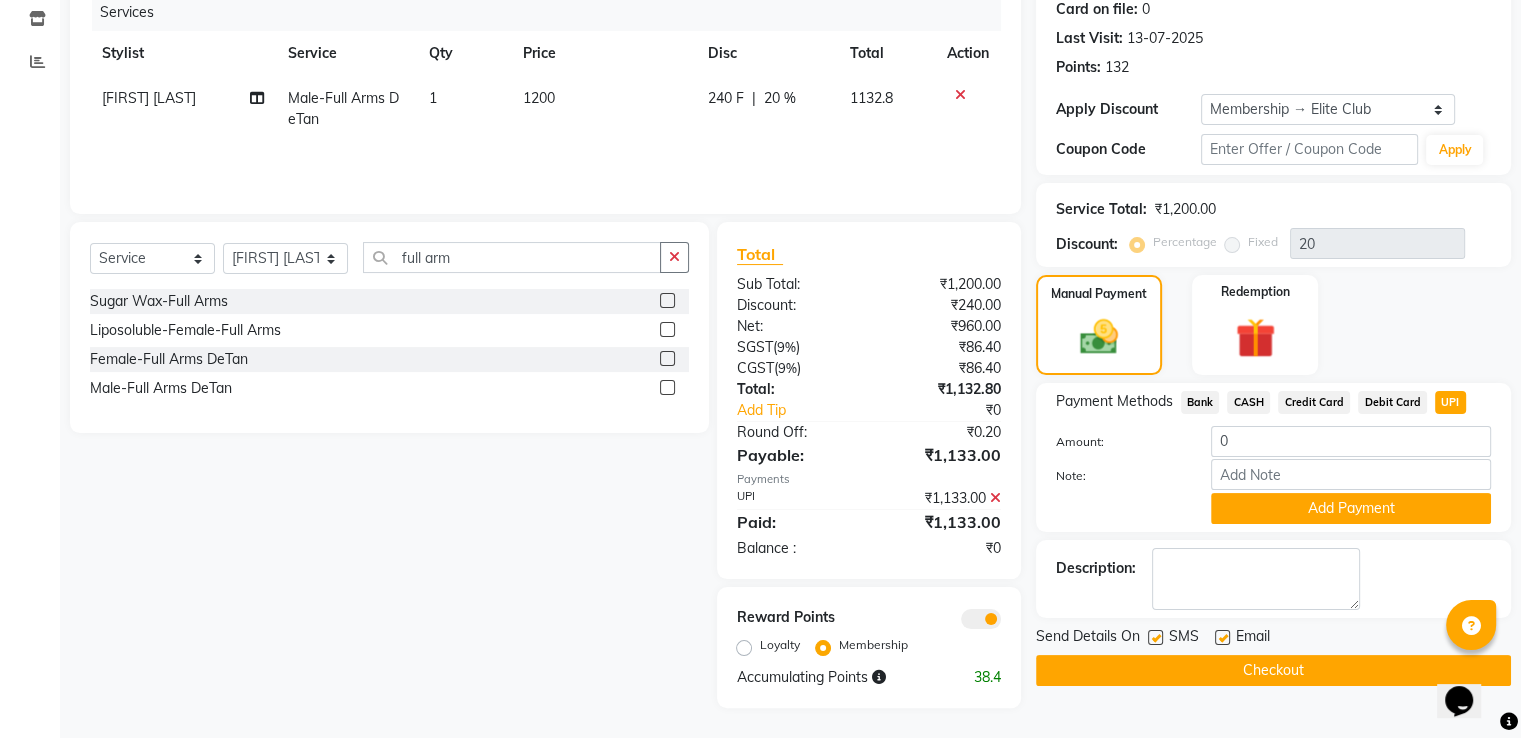 click on "Checkout" 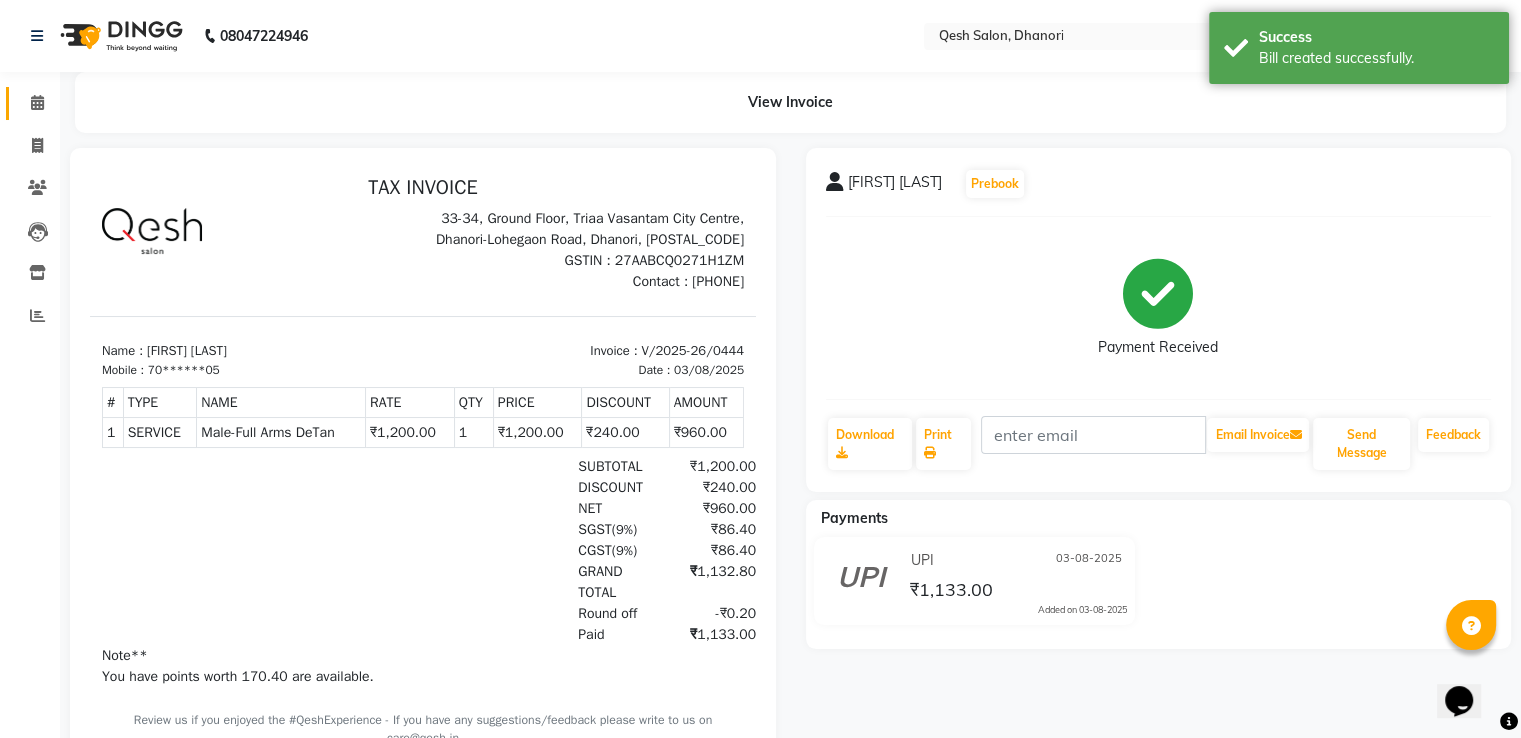 scroll, scrollTop: 0, scrollLeft: 0, axis: both 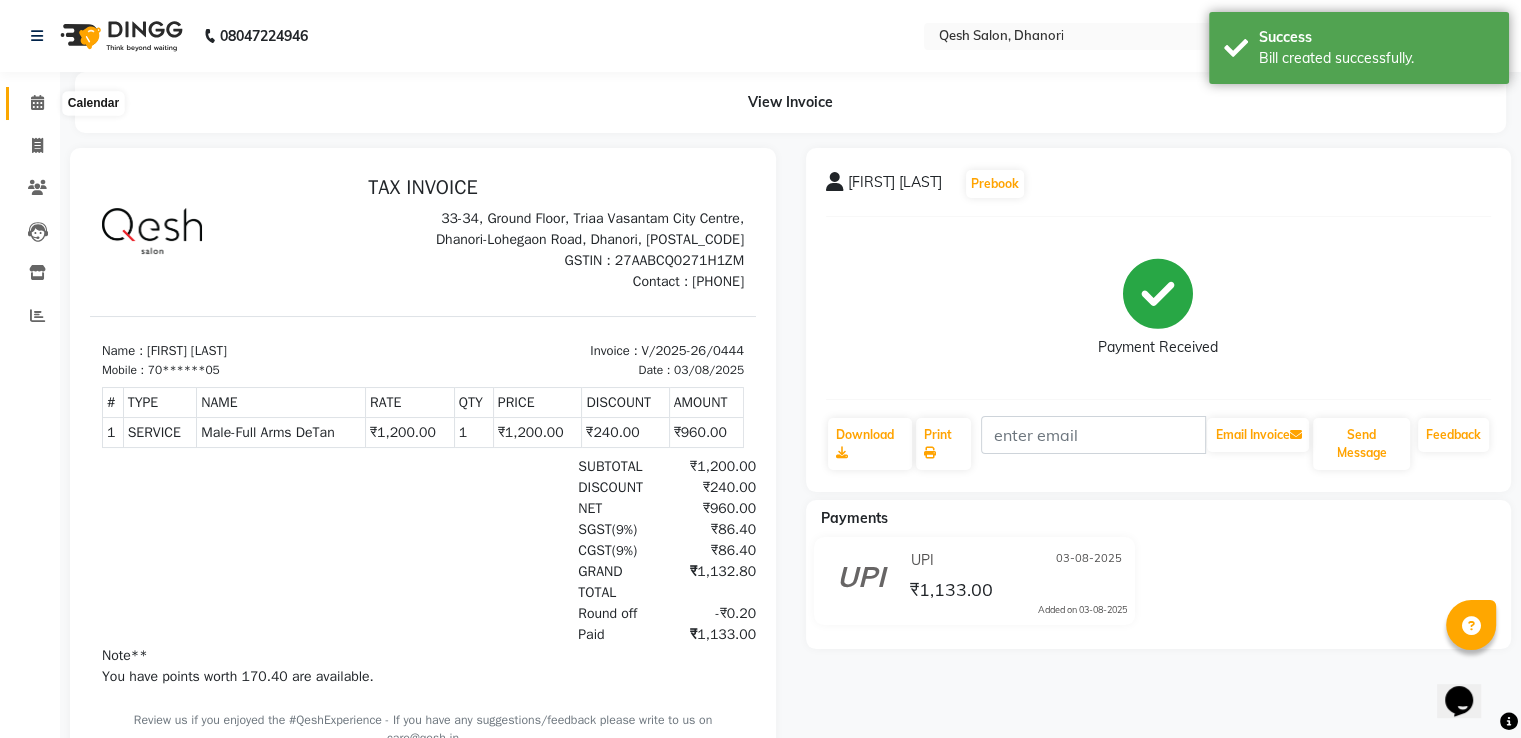 click 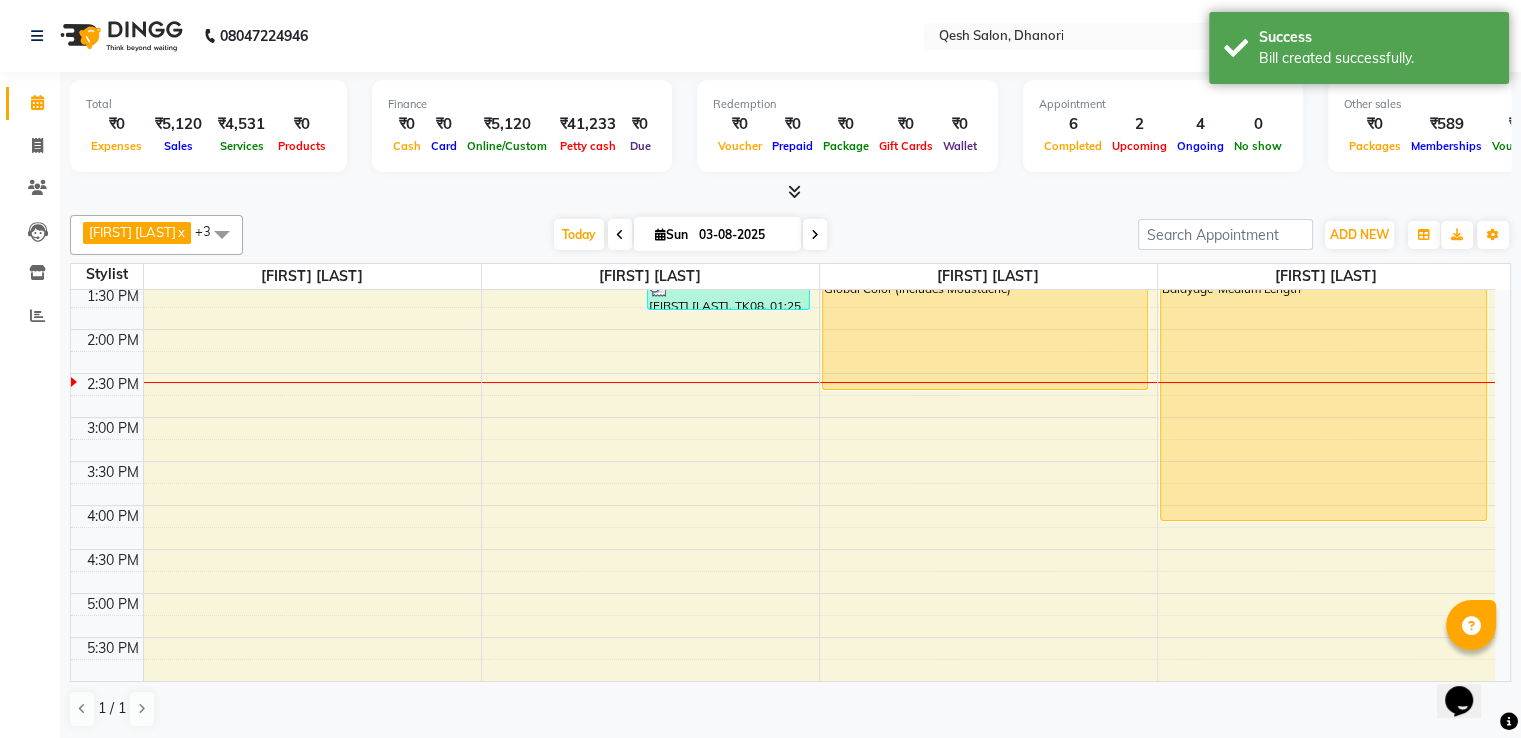 scroll, scrollTop: 200, scrollLeft: 0, axis: vertical 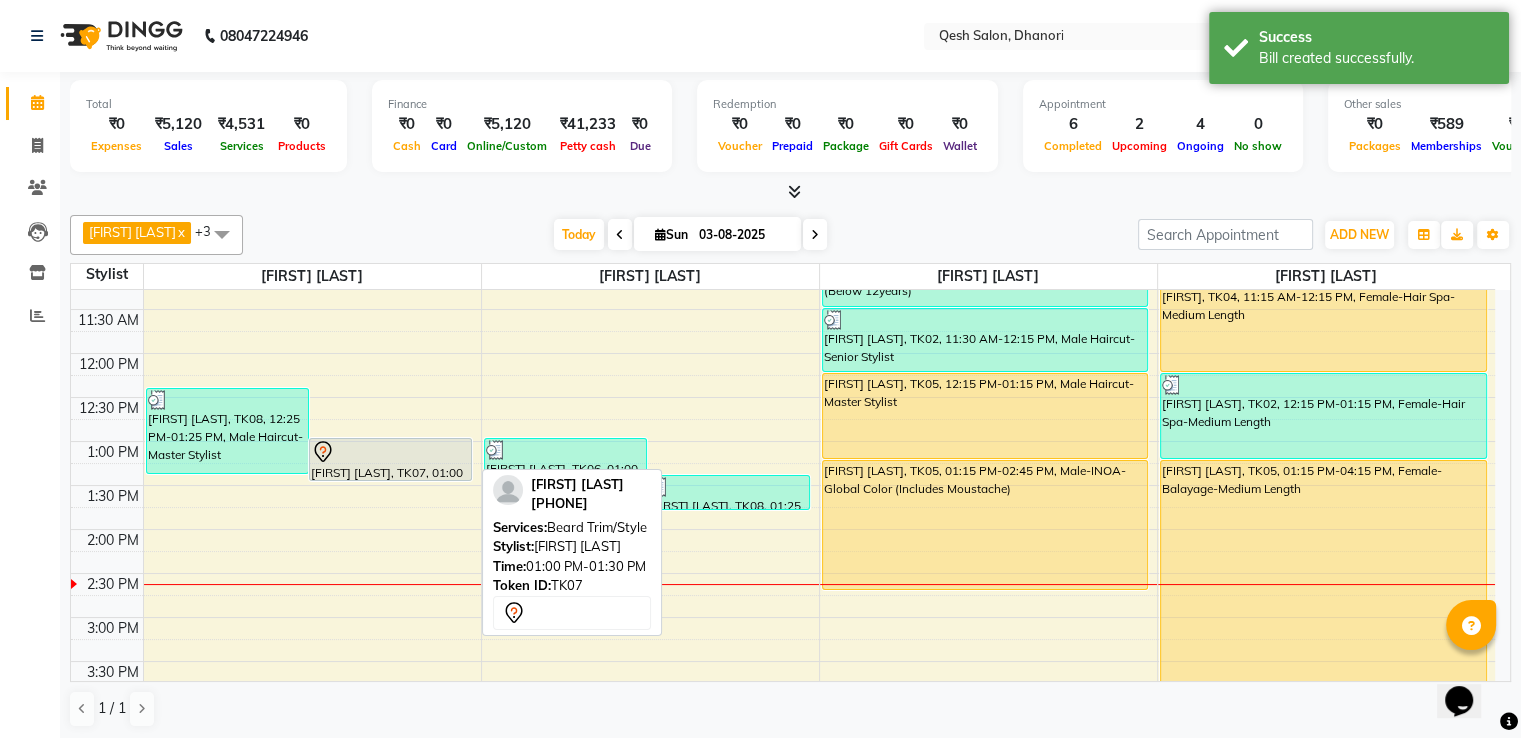 click at bounding box center [390, 452] 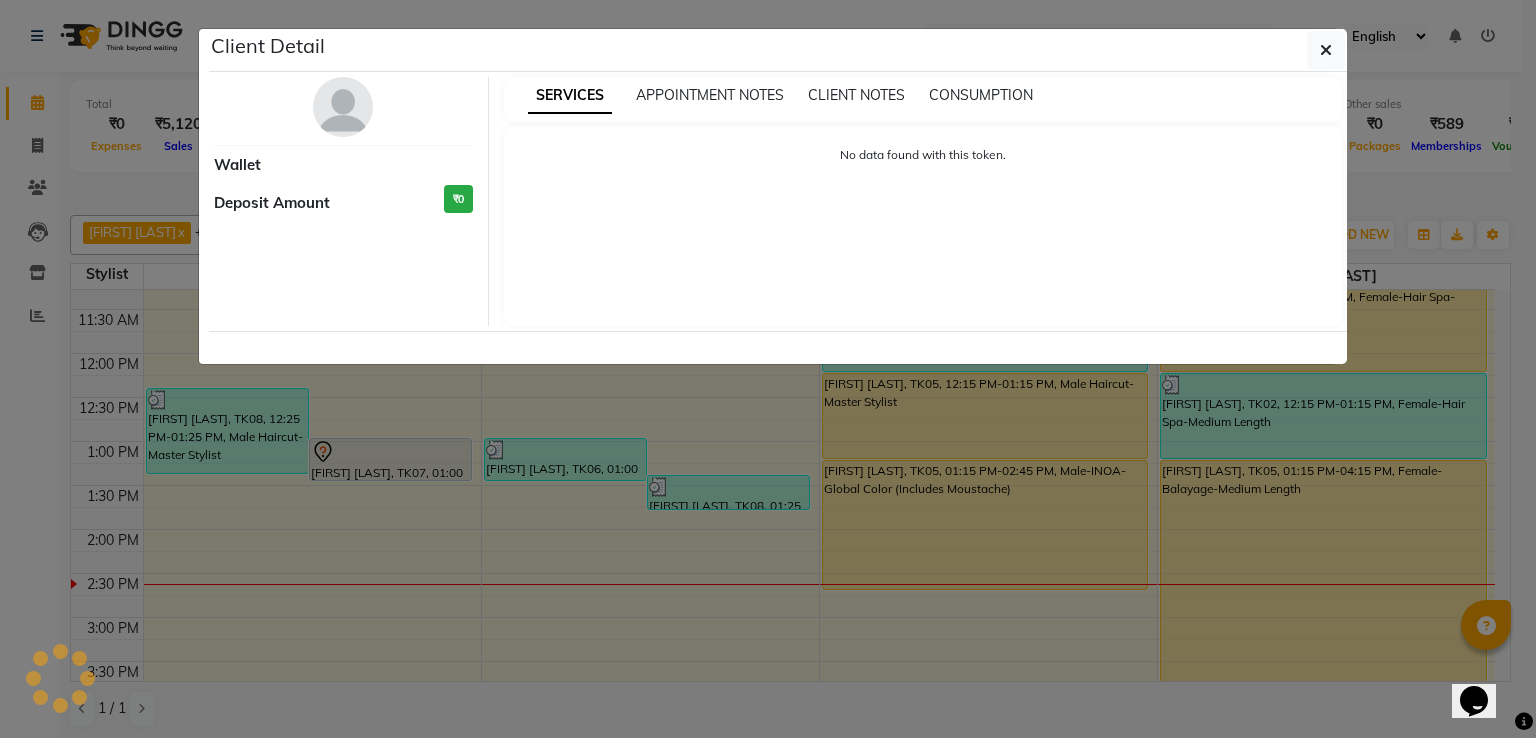 select on "7" 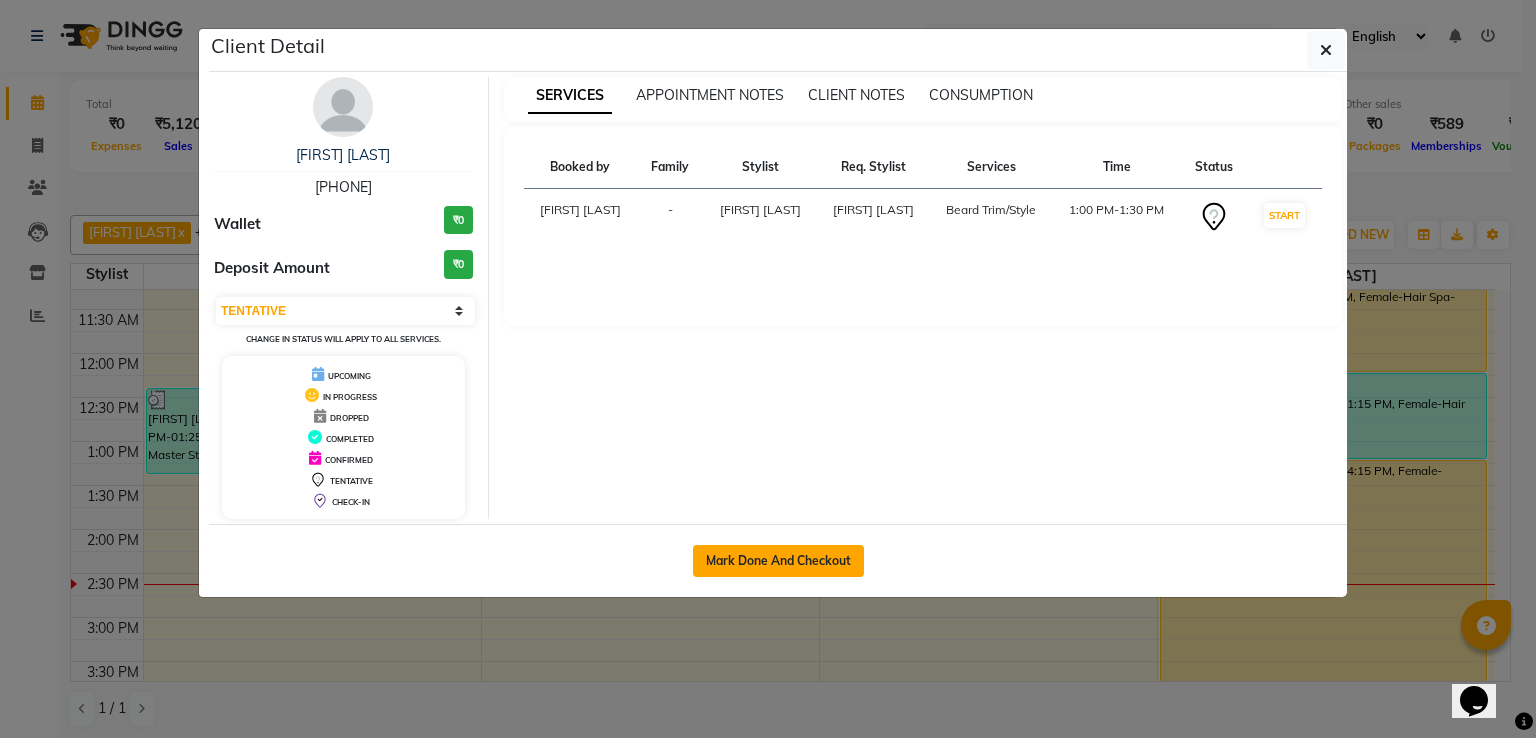 click on "Mark Done And Checkout" 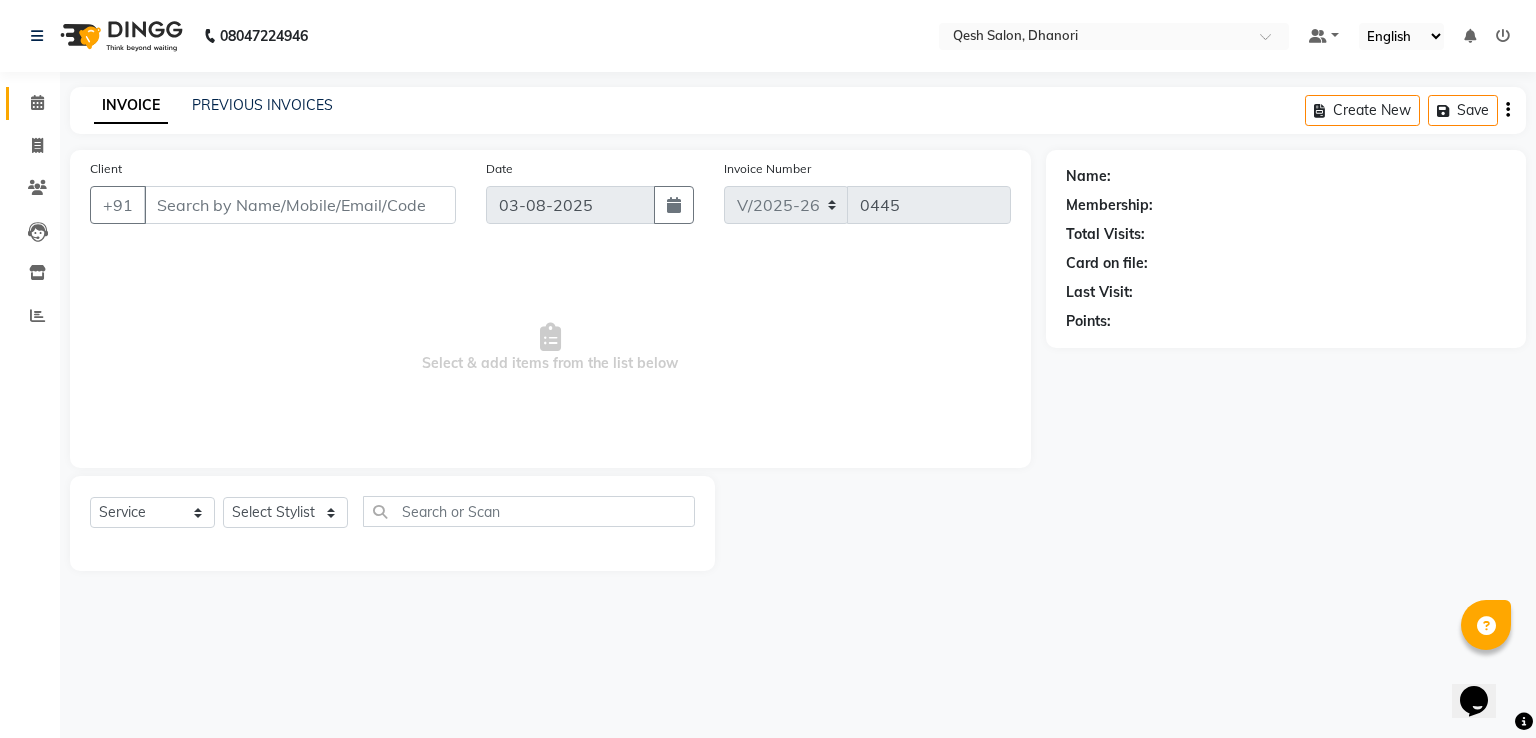 type on "83******92" 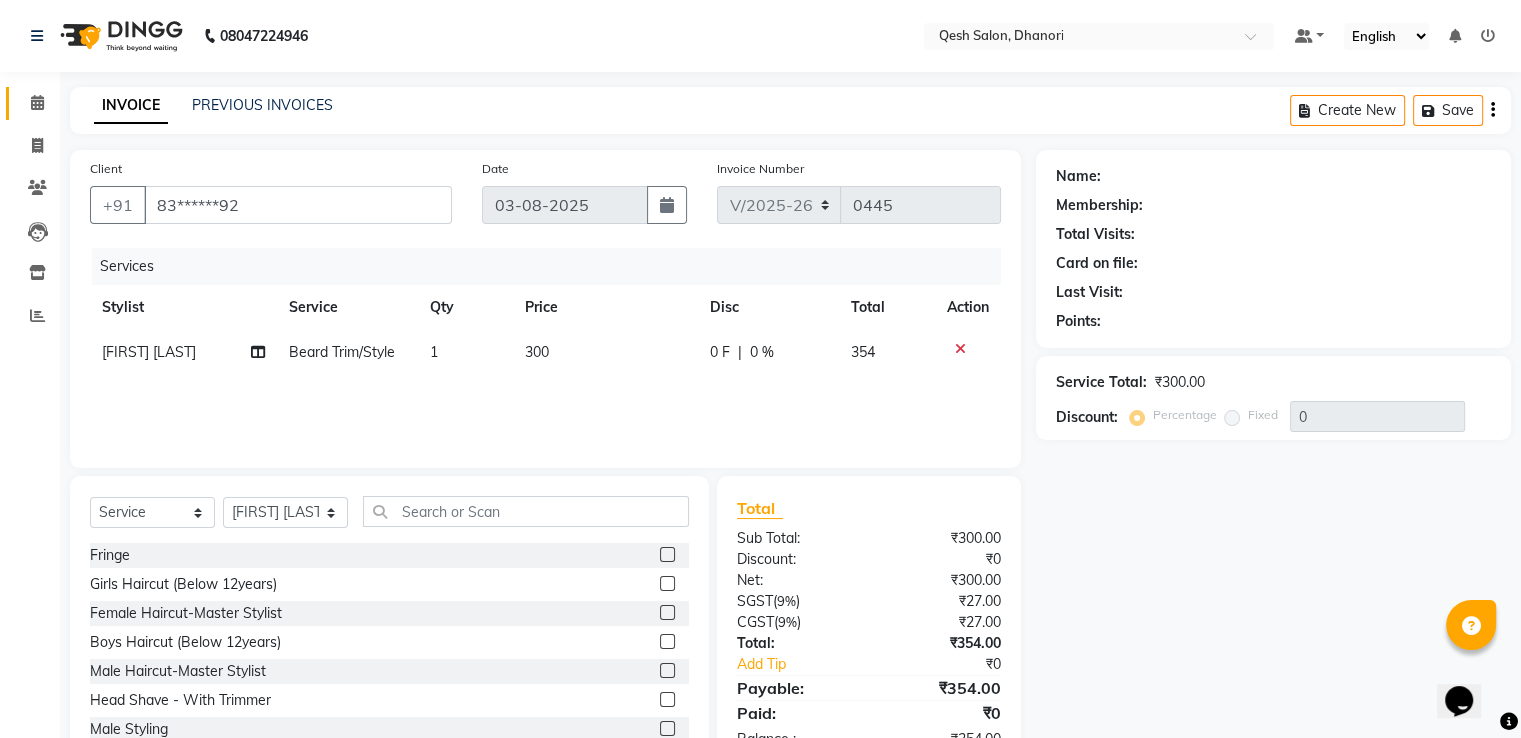 select on "1: Object" 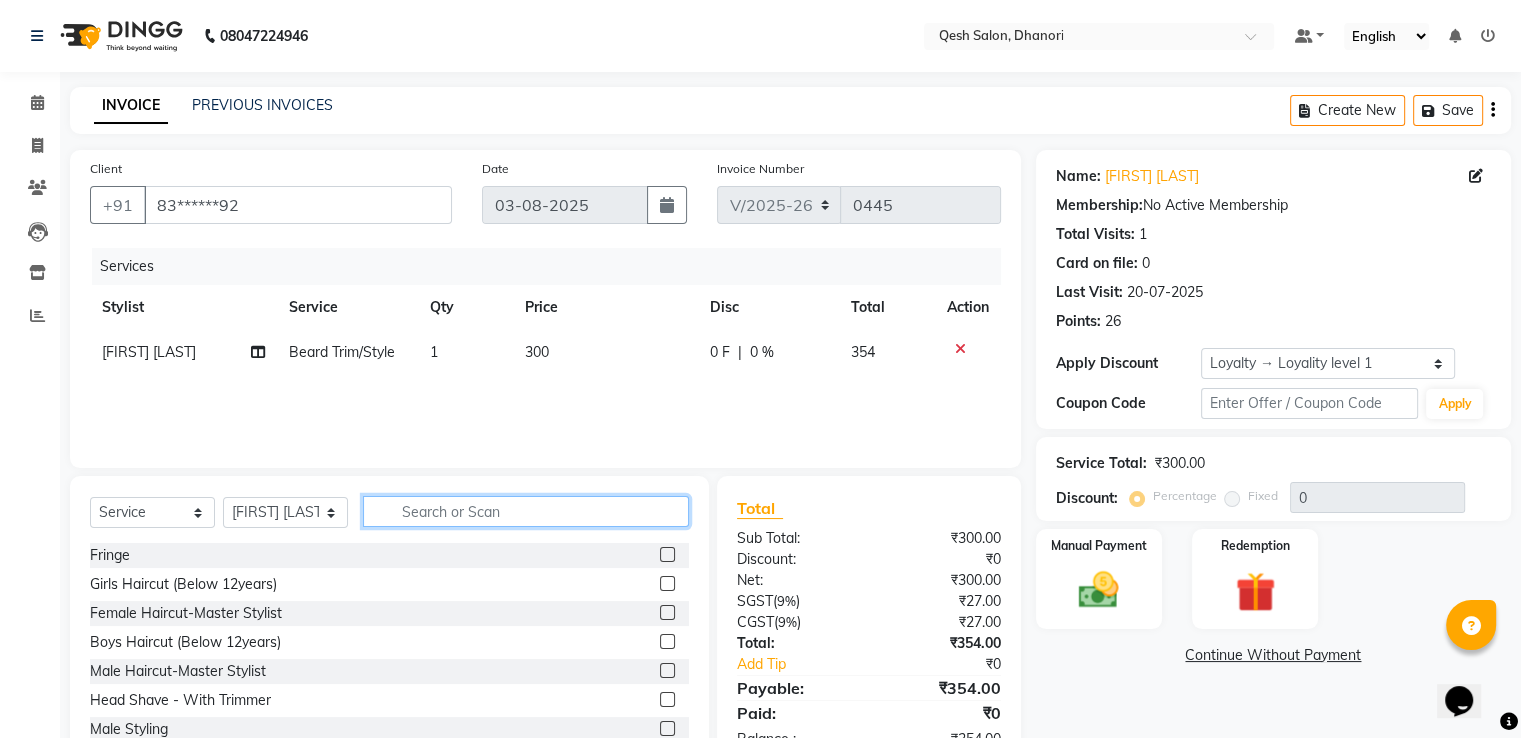 click 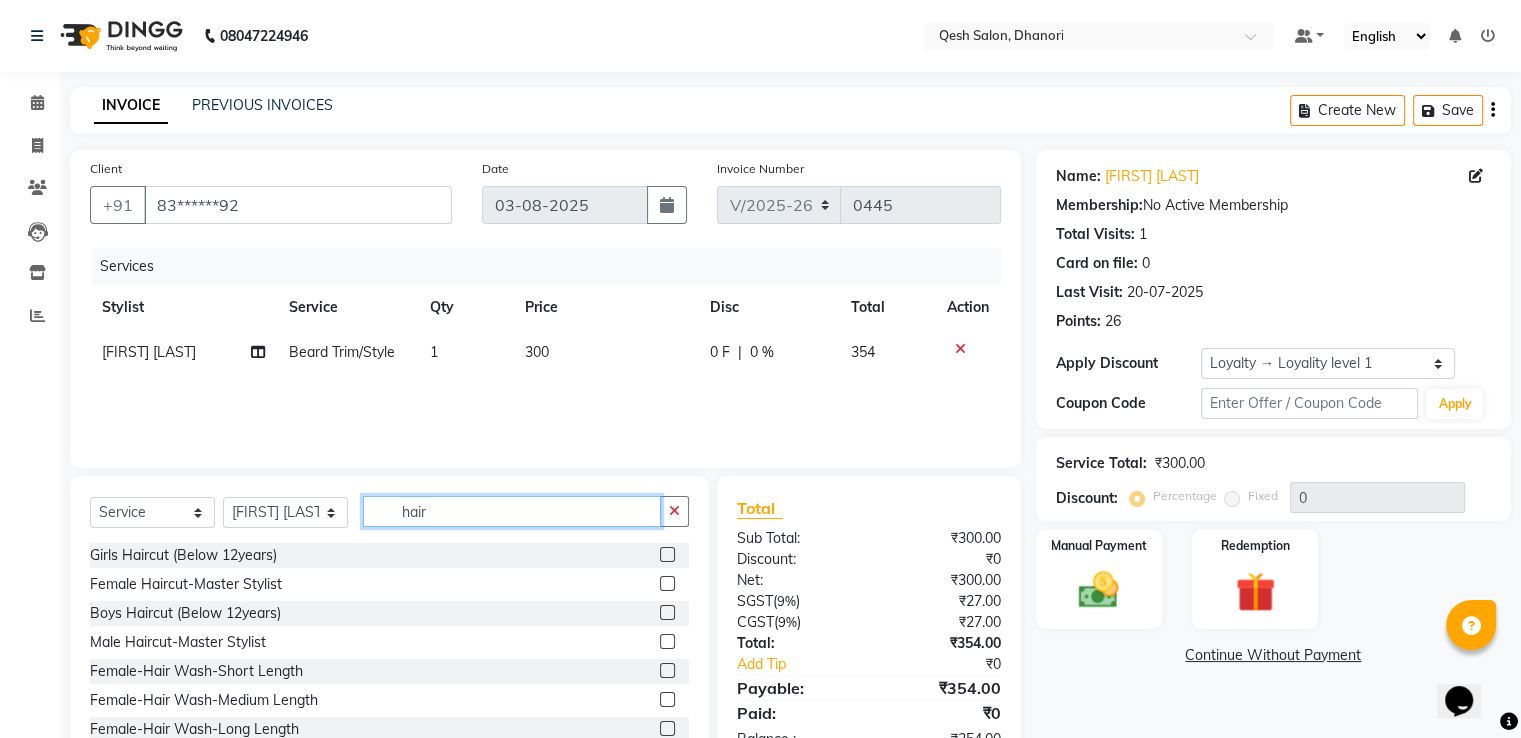 type on "hair" 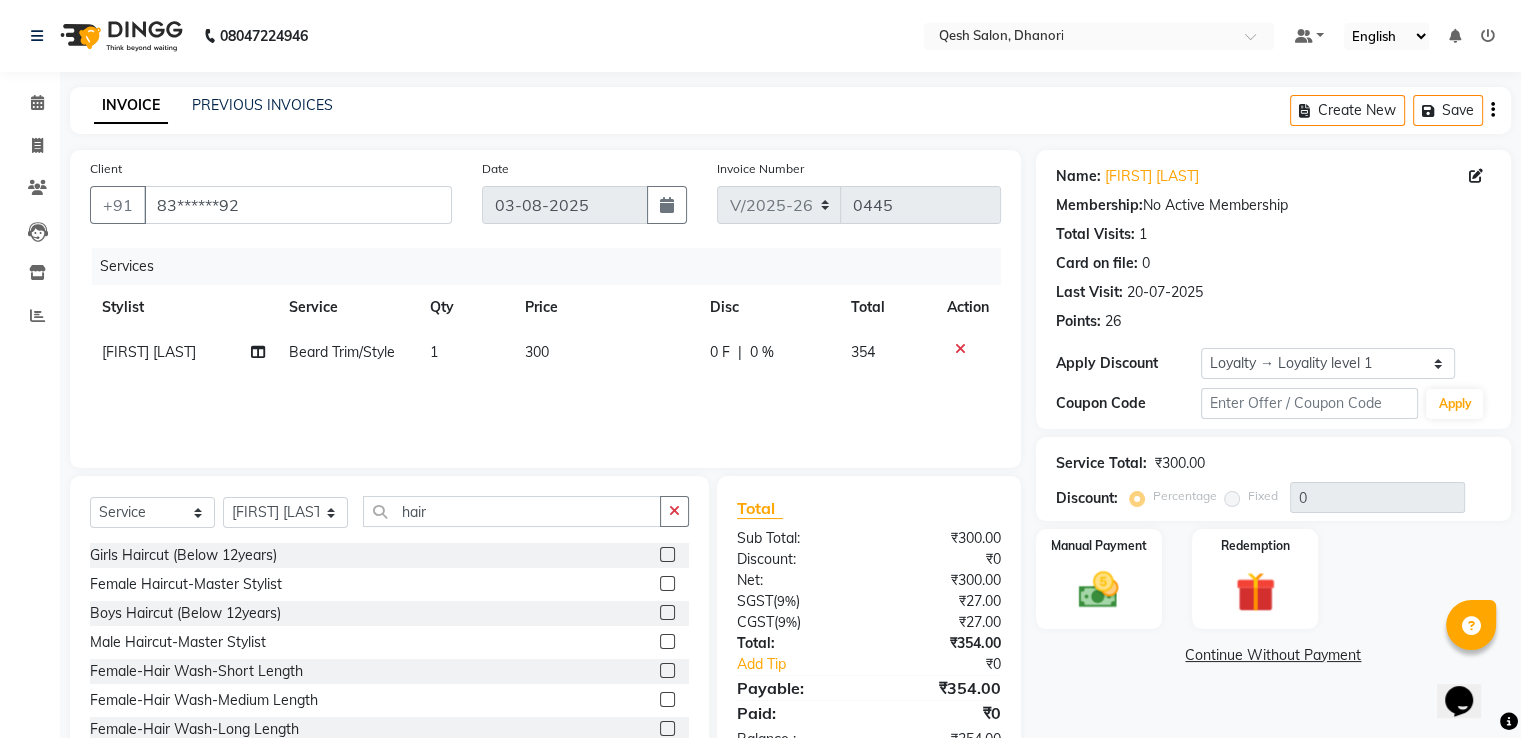 click 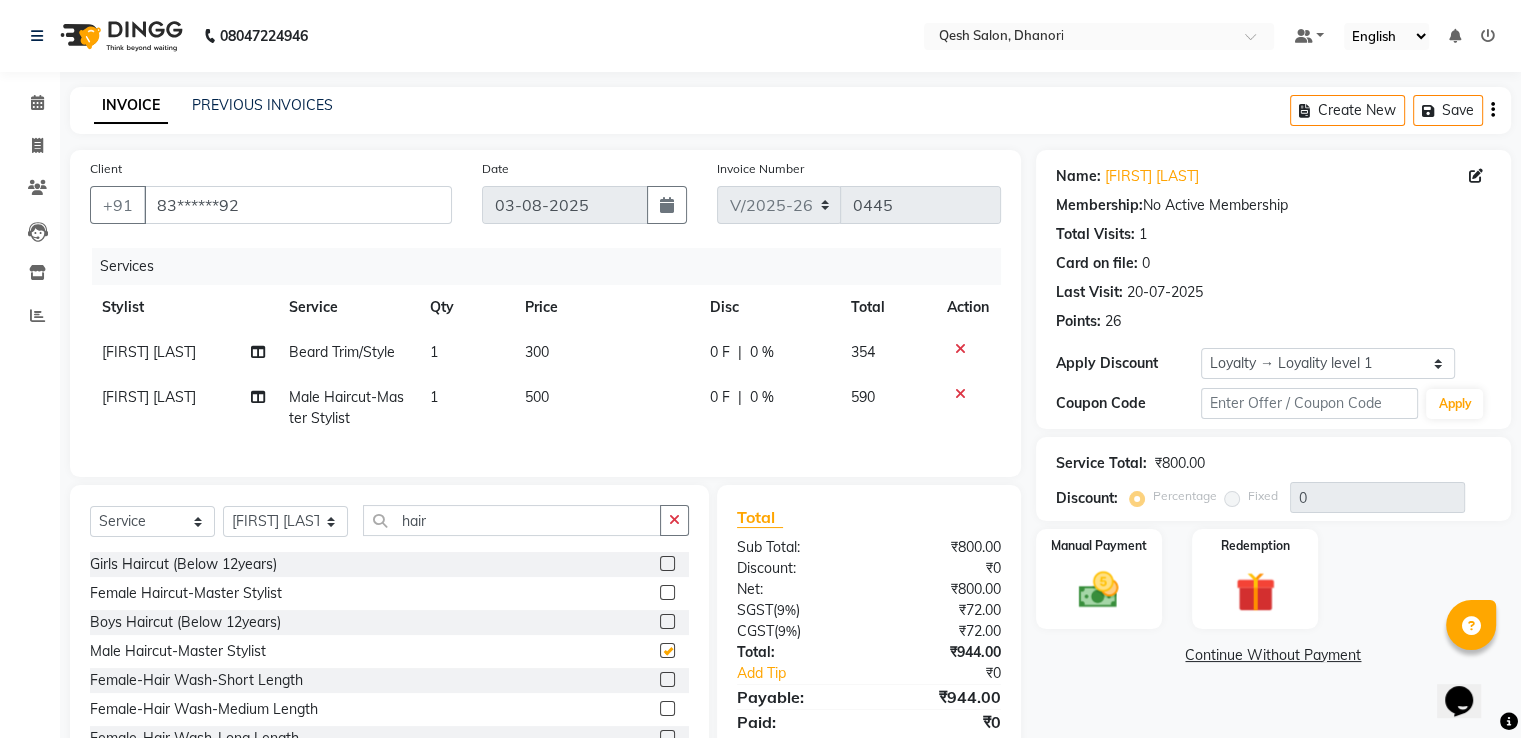 checkbox on "false" 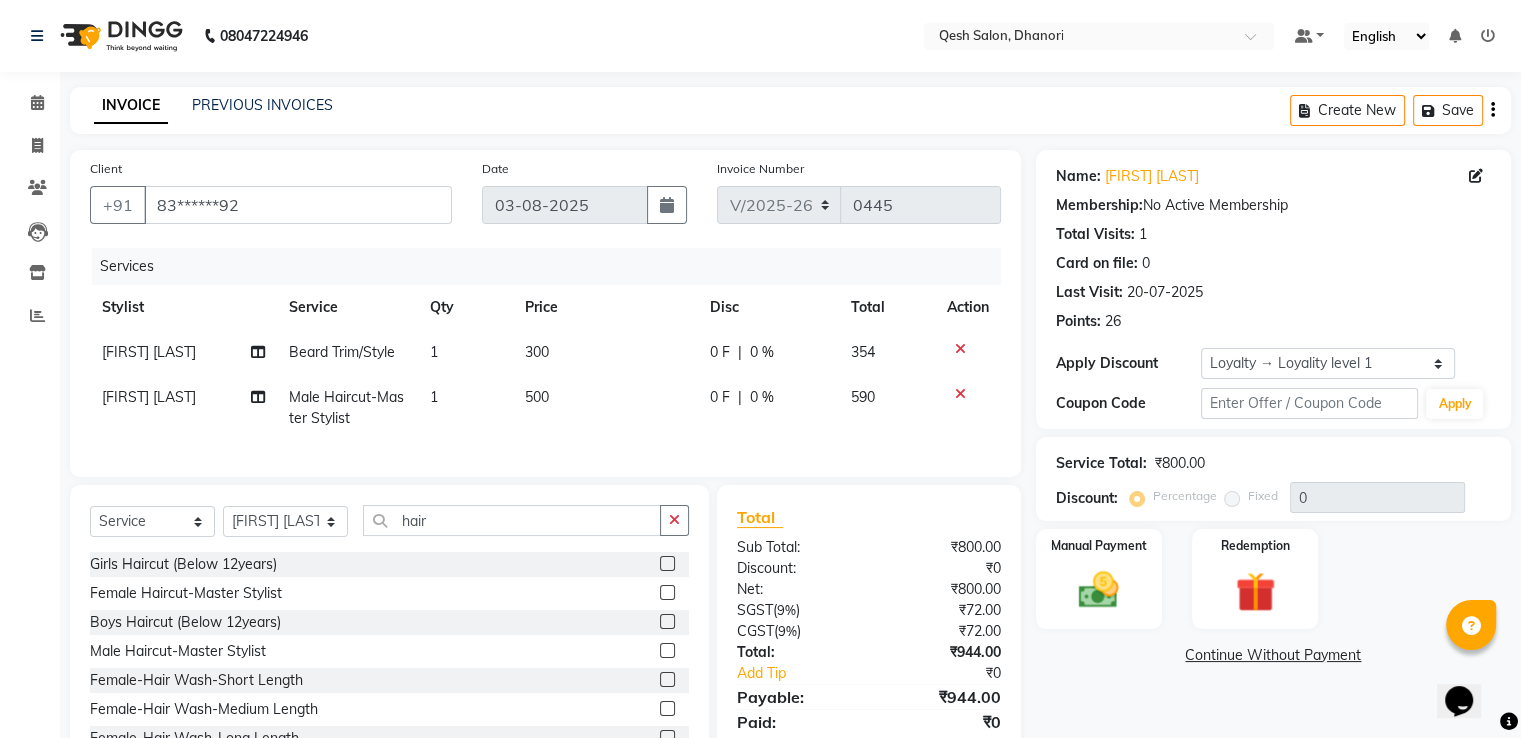 scroll, scrollTop: 88, scrollLeft: 0, axis: vertical 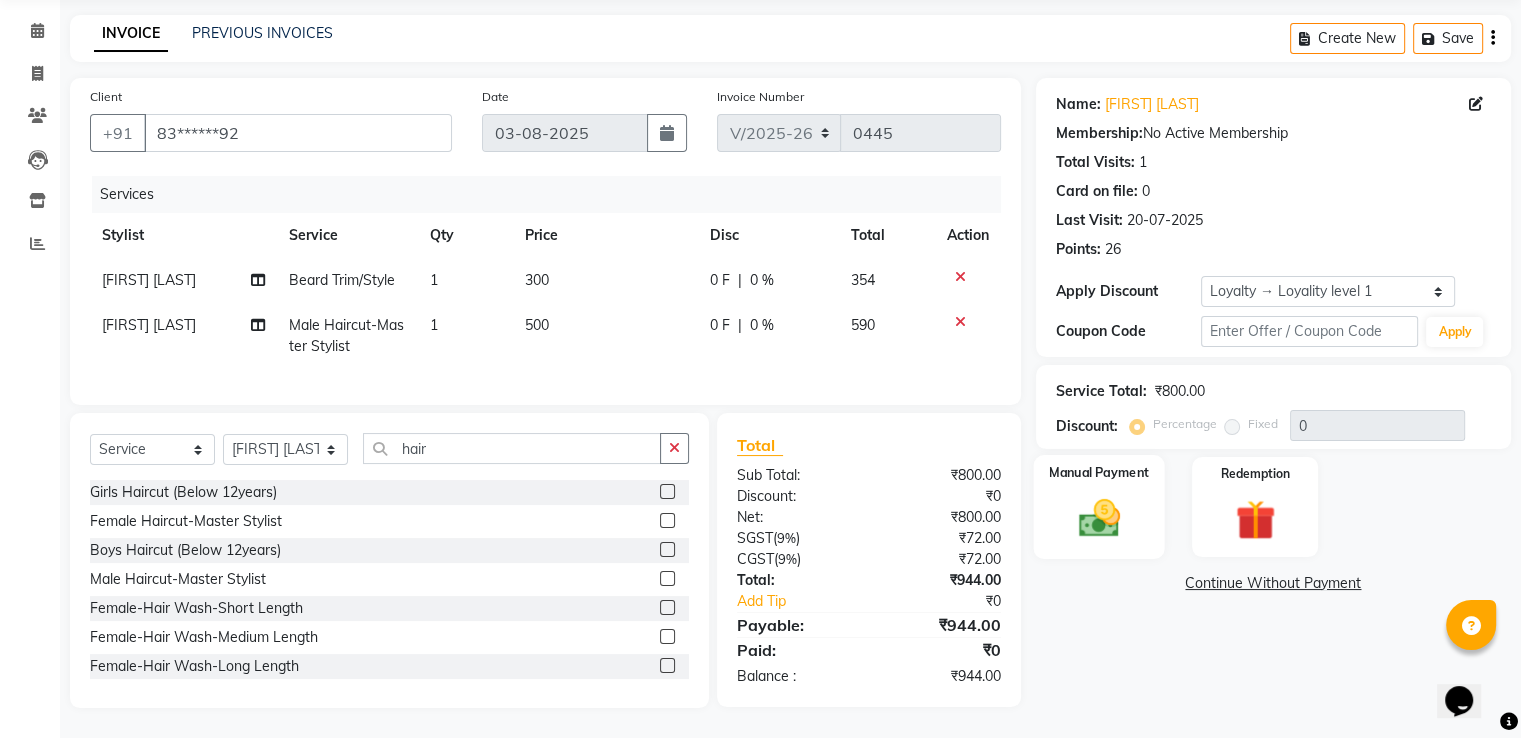 click 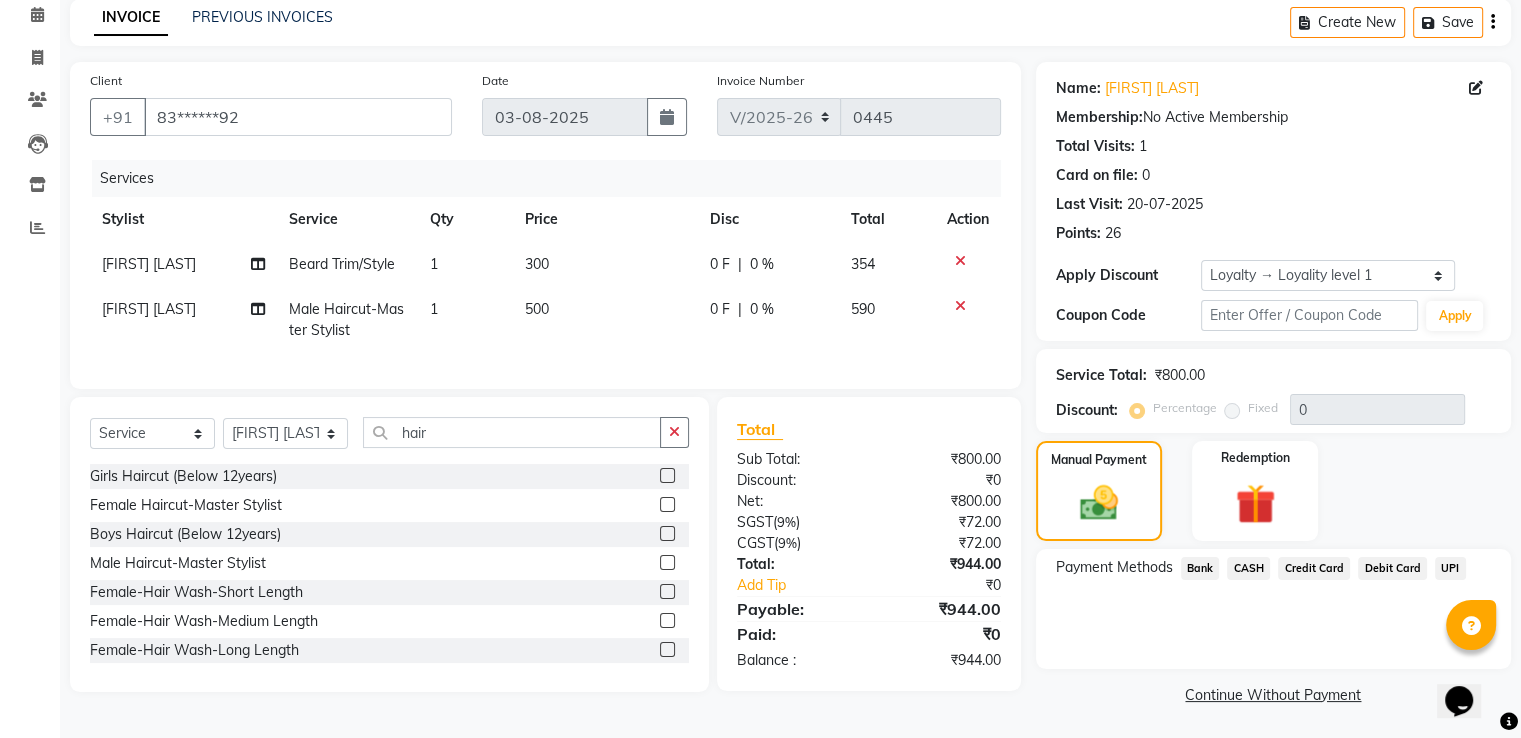 scroll, scrollTop: 89, scrollLeft: 0, axis: vertical 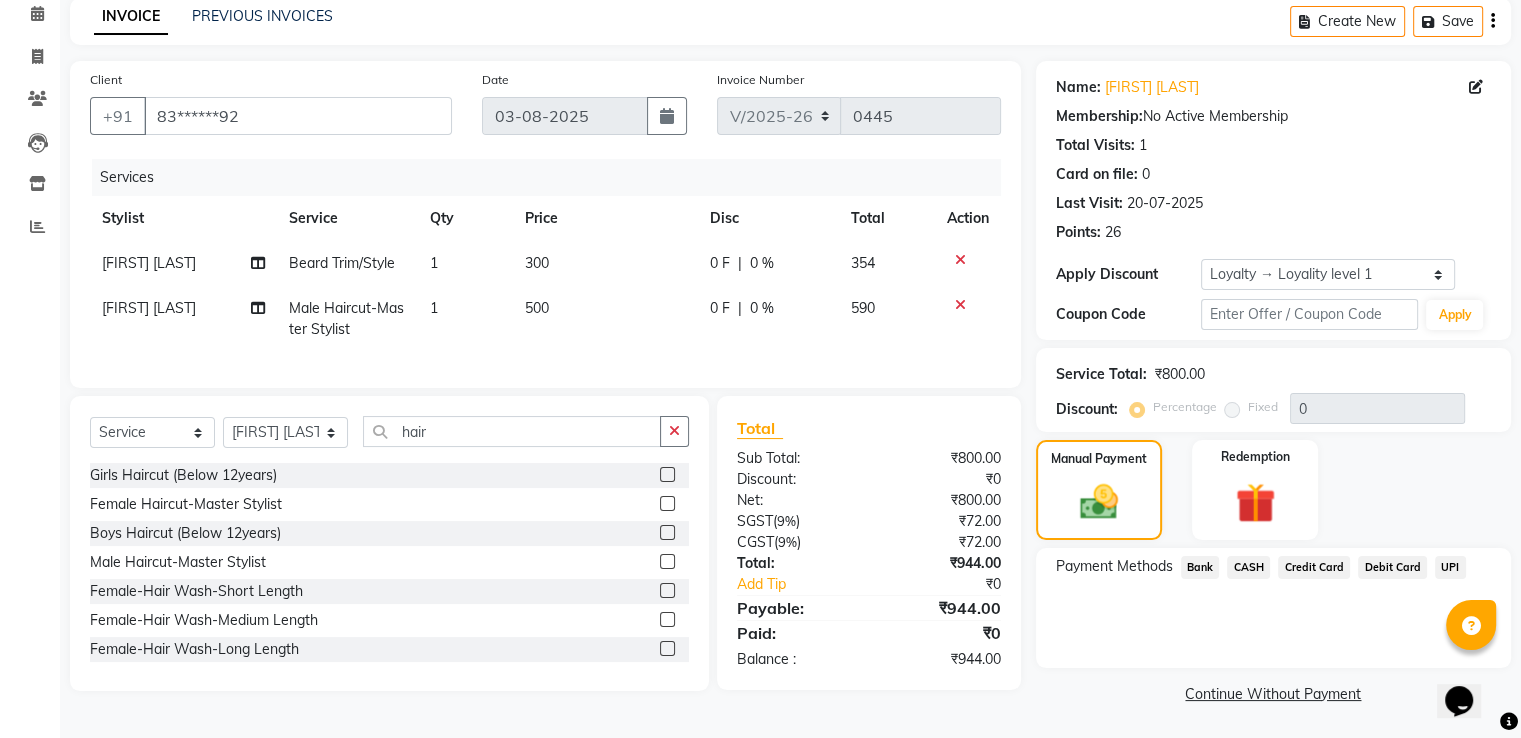 click on "UPI" 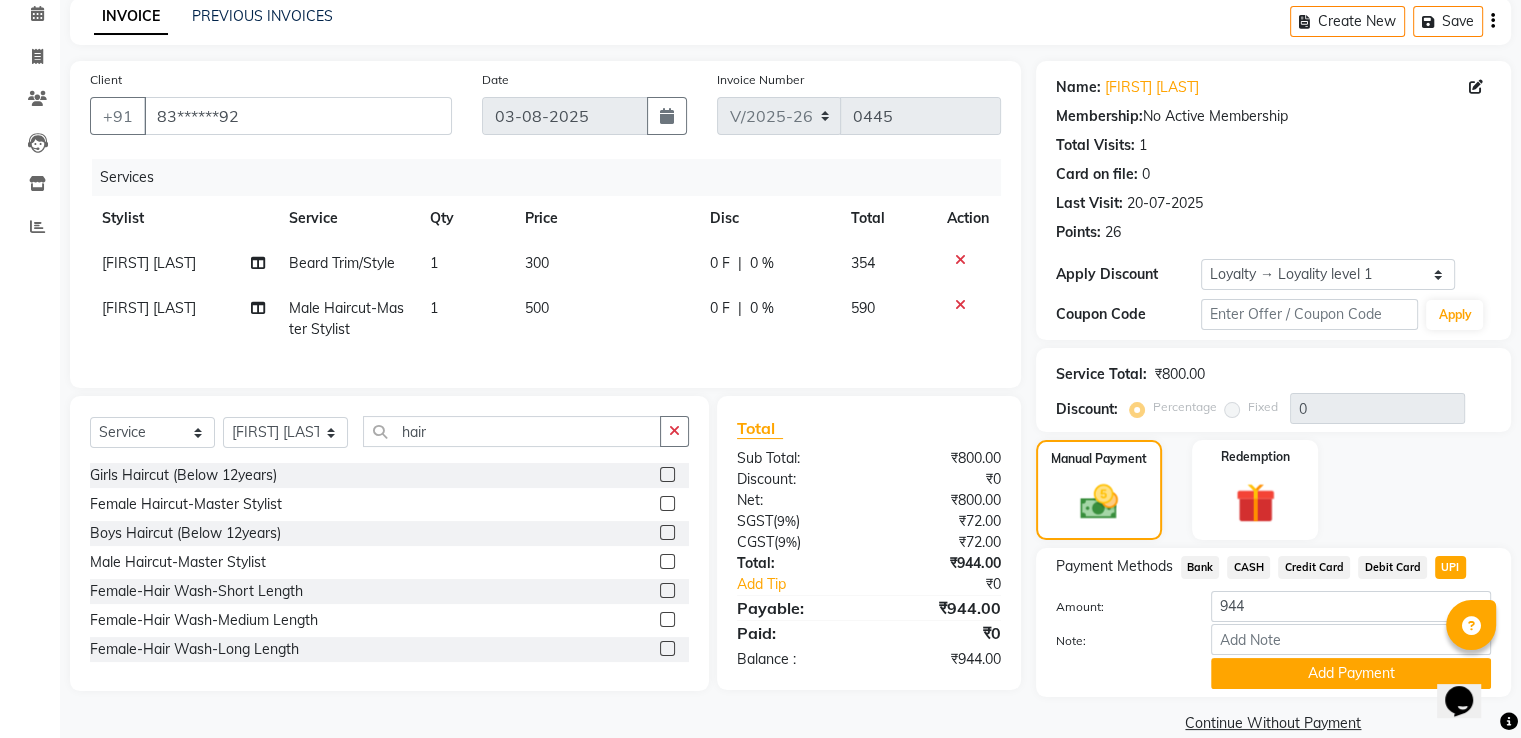 scroll, scrollTop: 120, scrollLeft: 0, axis: vertical 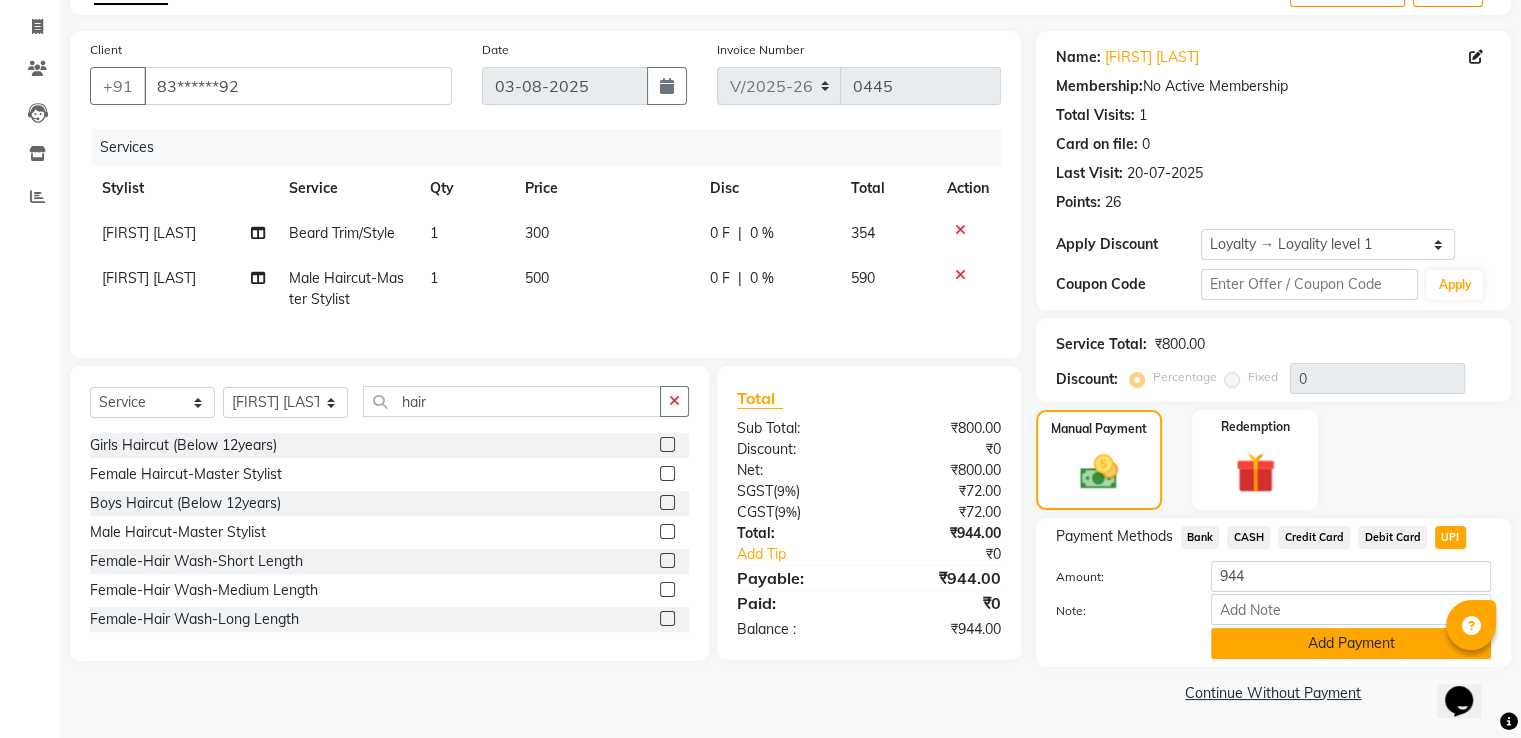 click on "Add Payment" 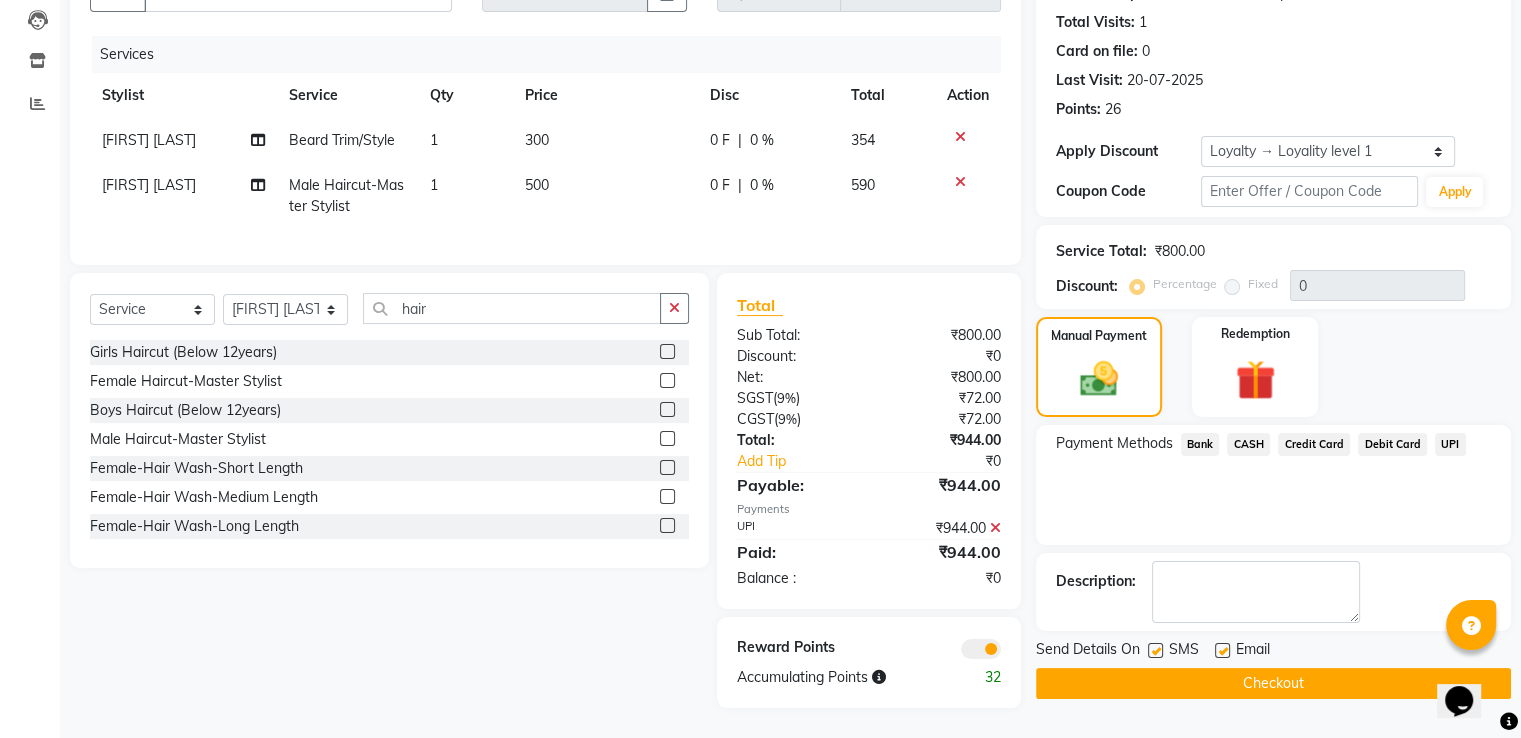 scroll, scrollTop: 229, scrollLeft: 0, axis: vertical 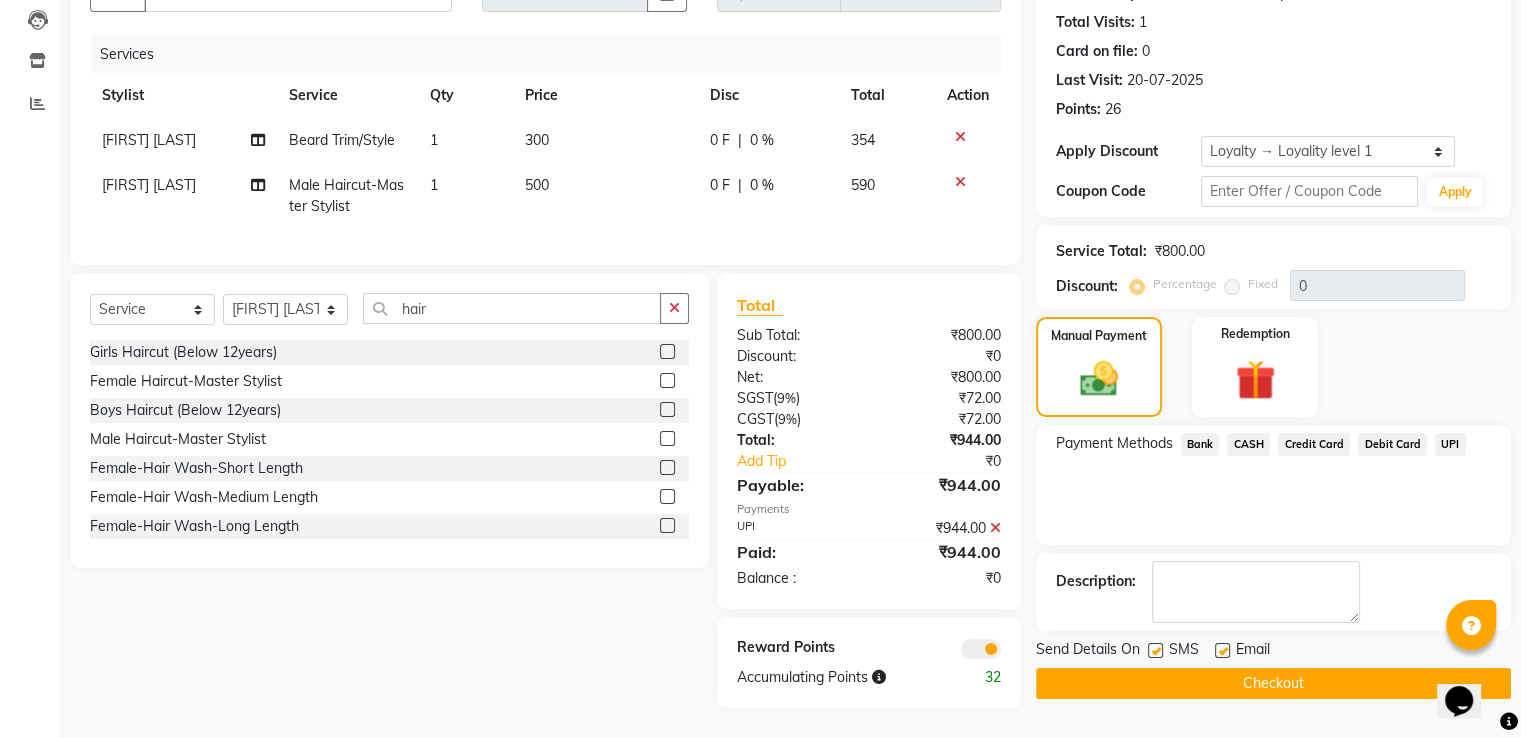 click on "Checkout" 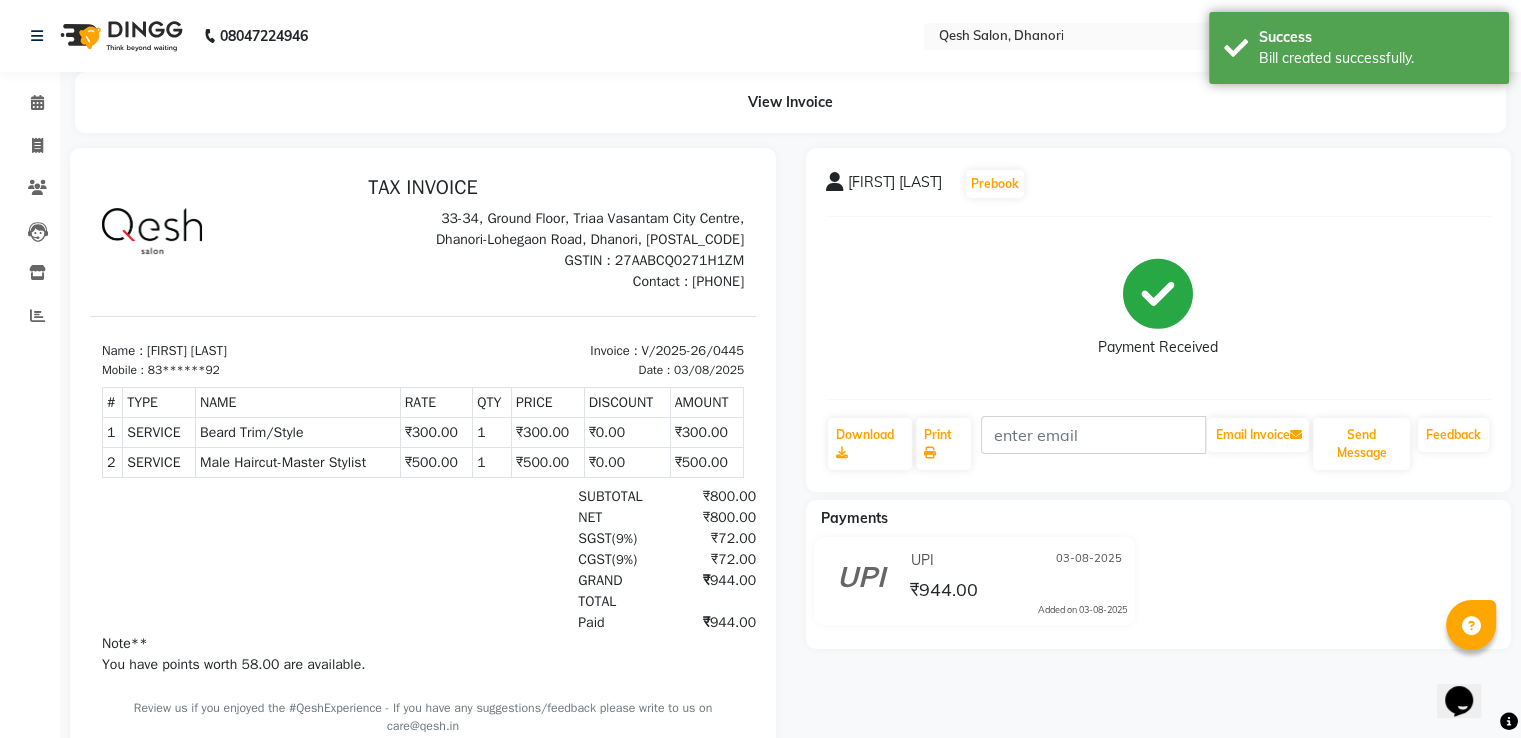 scroll, scrollTop: 0, scrollLeft: 0, axis: both 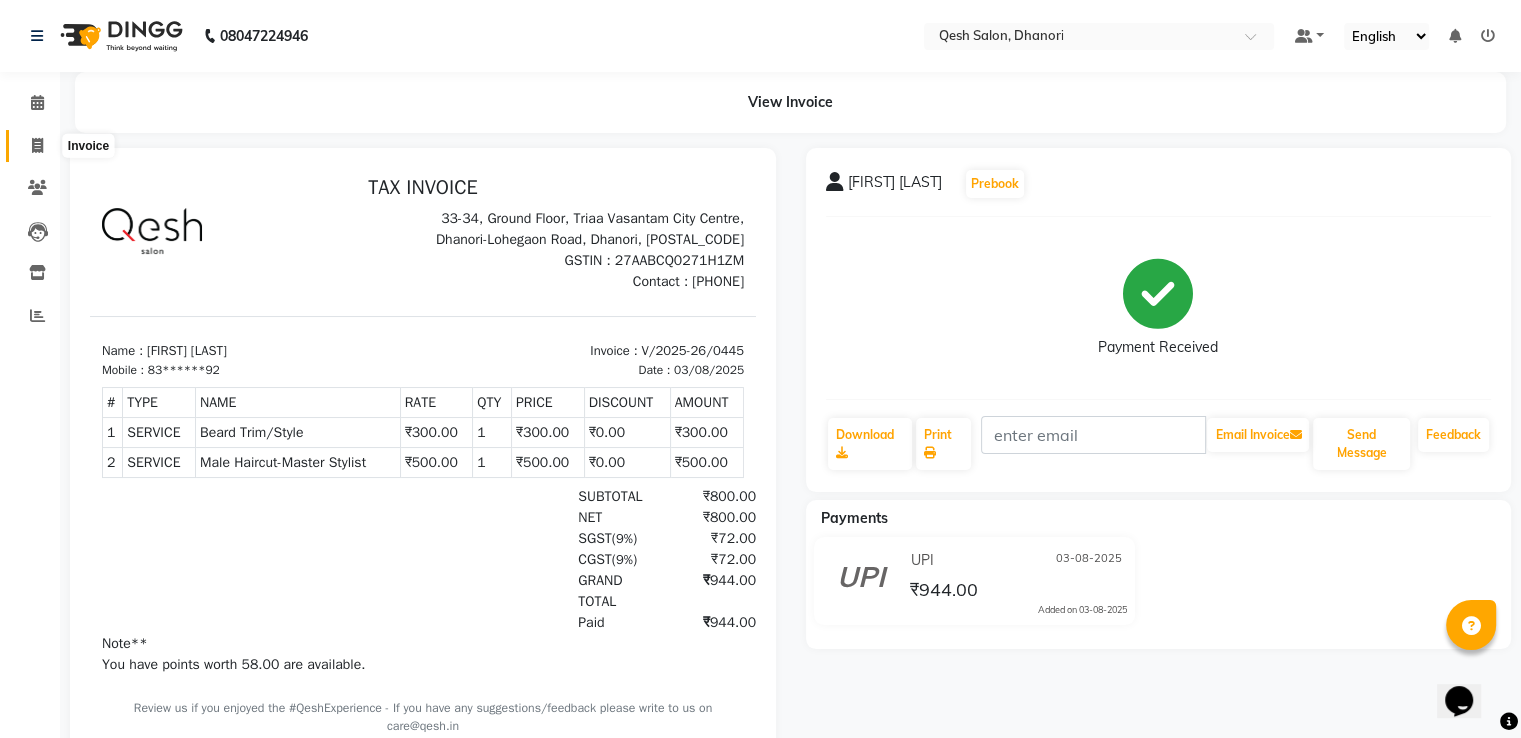 click 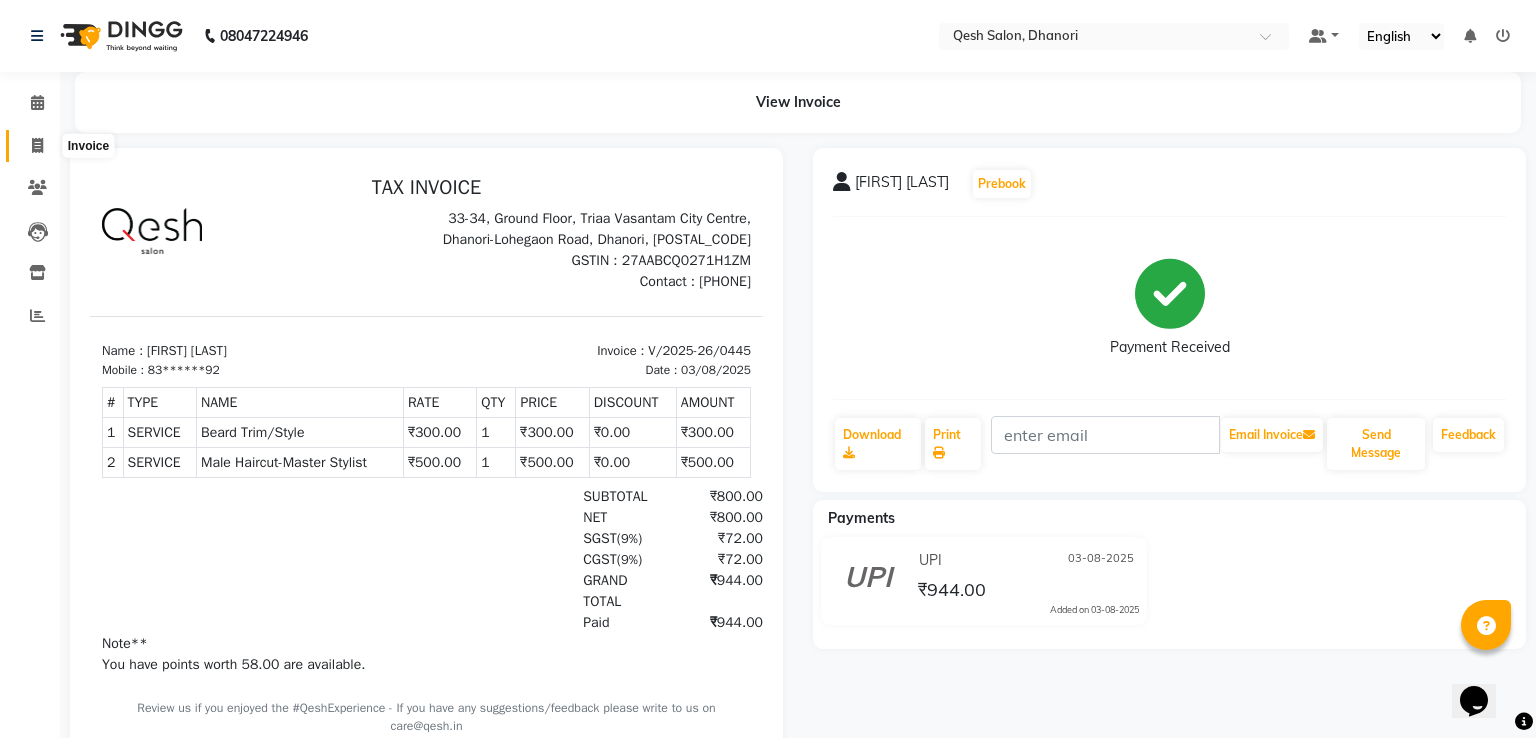 select on "7641" 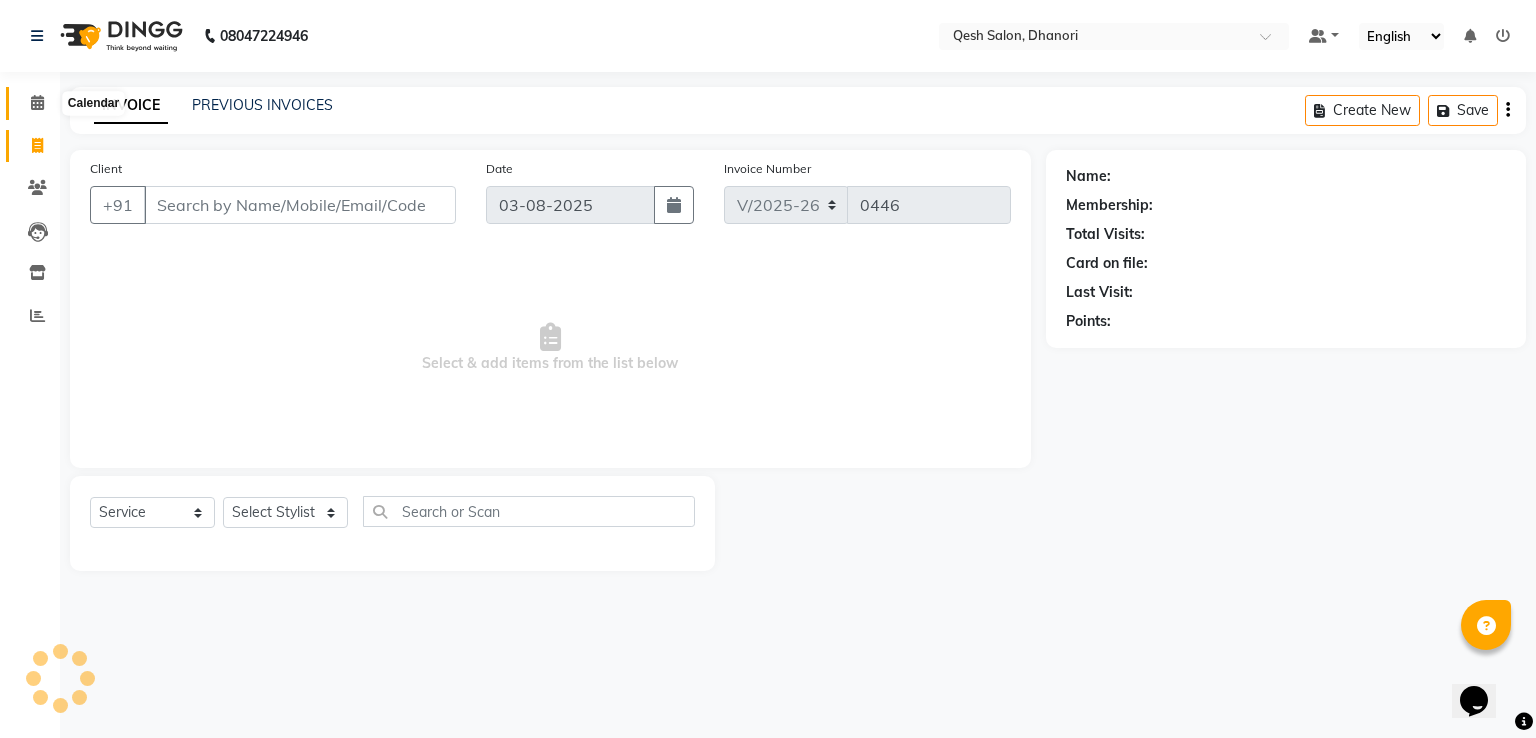 click 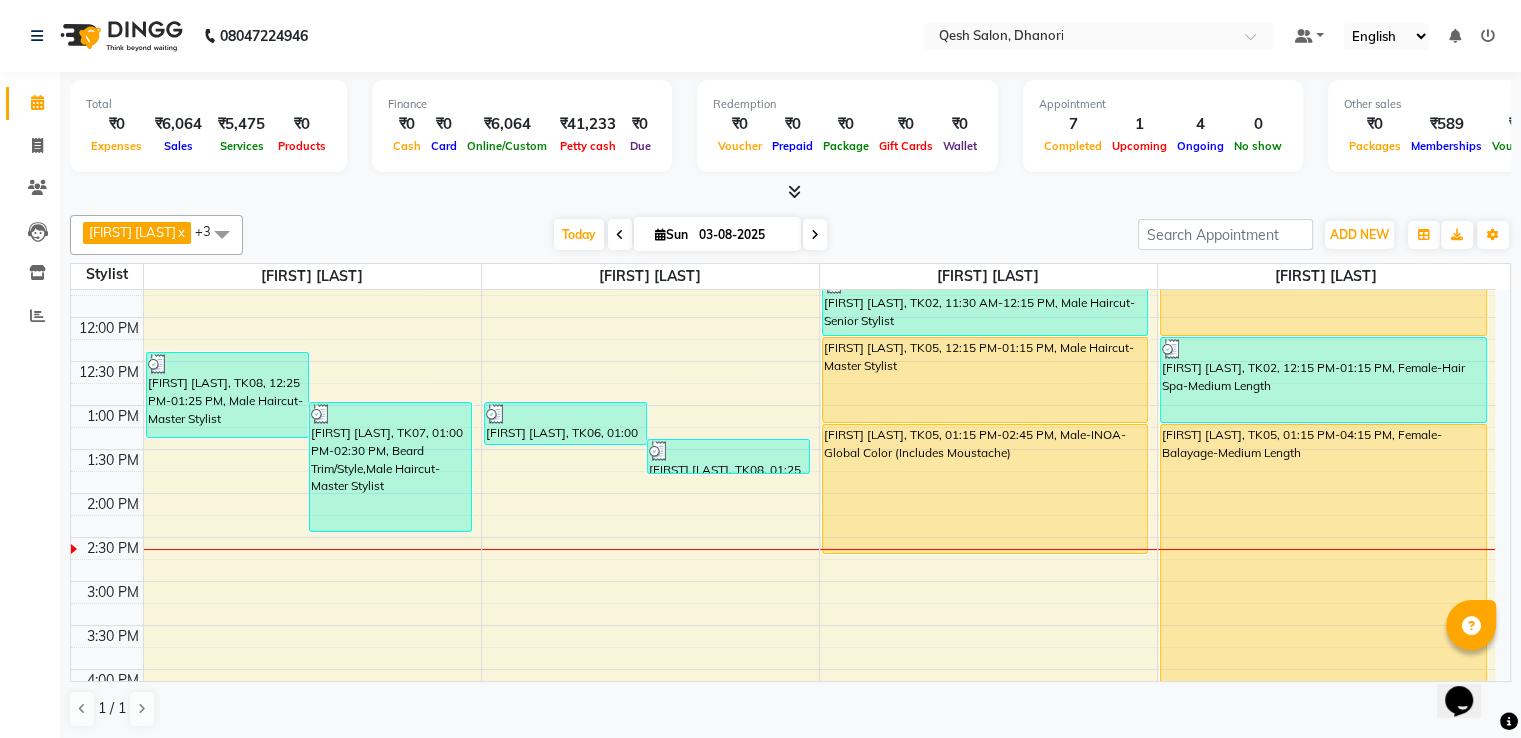scroll, scrollTop: 136, scrollLeft: 0, axis: vertical 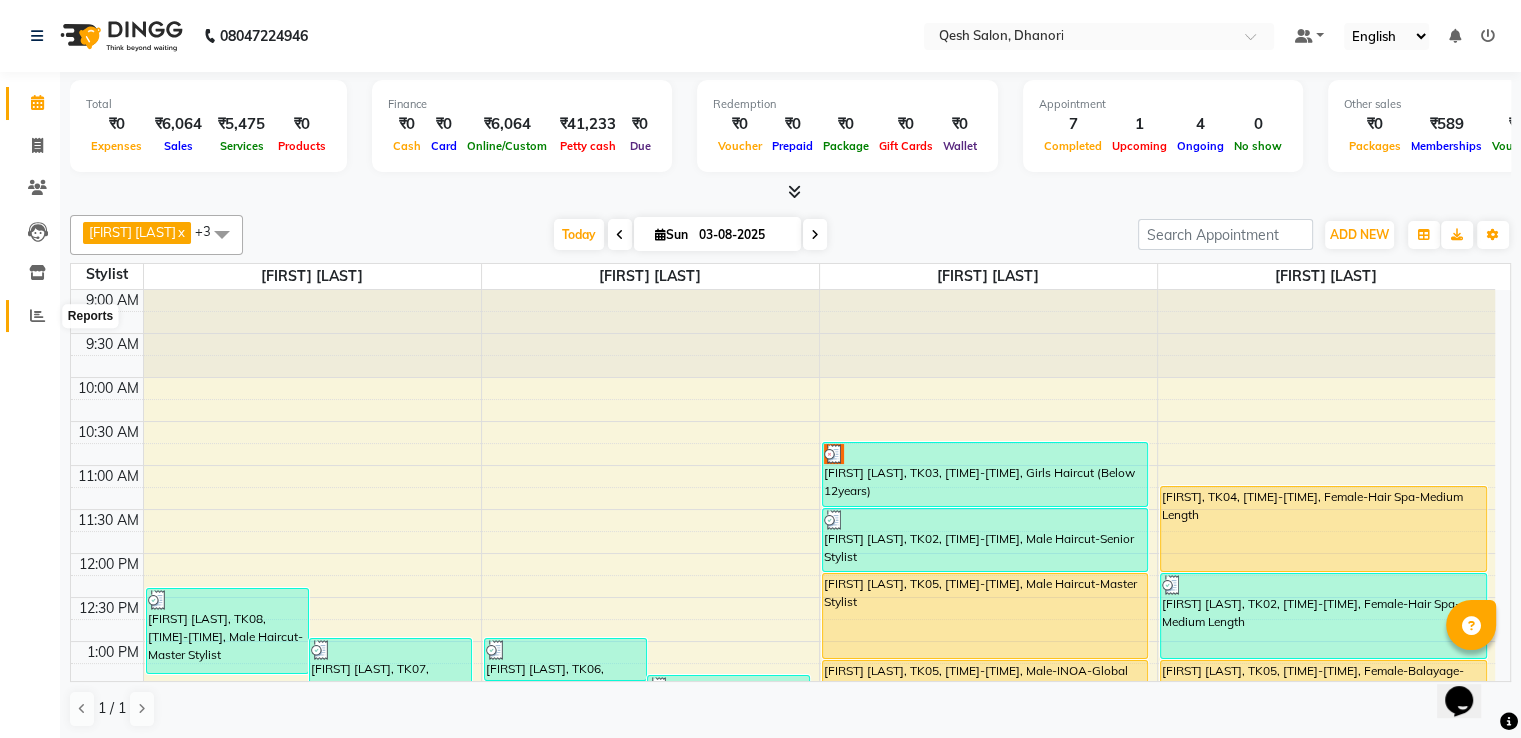 click 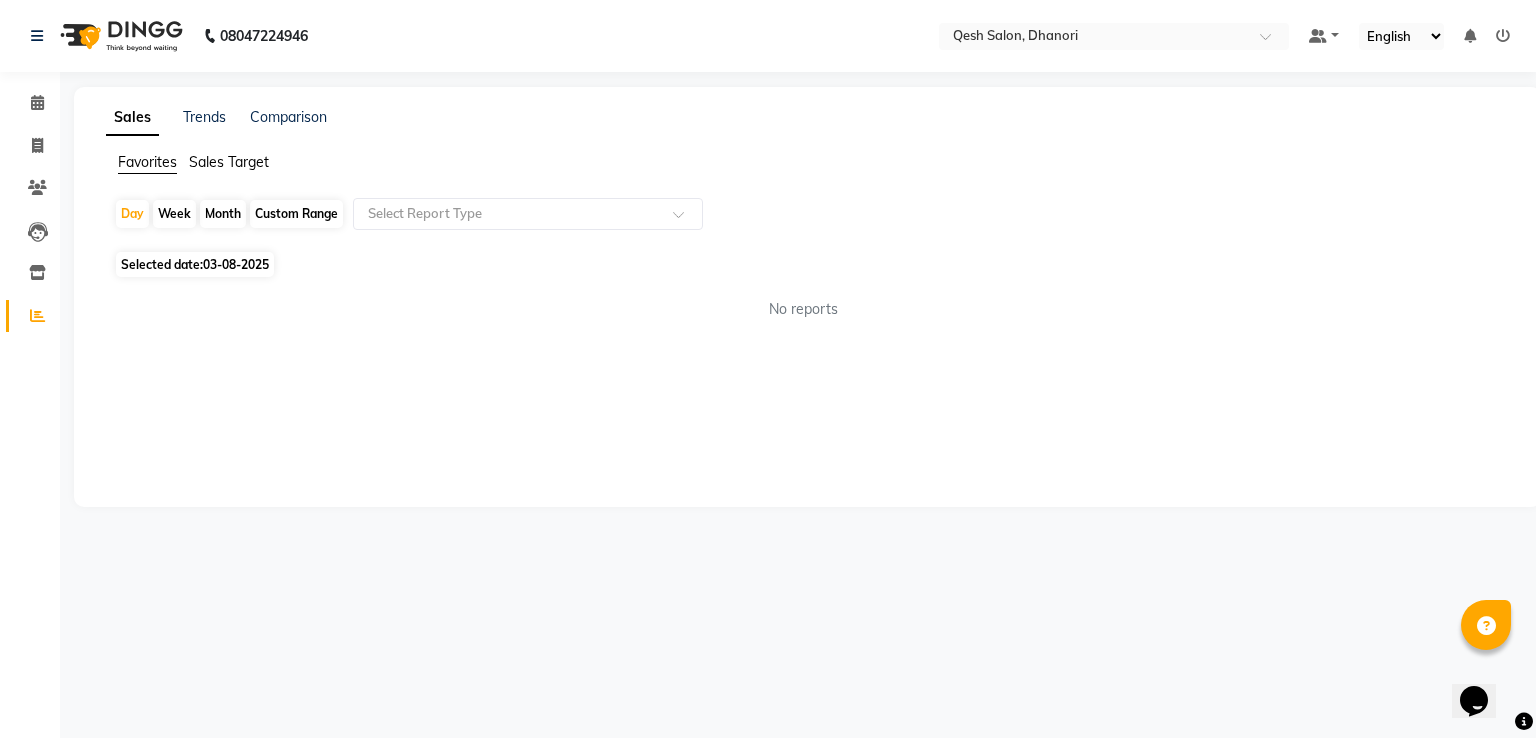 click on "Sales Target" 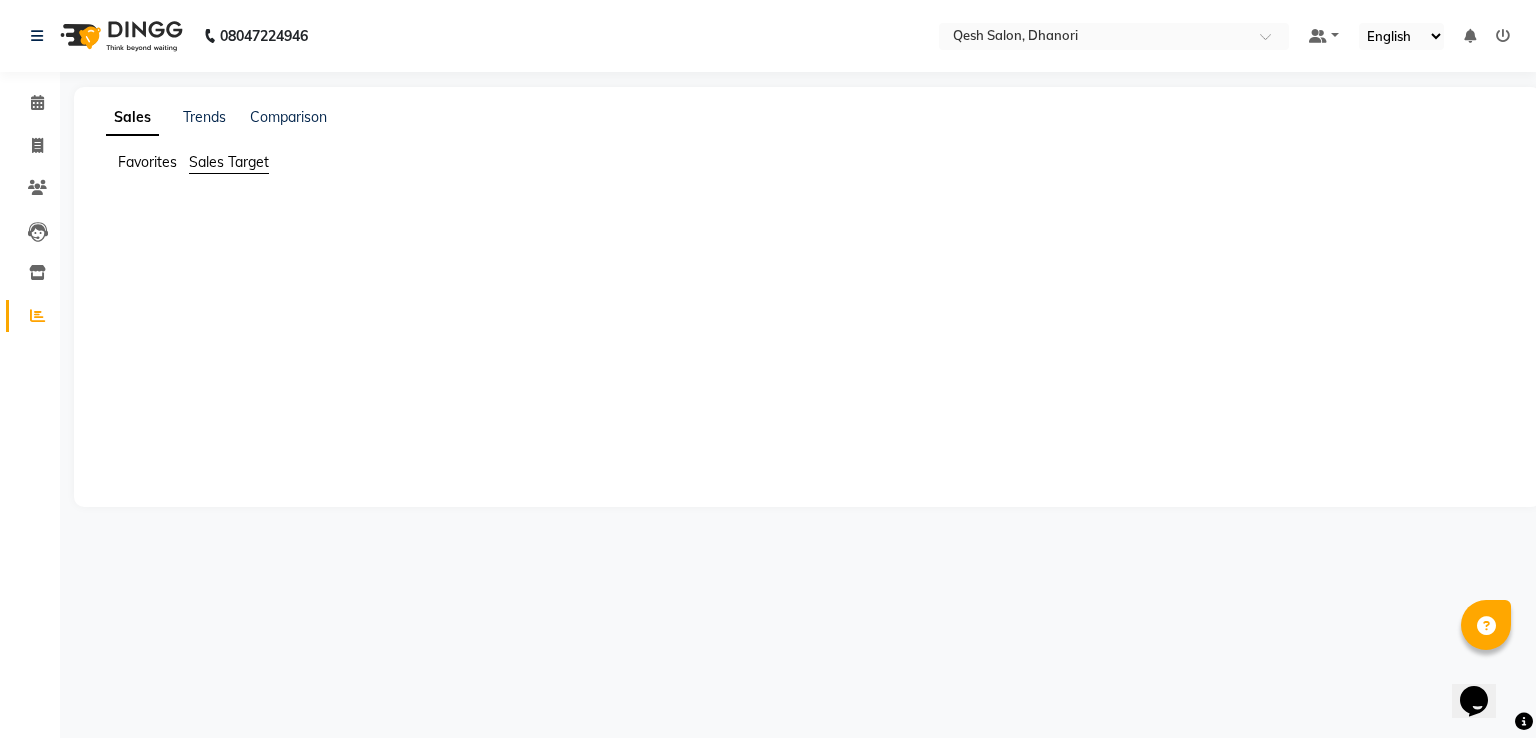 click on "Favorites" 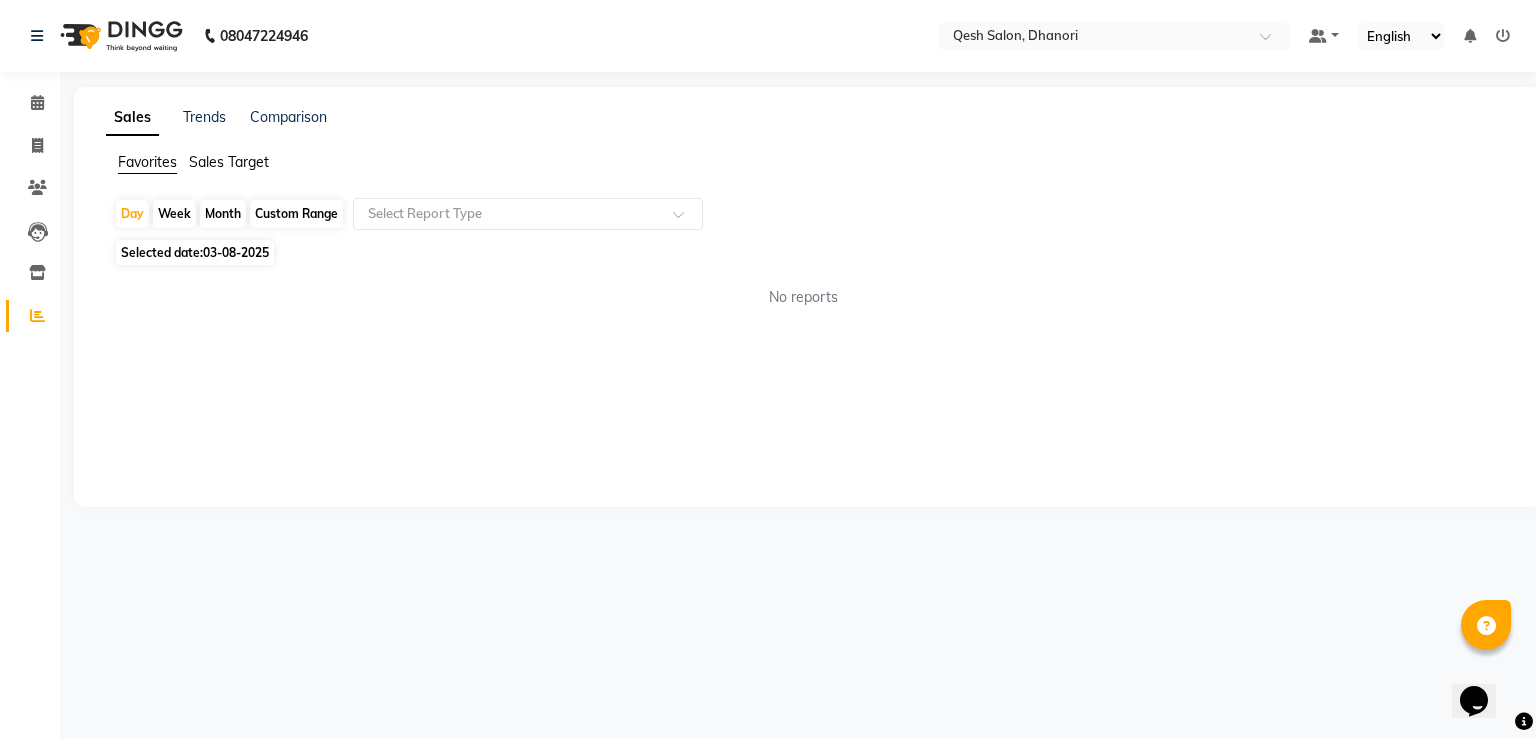 click on "Month" 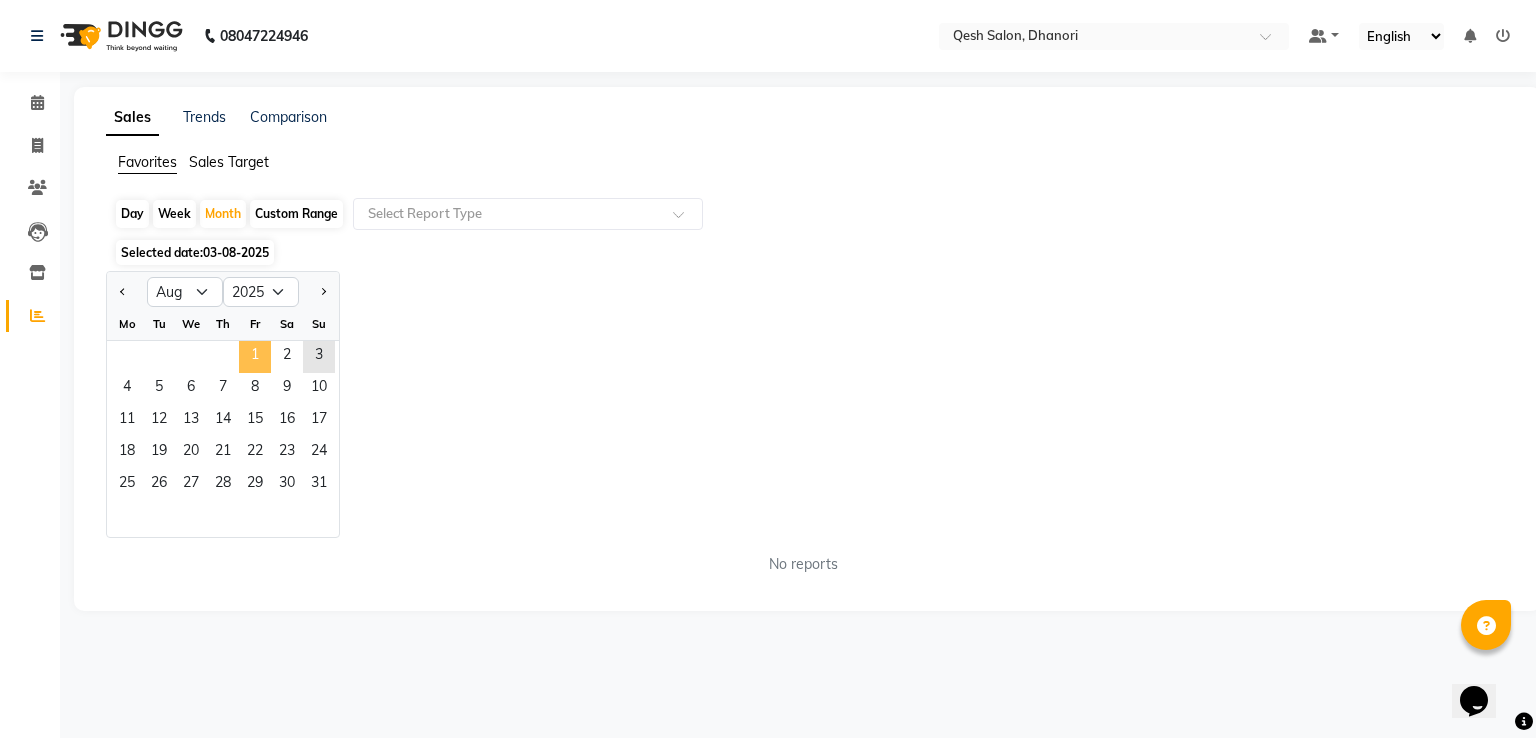 click on "1" 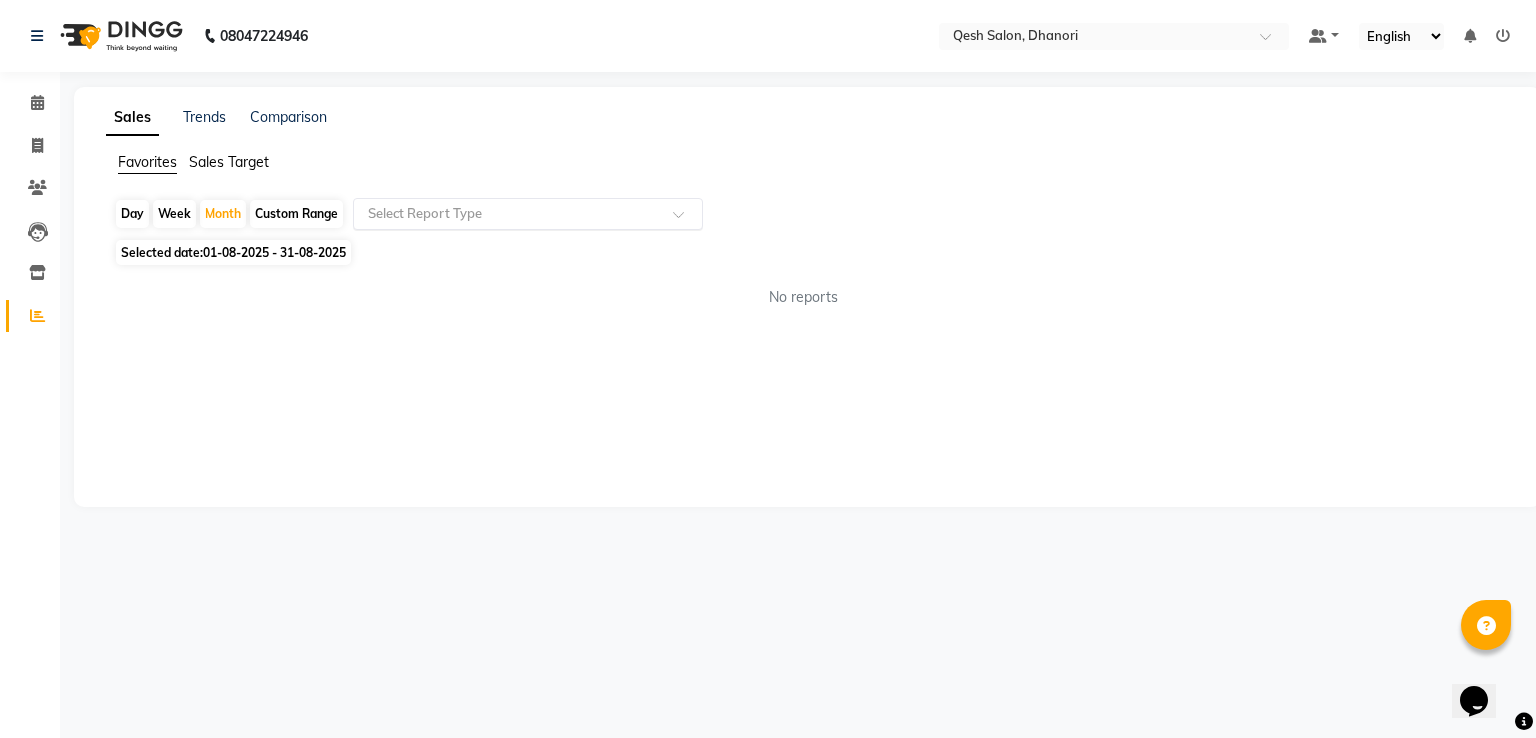click 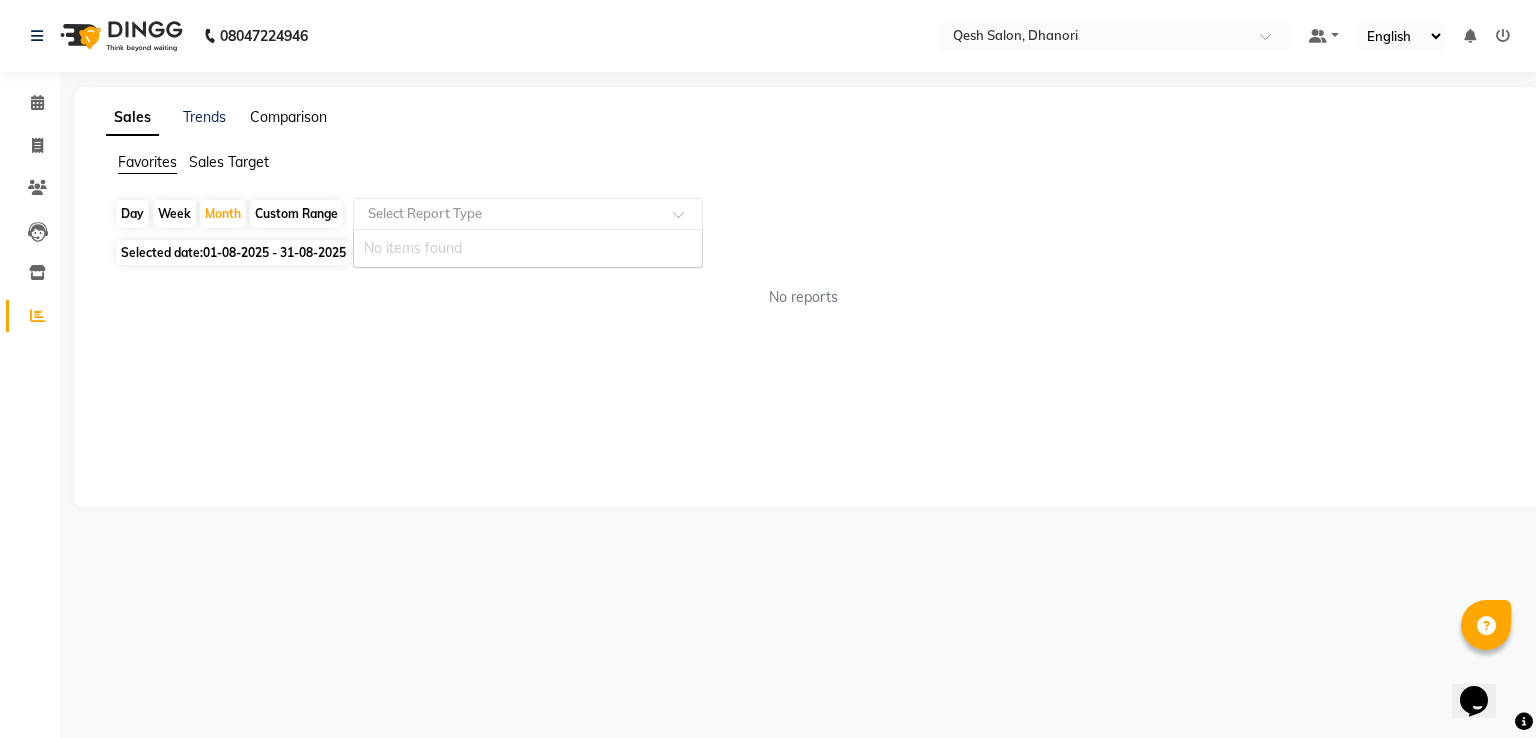 click on "Comparison" 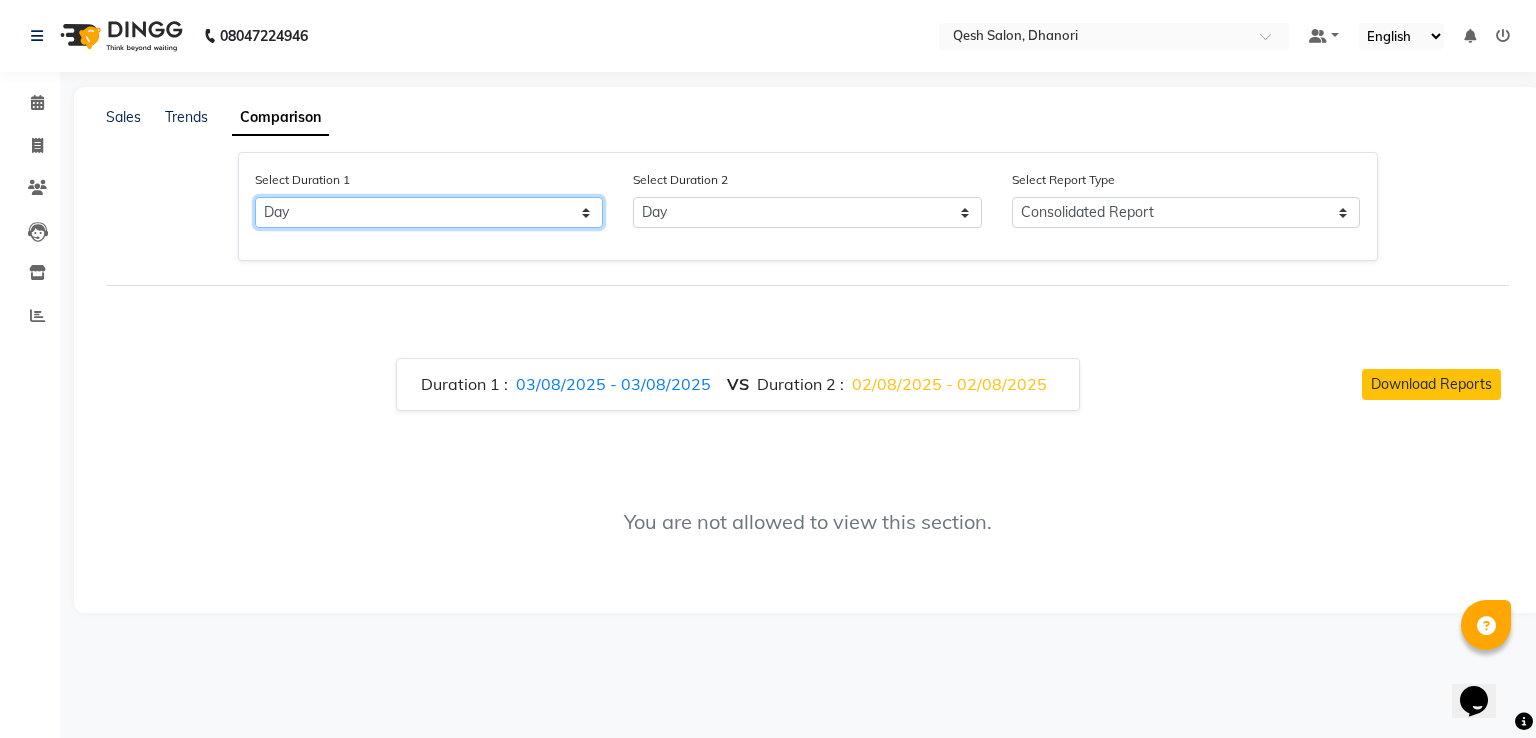 click on "Select Day Month Week Custom" 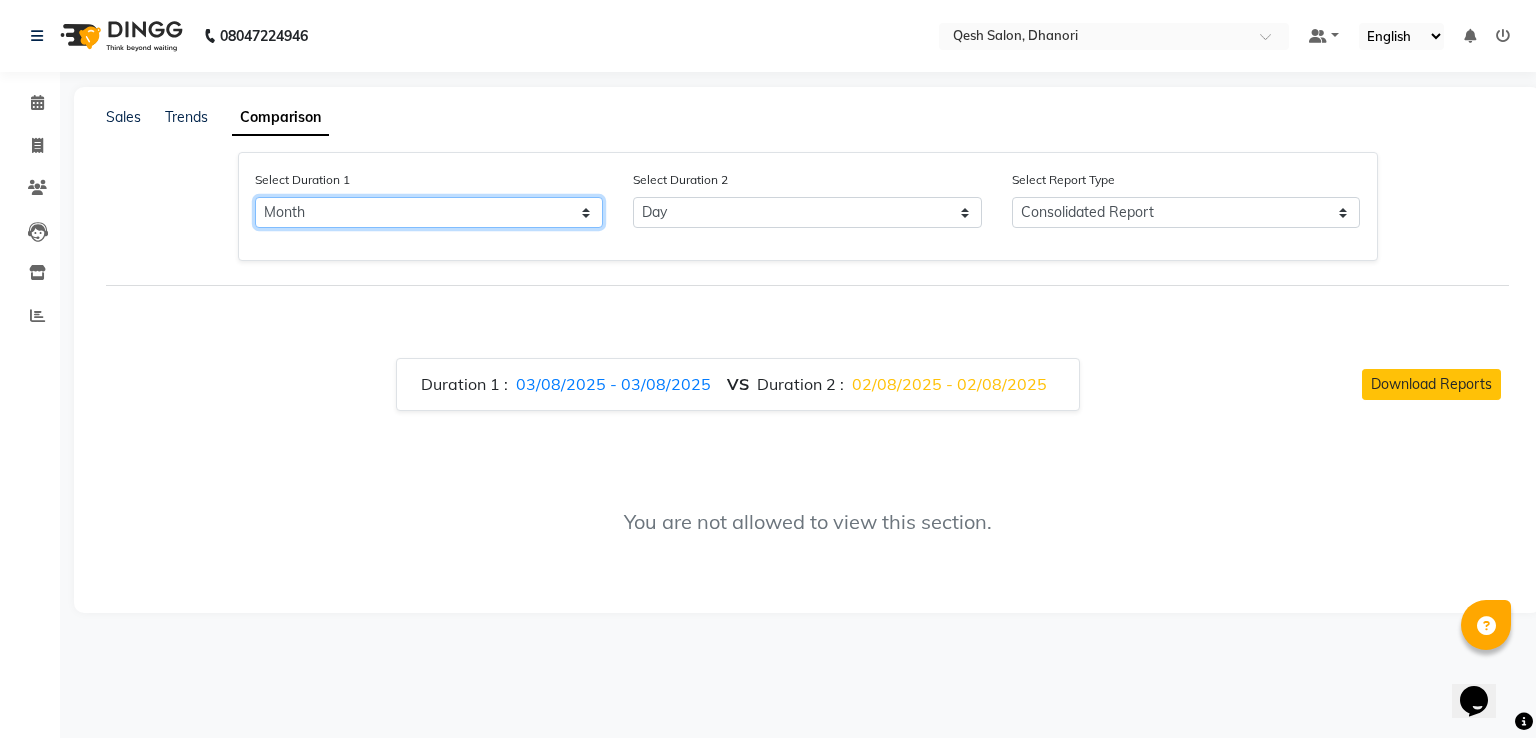 click on "Select Day Month Week Custom" 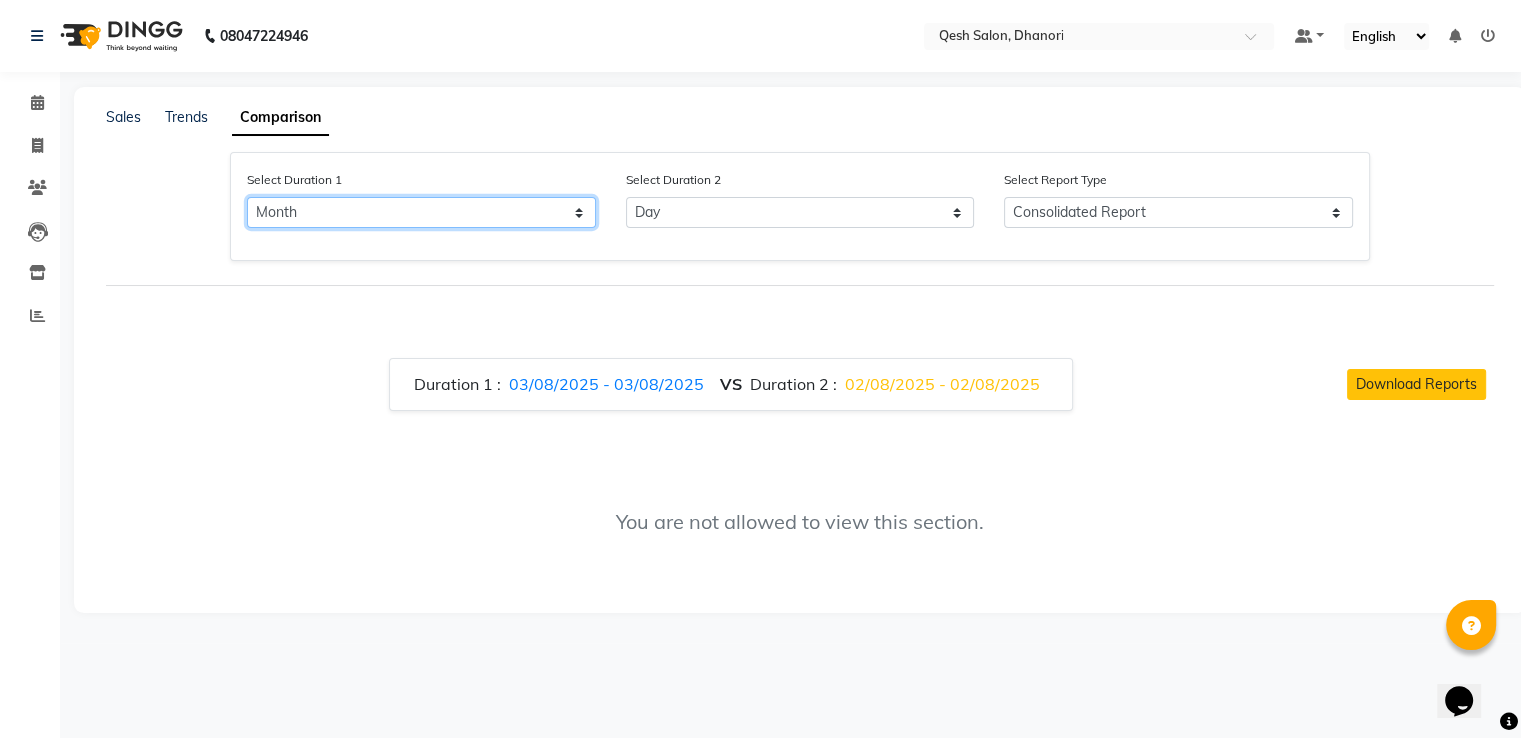 select on "8" 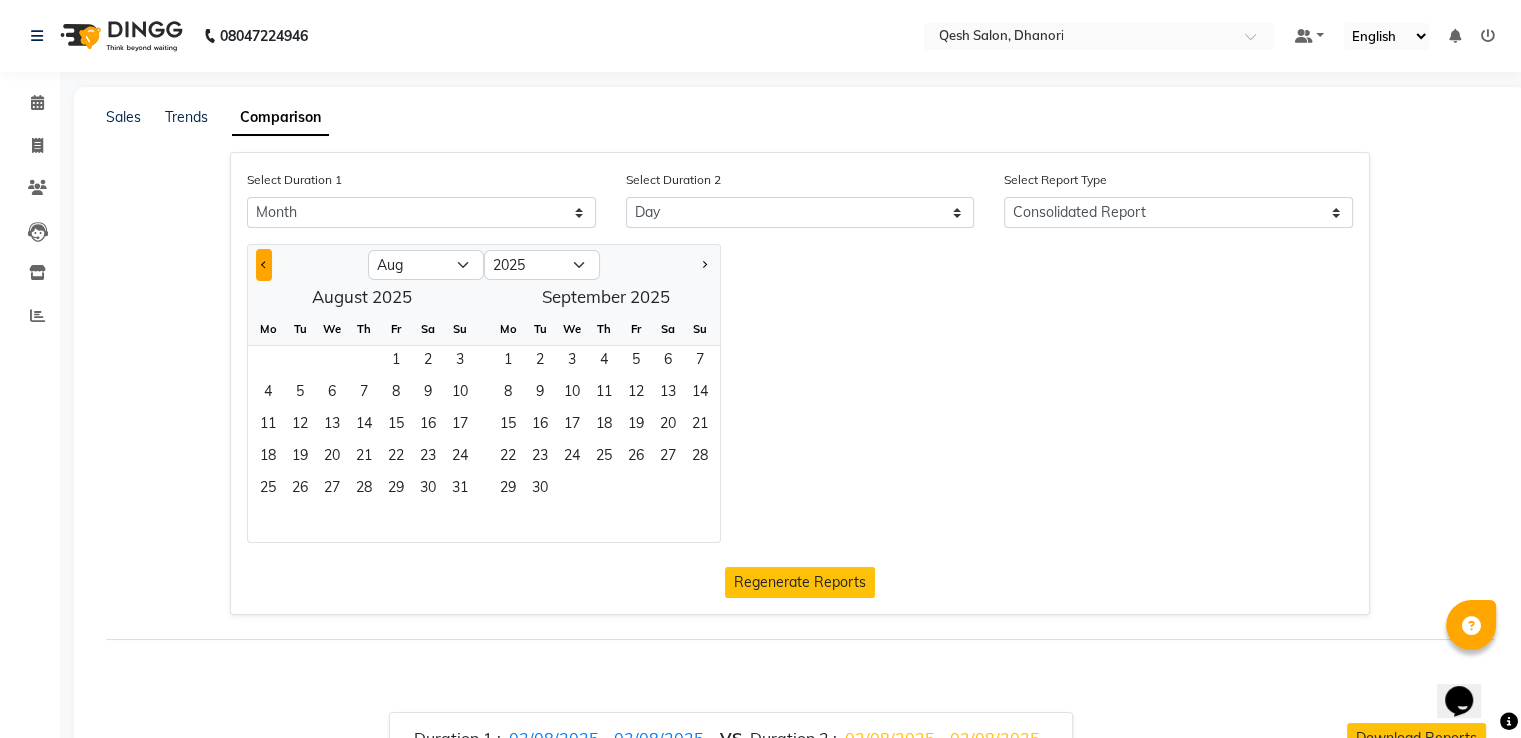 click 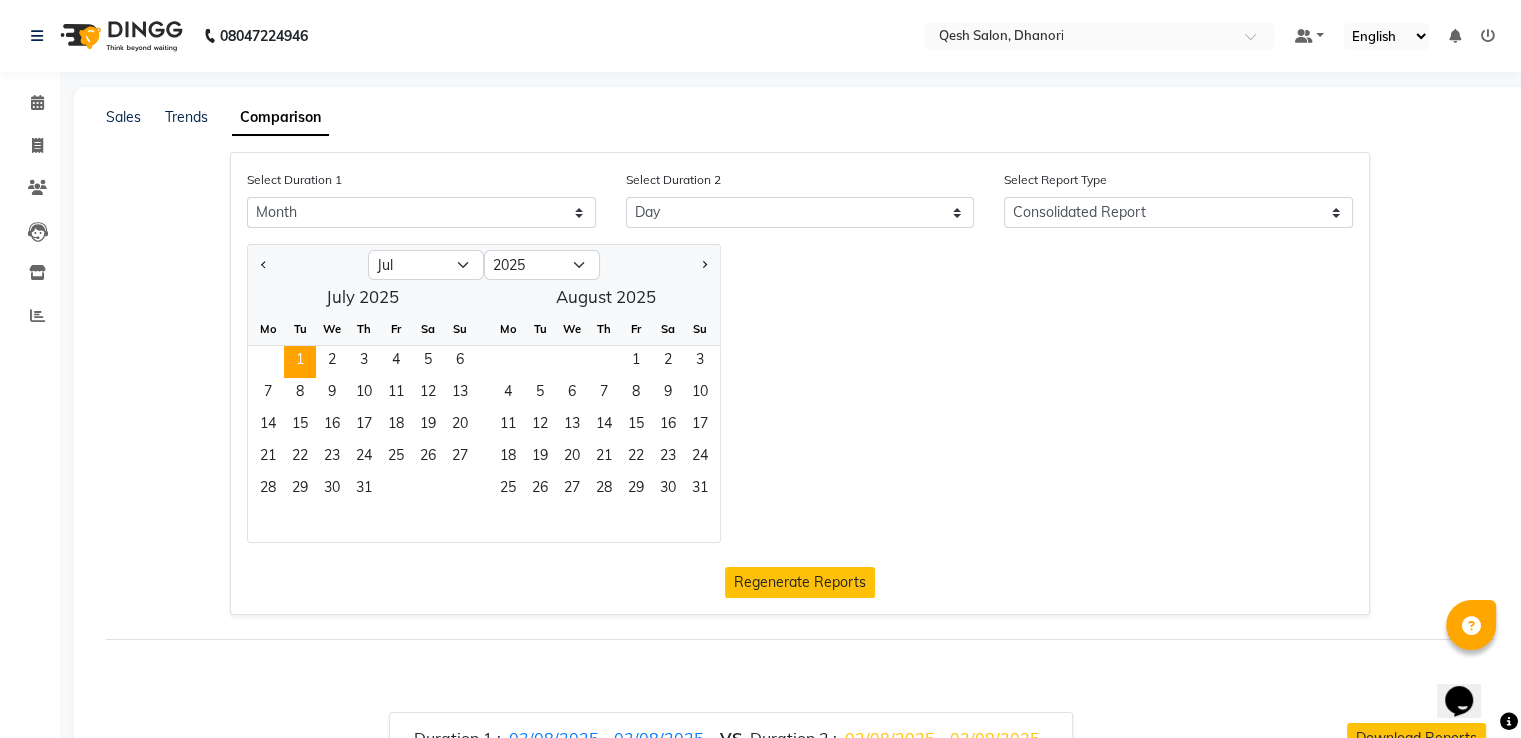 click on "1" 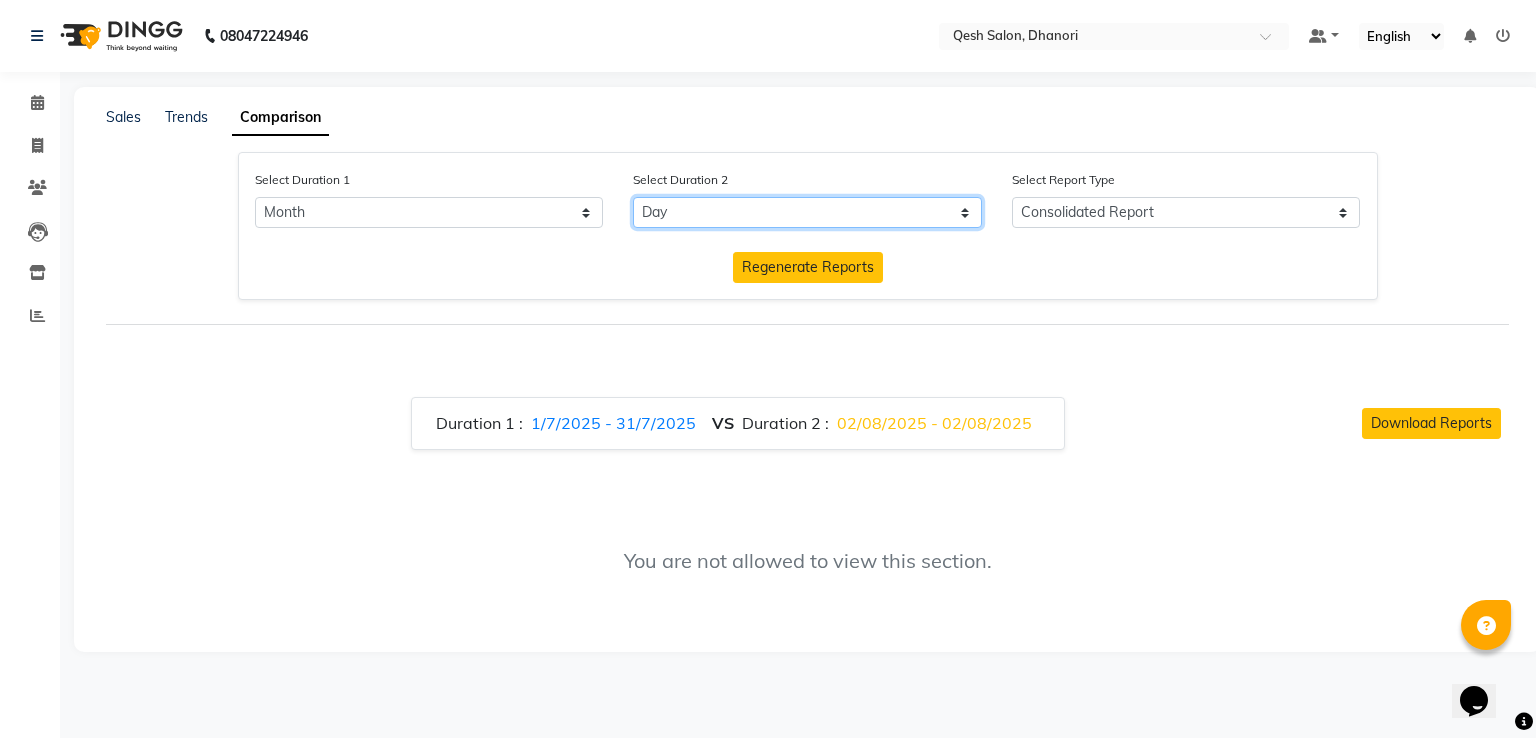 click on "Select Day Month Week Custom" 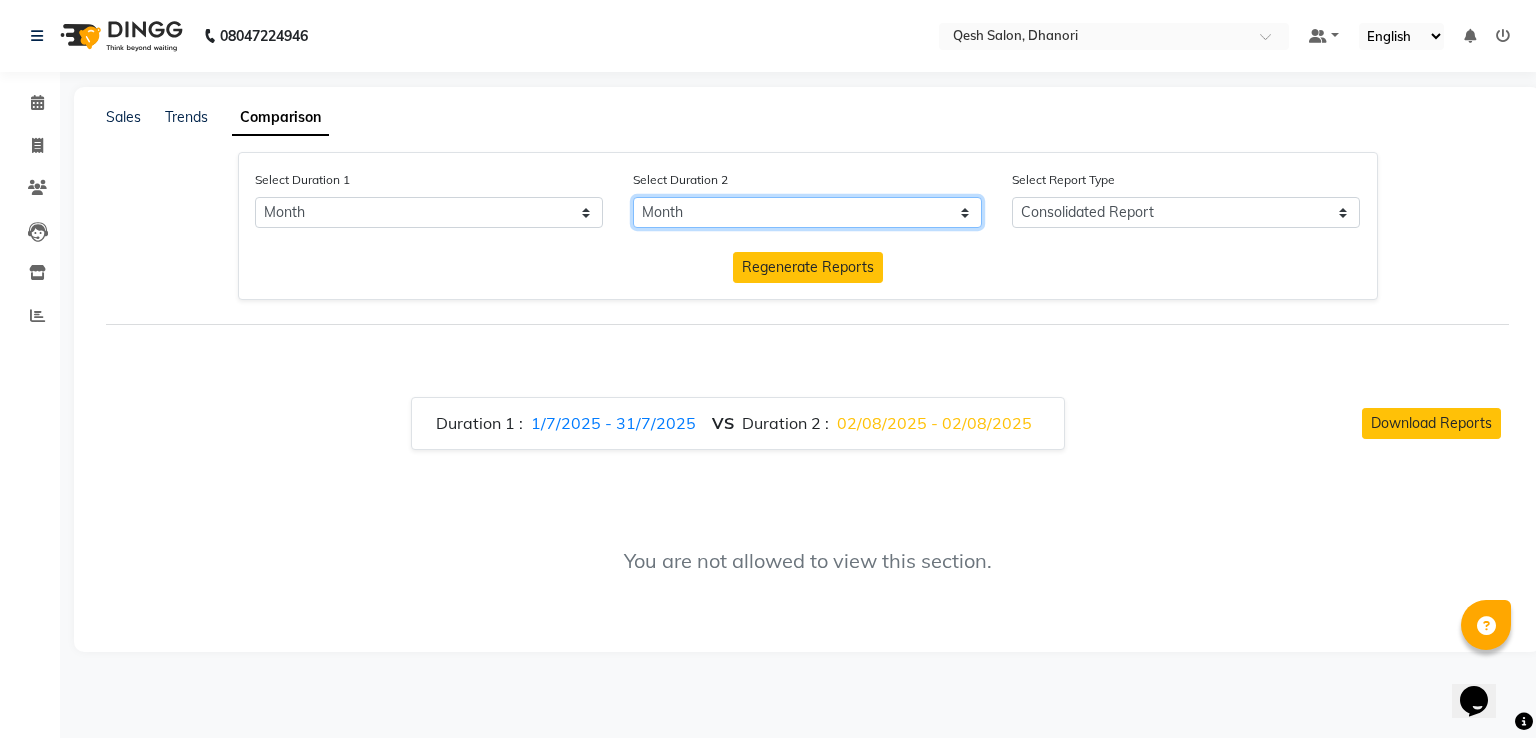 click on "Select Day Month Week Custom" 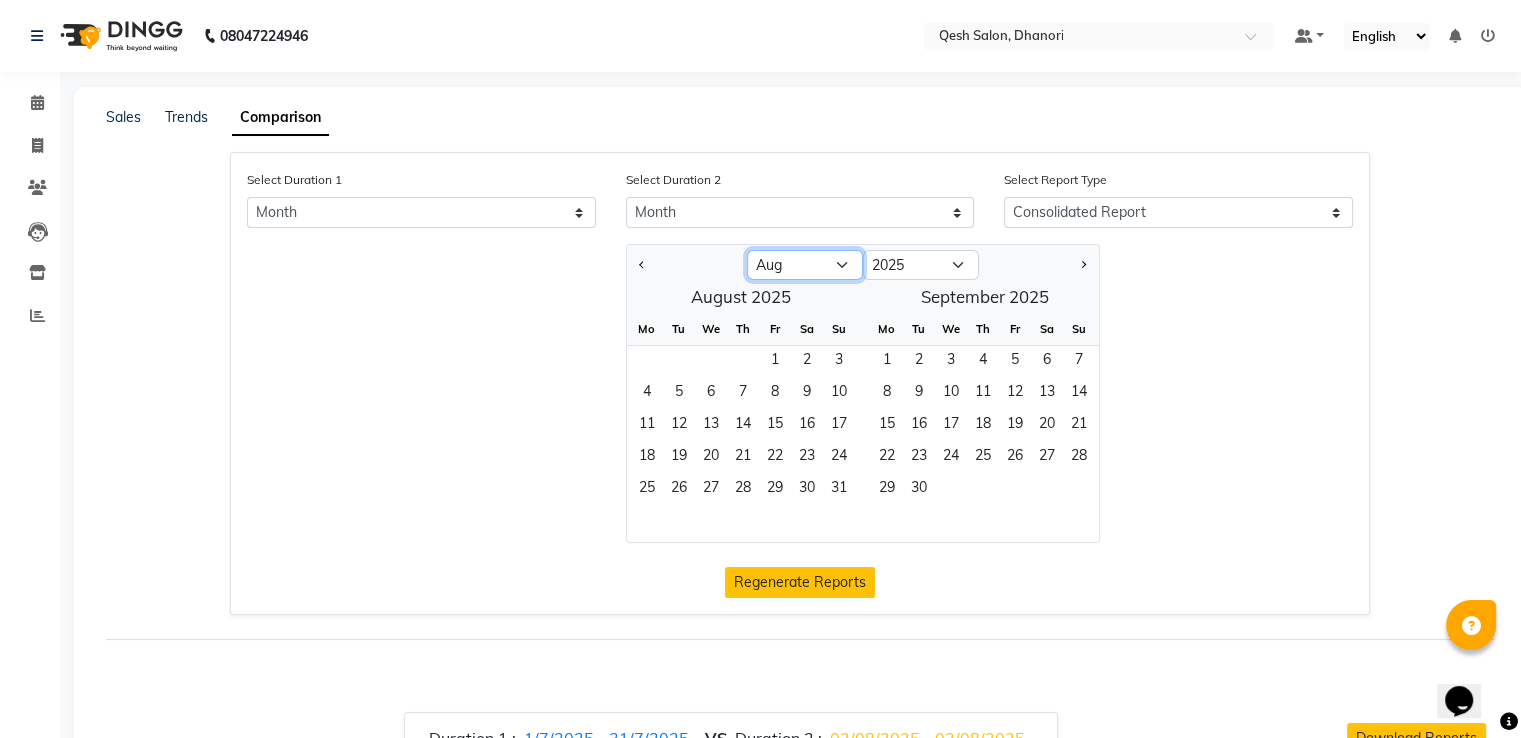 click on "Jan Feb Mar Apr May Jun Jul Aug Sep Oct Nov Dec" 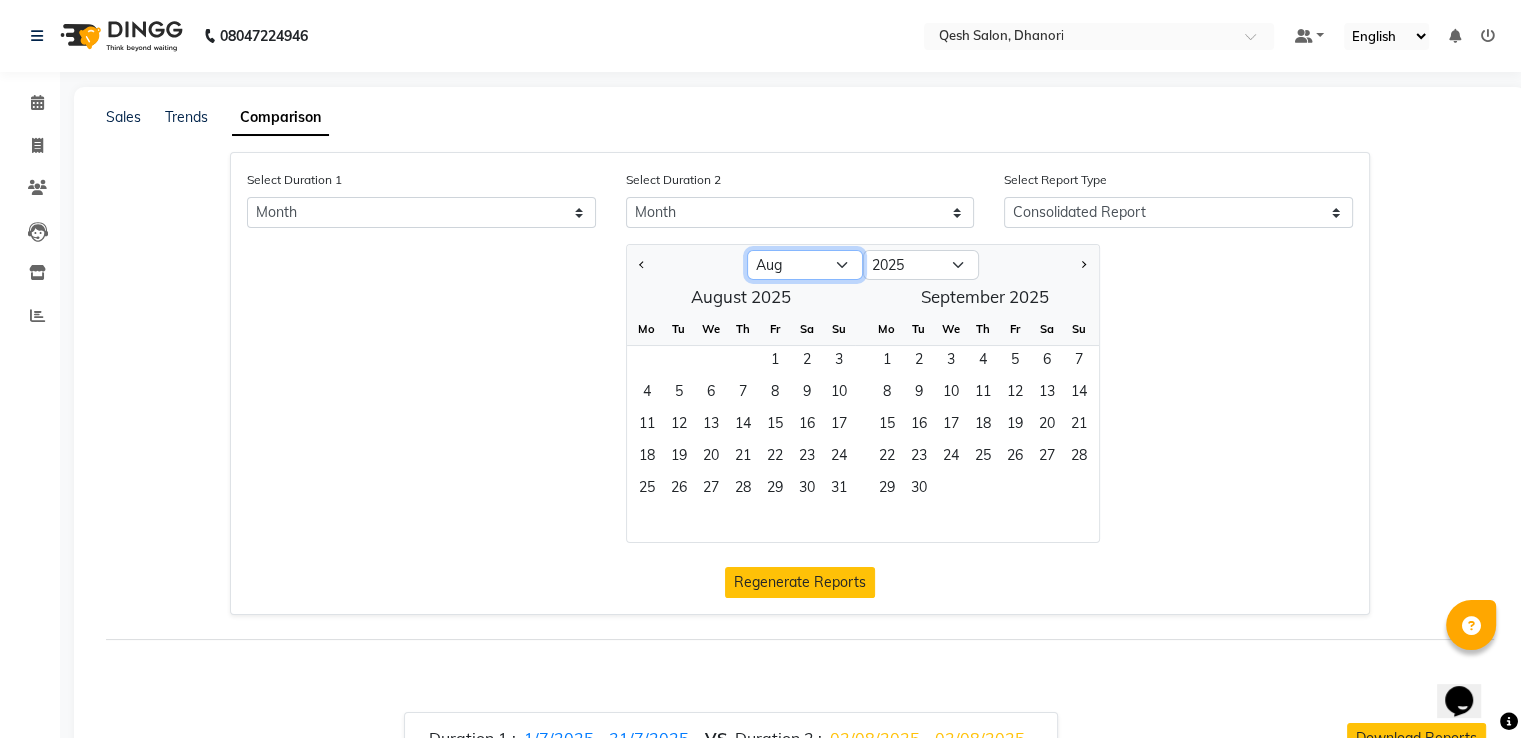 select on "6" 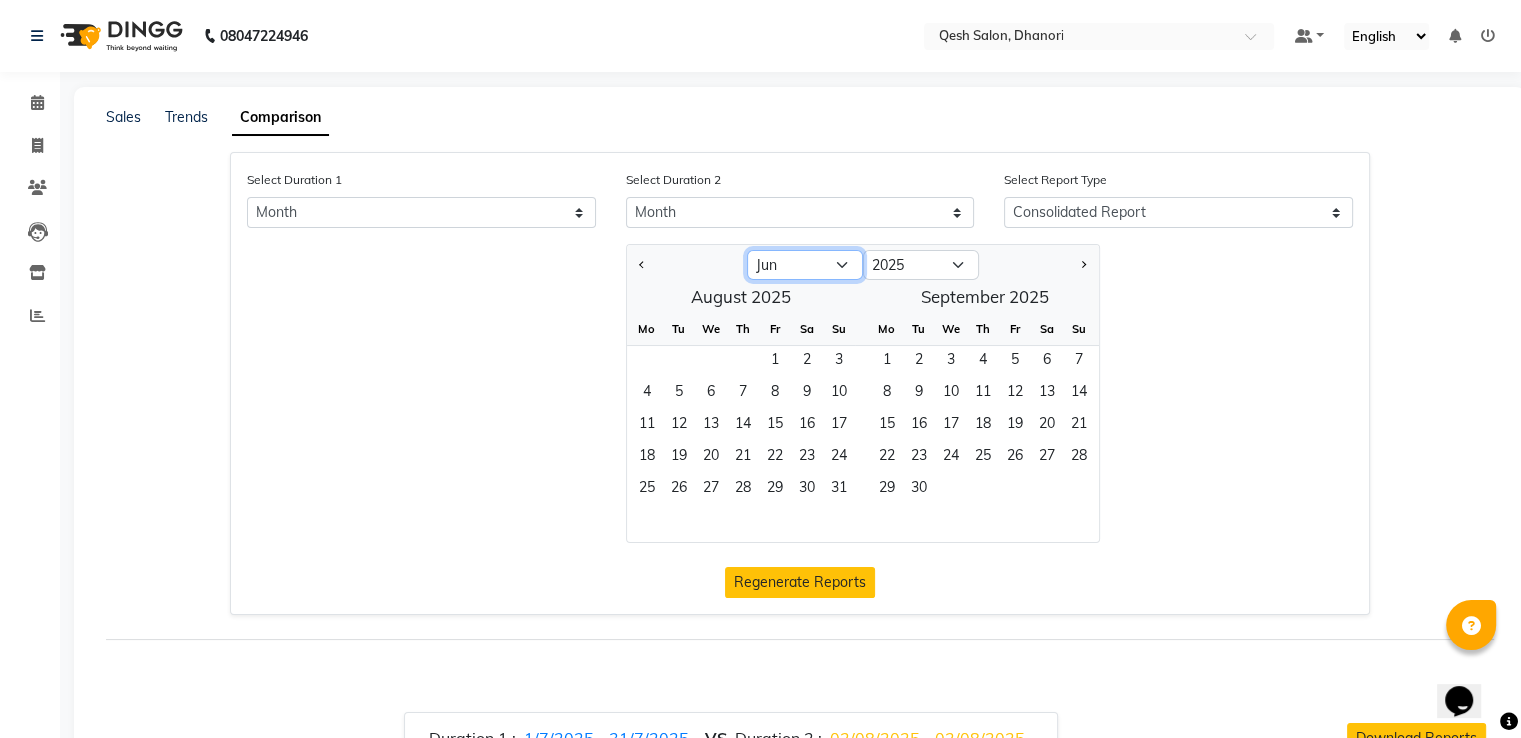 click on "Jan Feb Mar Apr May Jun Jul Aug Sep Oct Nov Dec" 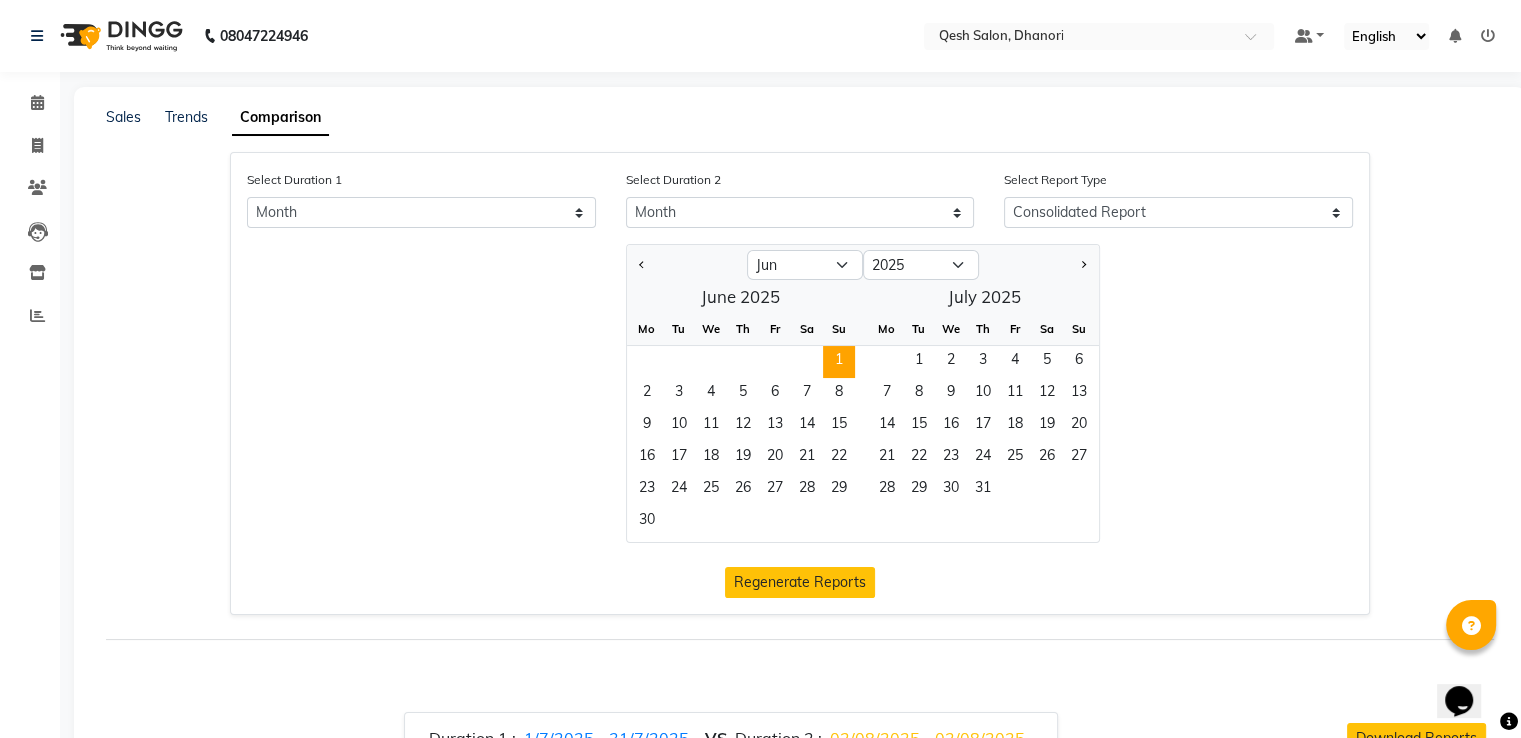 click on "1" 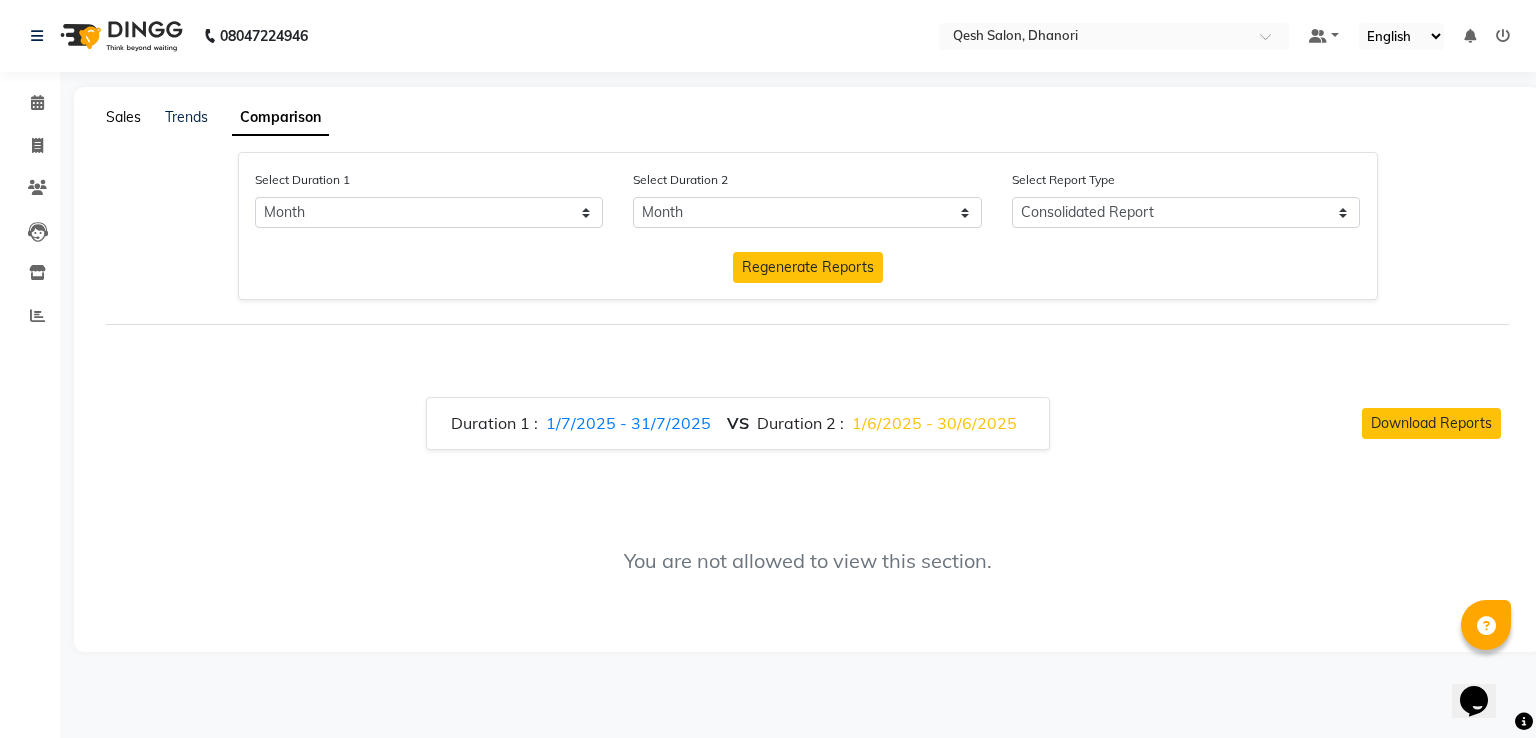 click on "Sales" 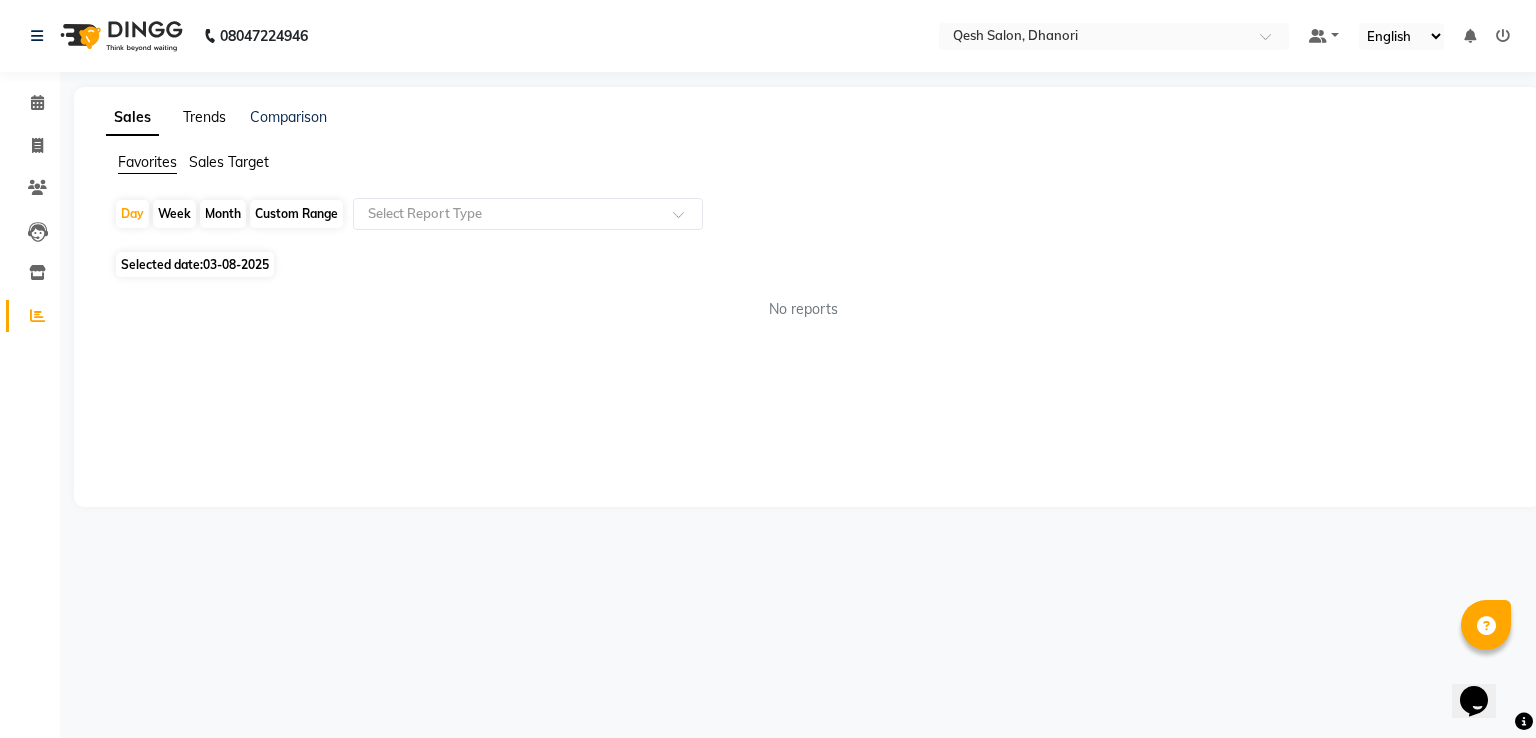 click on "Trends" 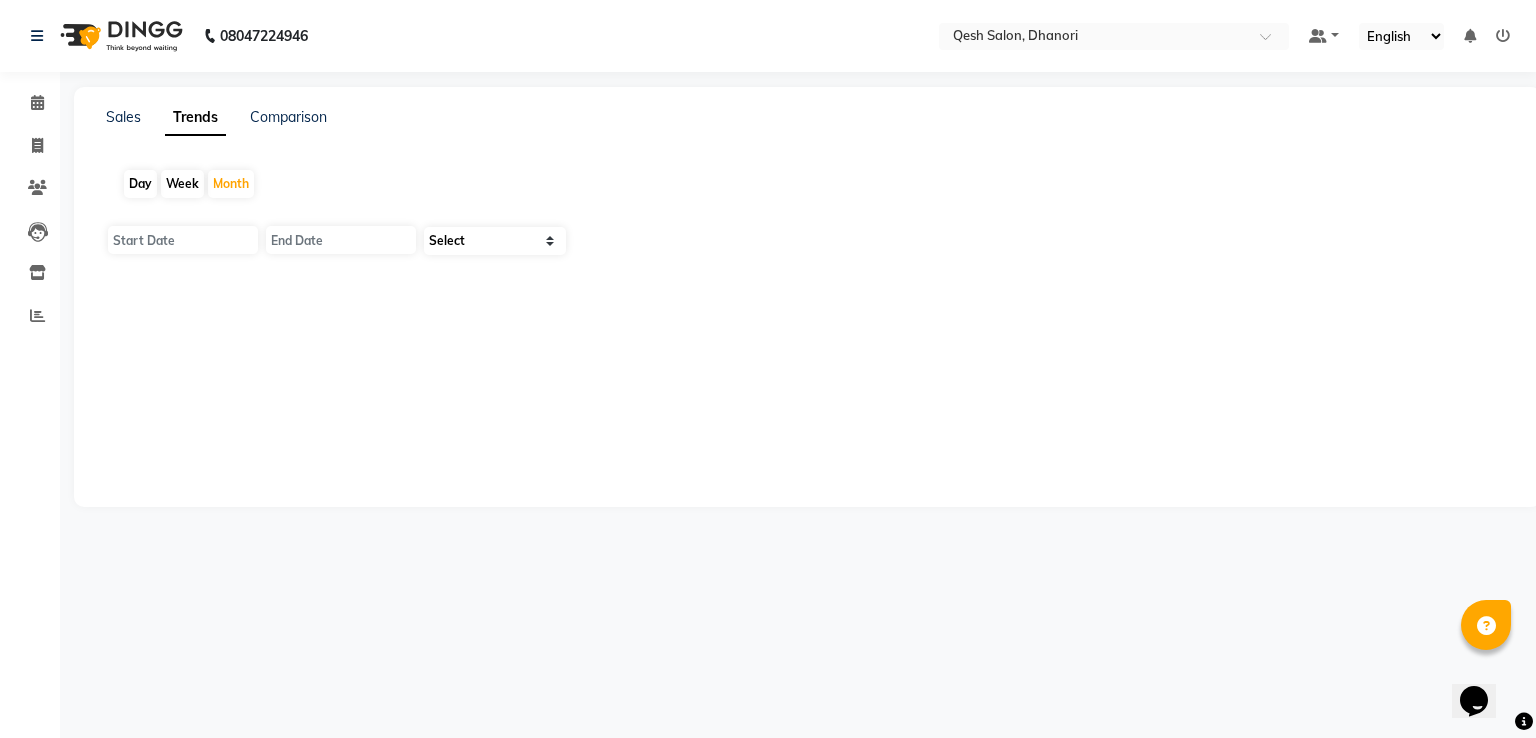 type on "01-08-2025" 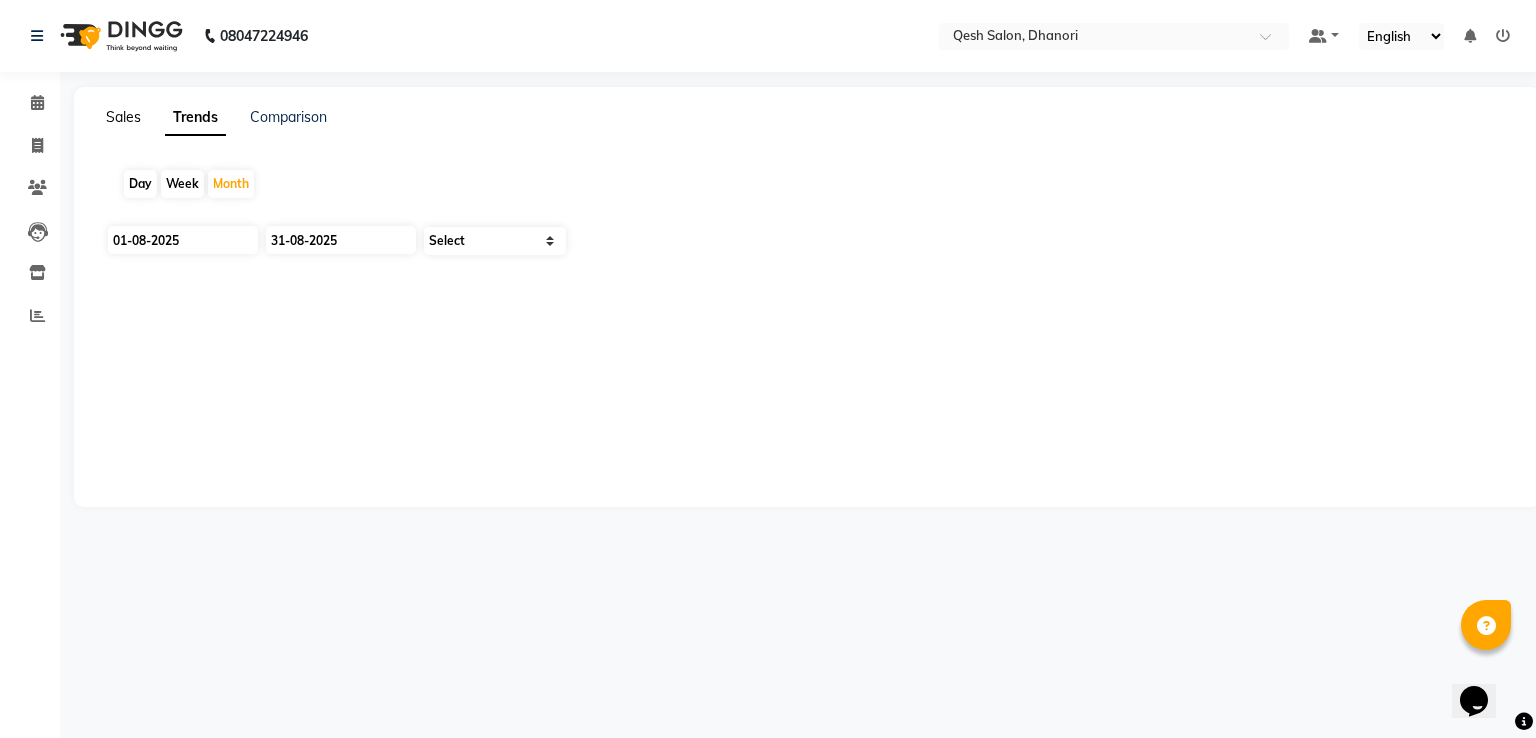click on "Sales" 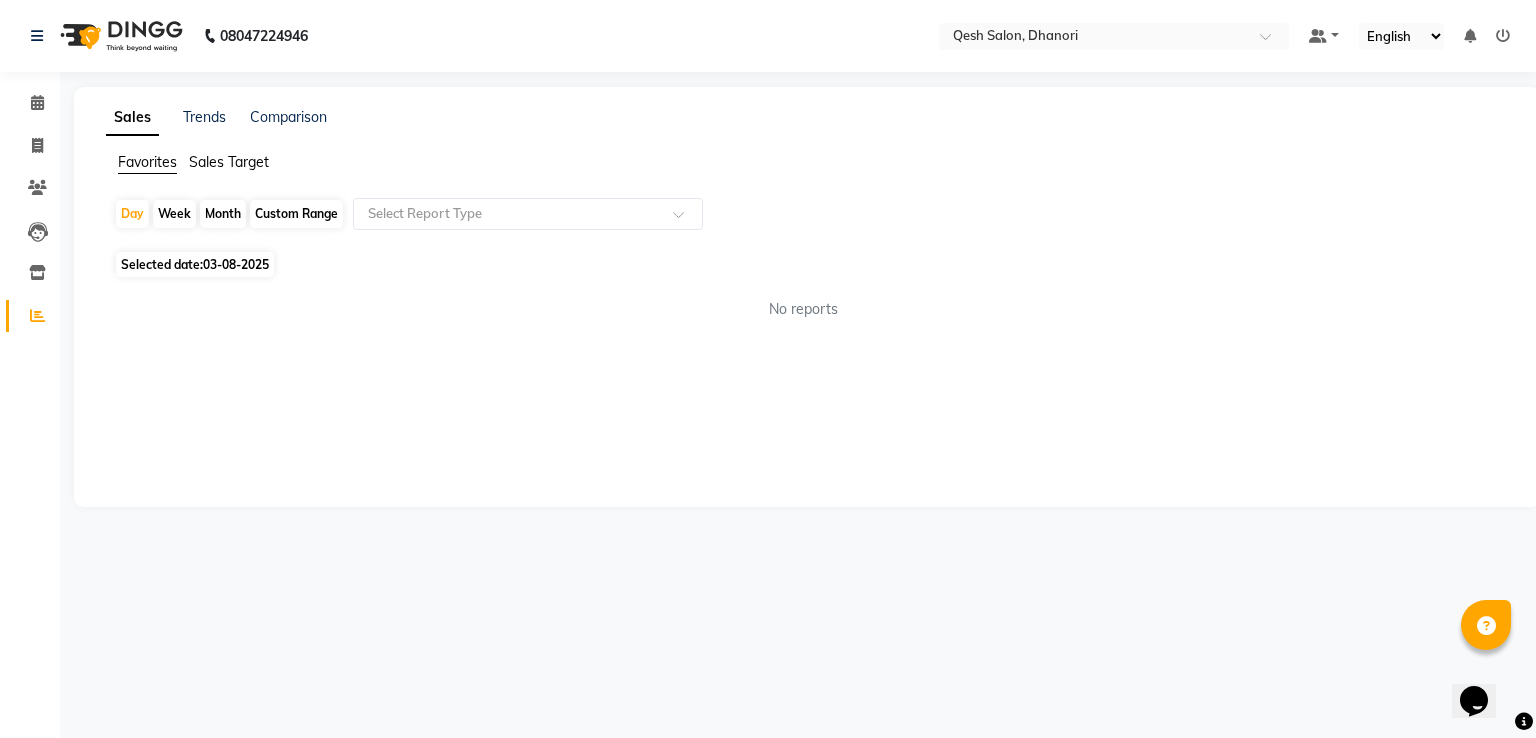 click on "Week" 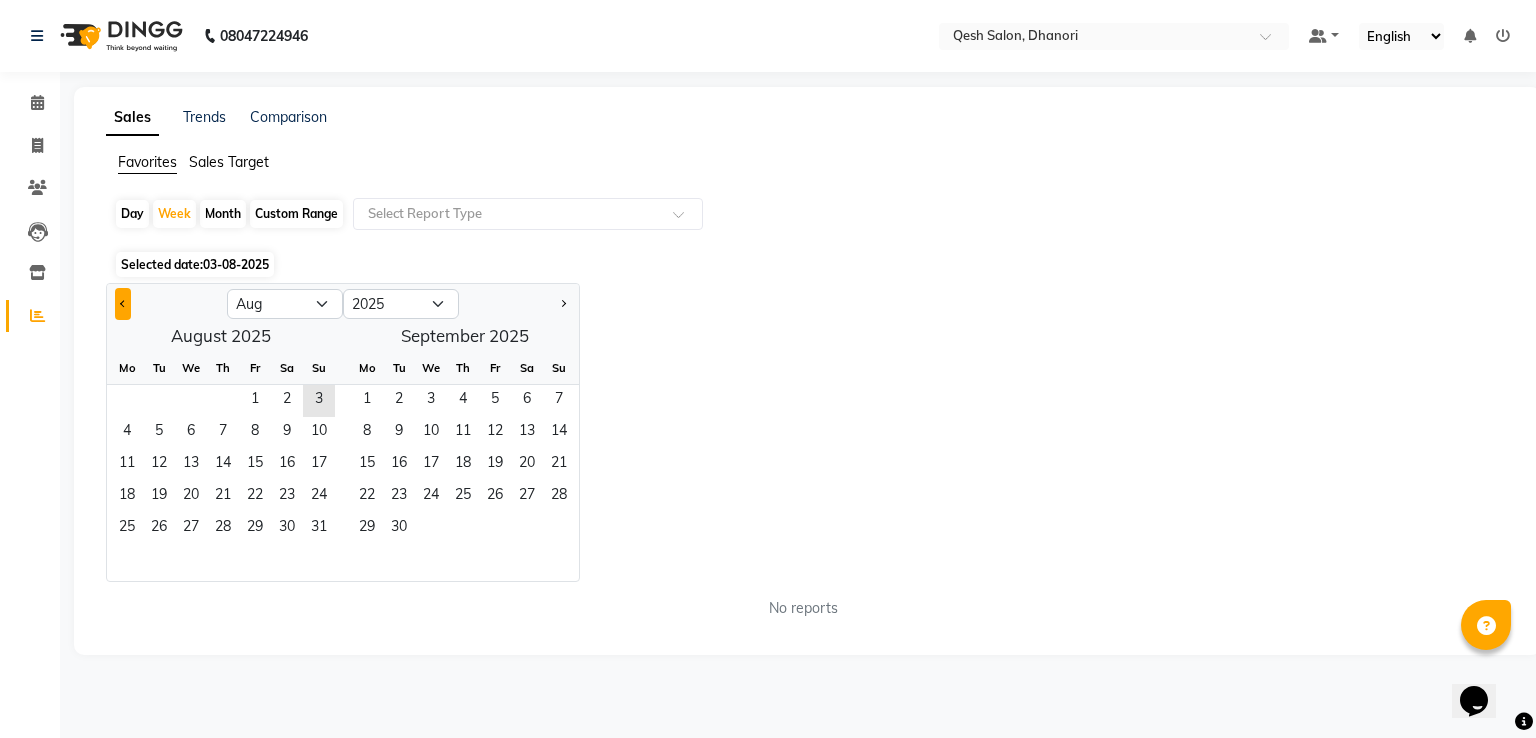click 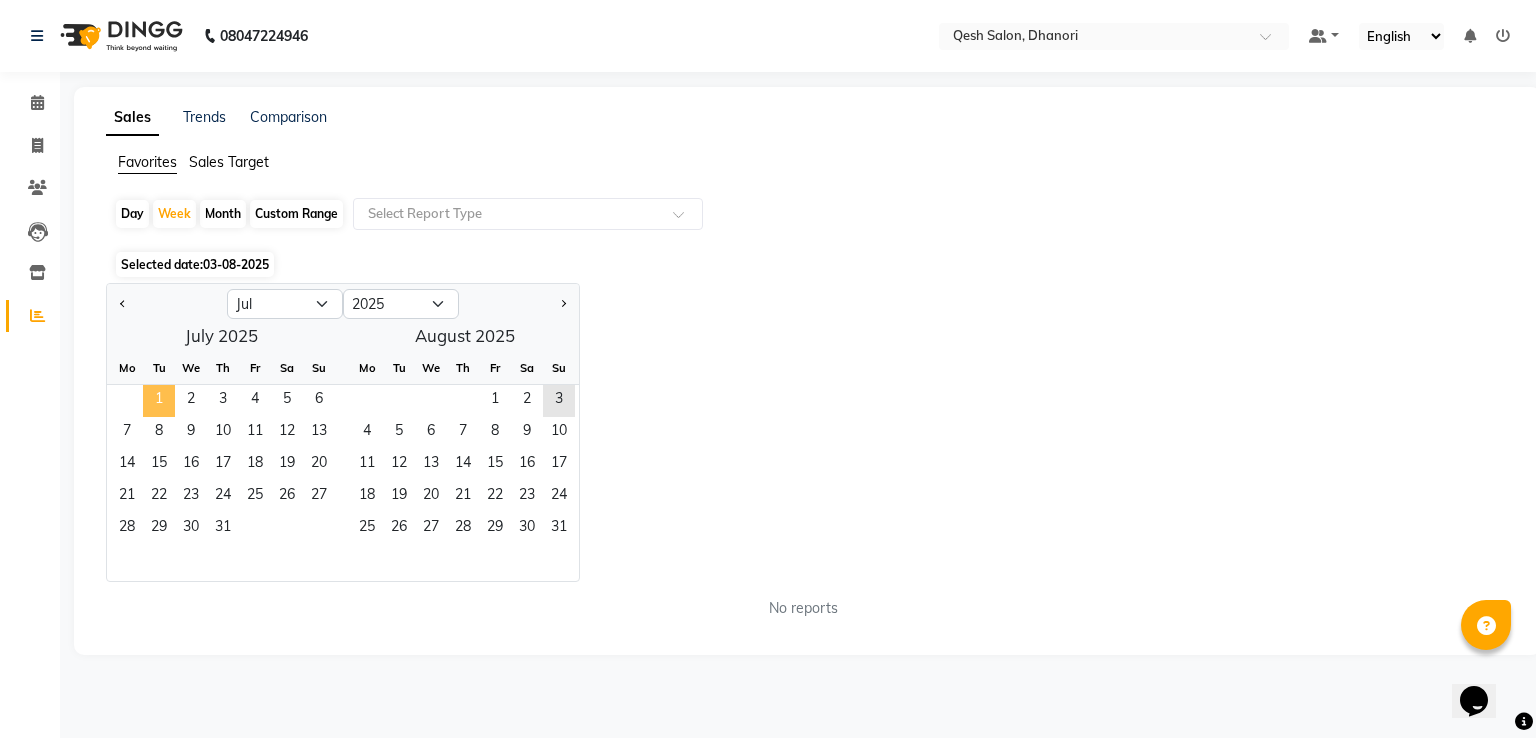 click on "1" 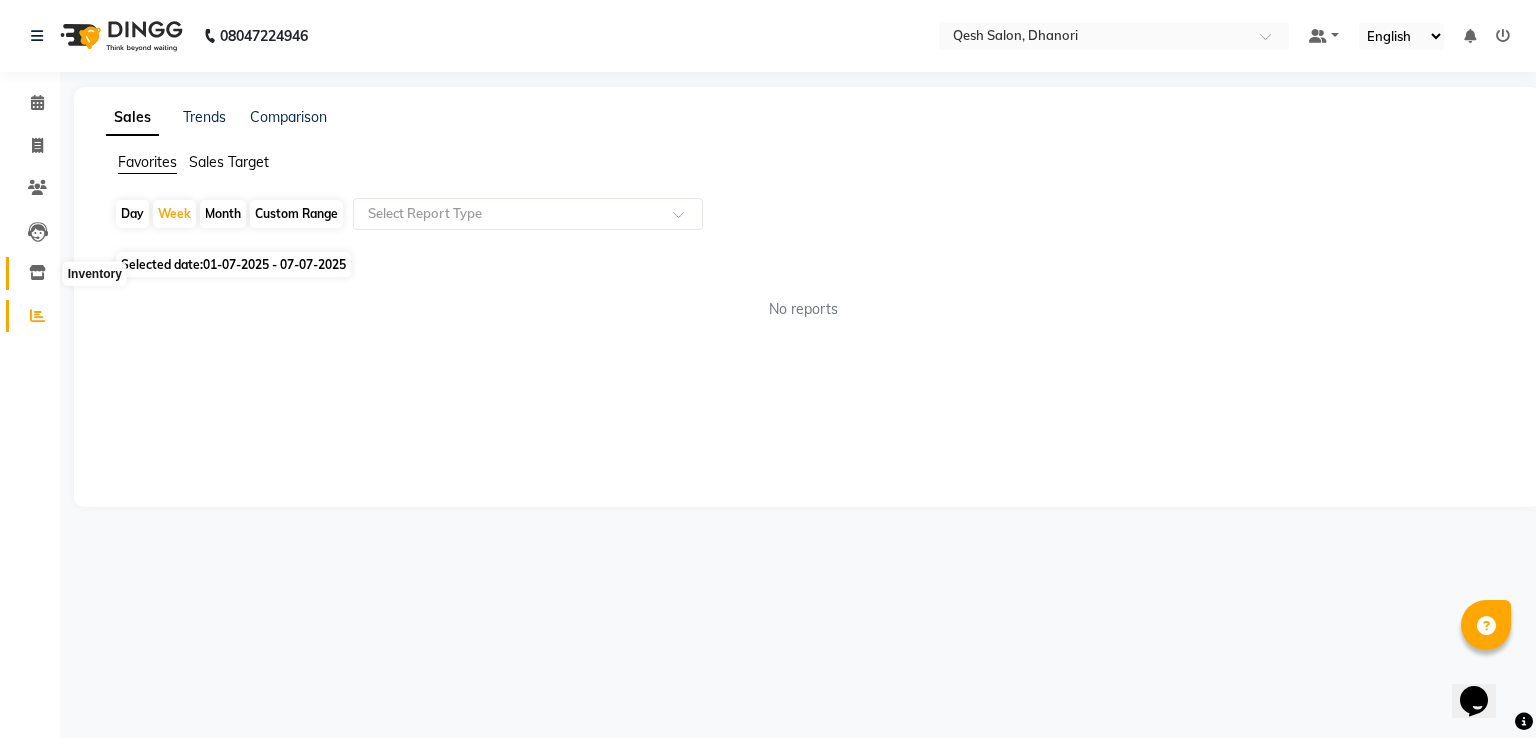 click 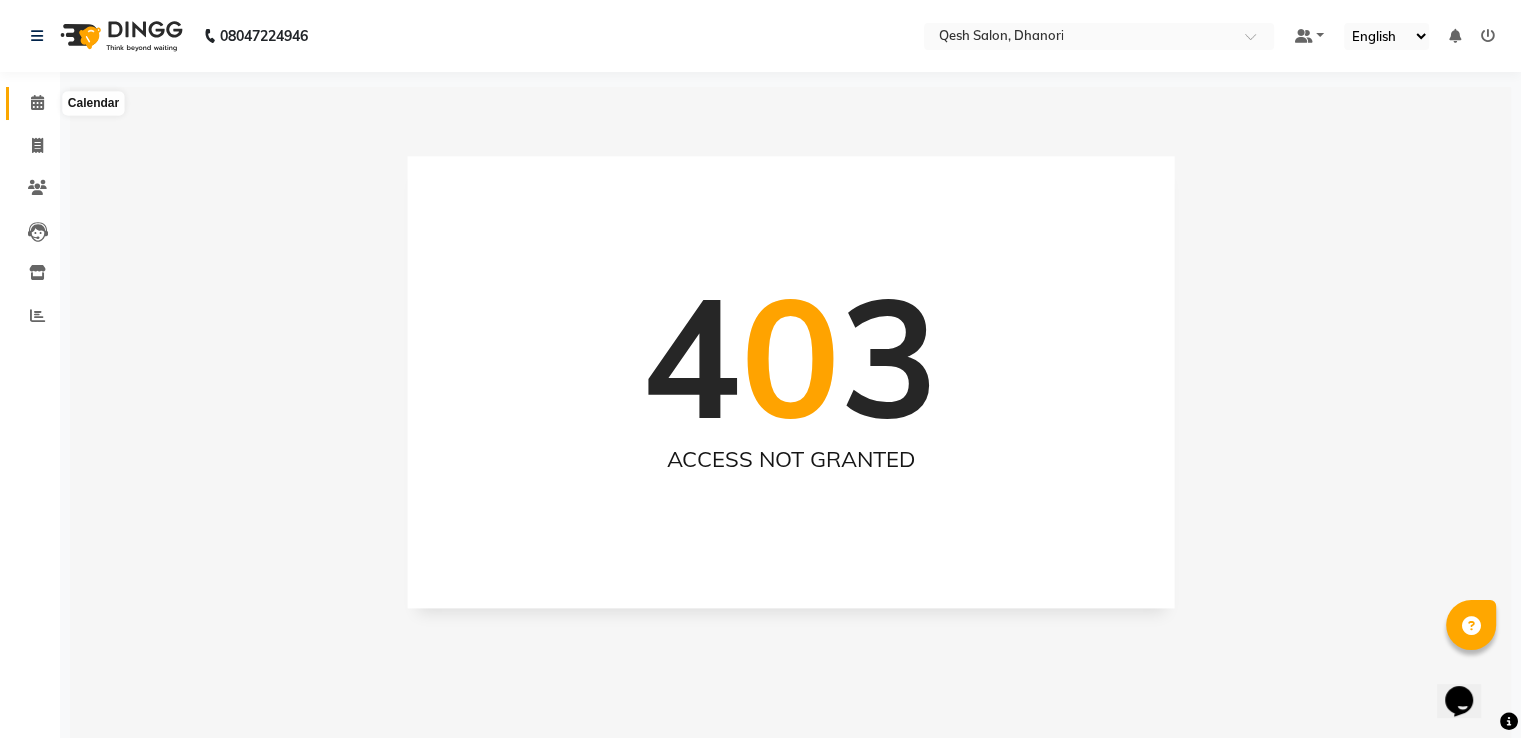 click 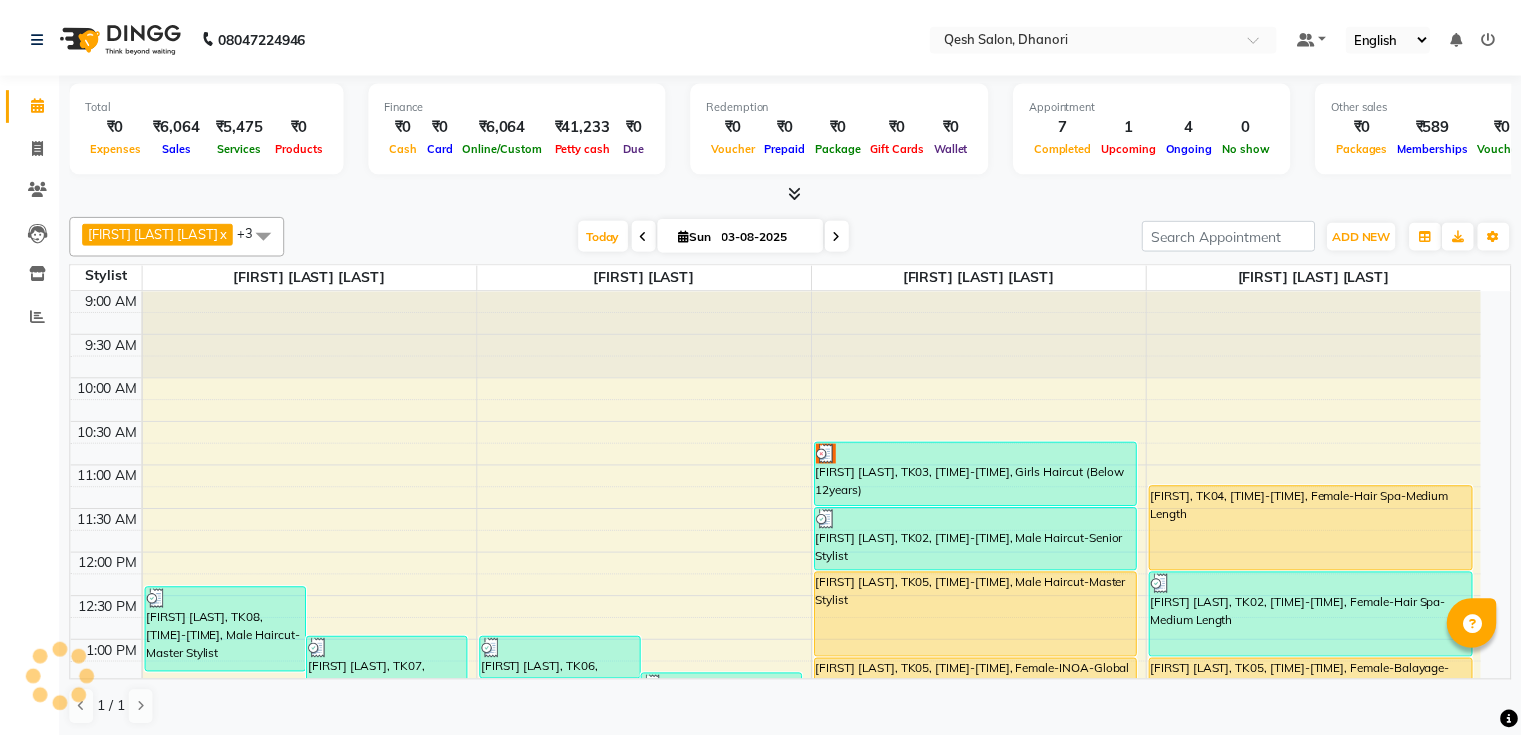 scroll, scrollTop: 0, scrollLeft: 0, axis: both 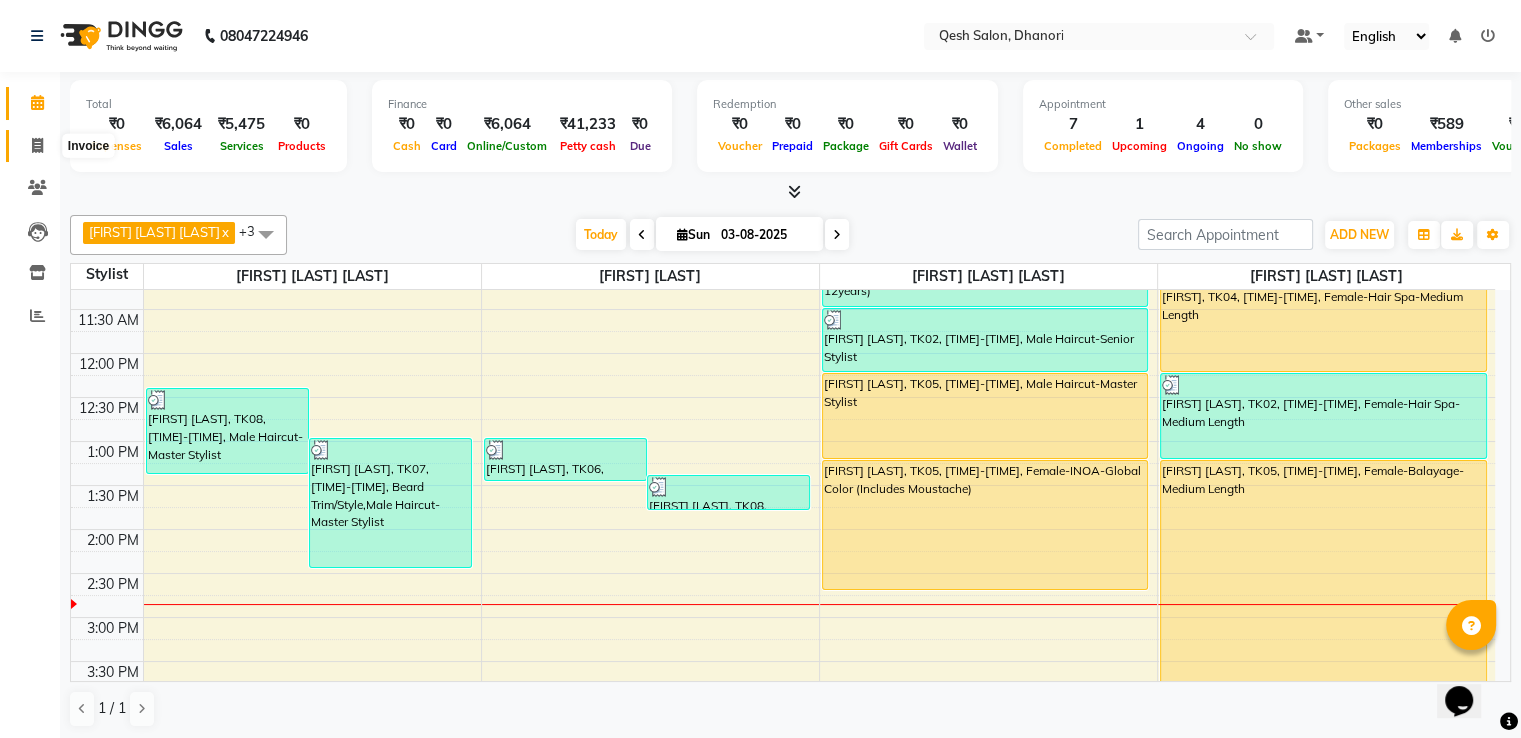 click 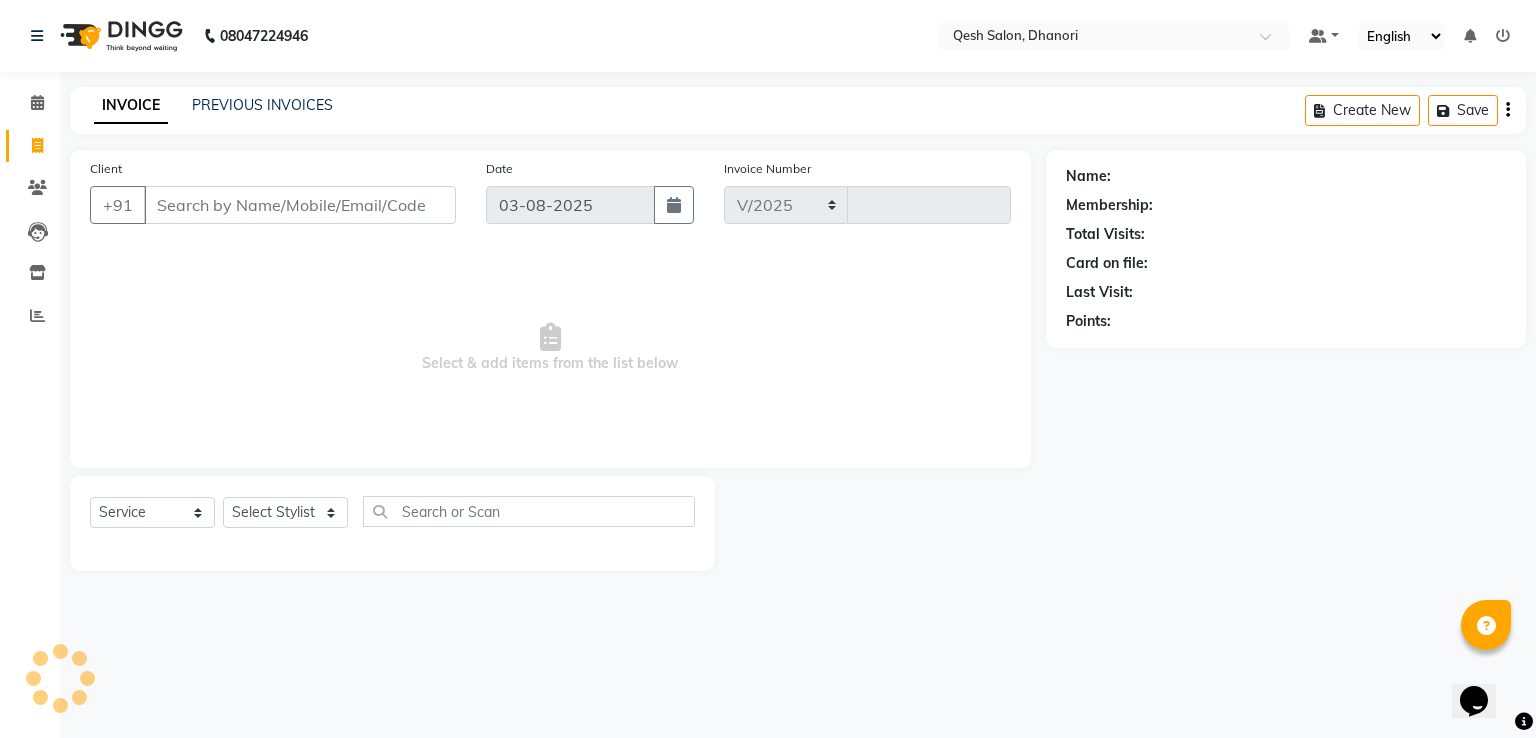 select on "7641" 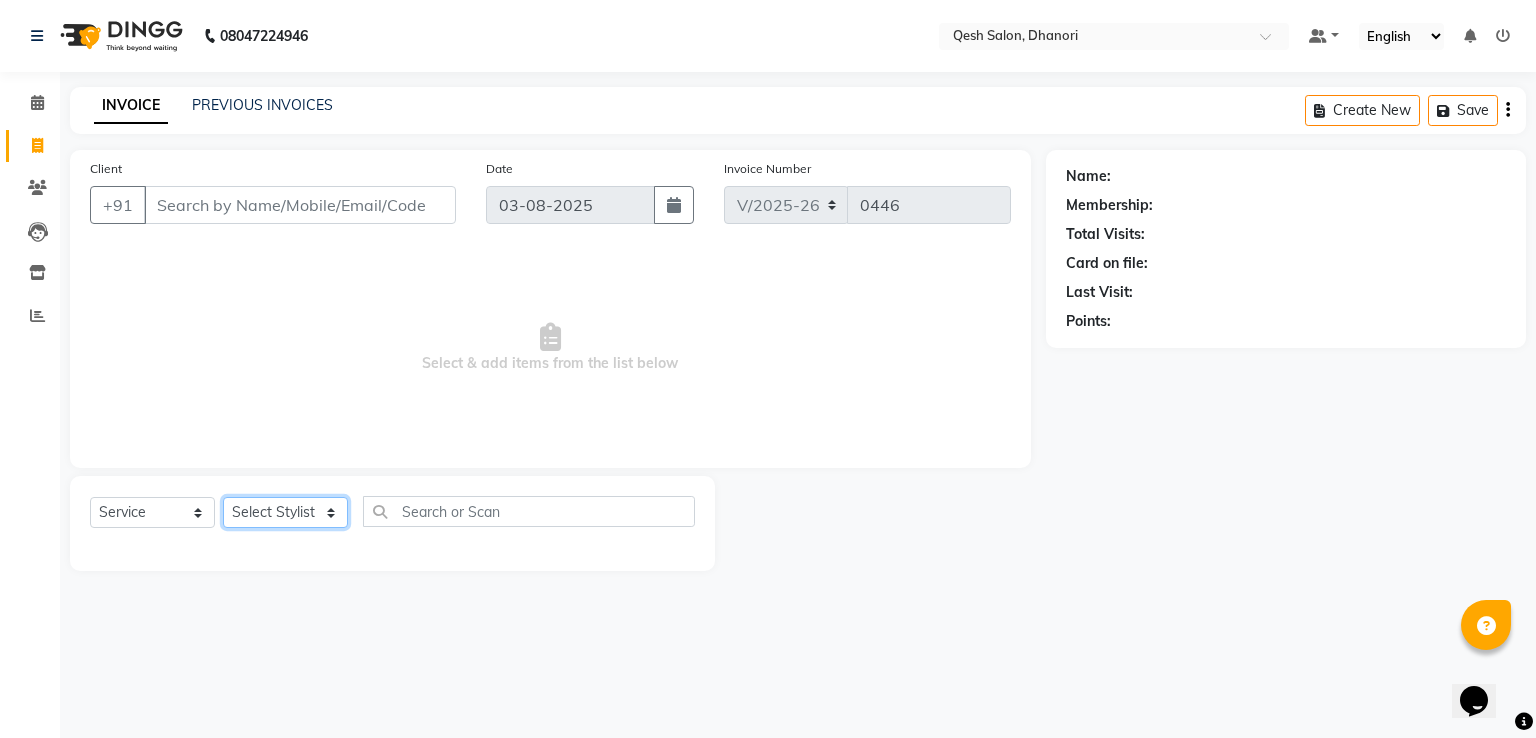 click on "Select Stylist Gagandeep Arora Harry Siril Anthony Prashansa Kumari Salon Sunil Kisan Wani Vanita Kamble Vinod Daulat Sonawane" 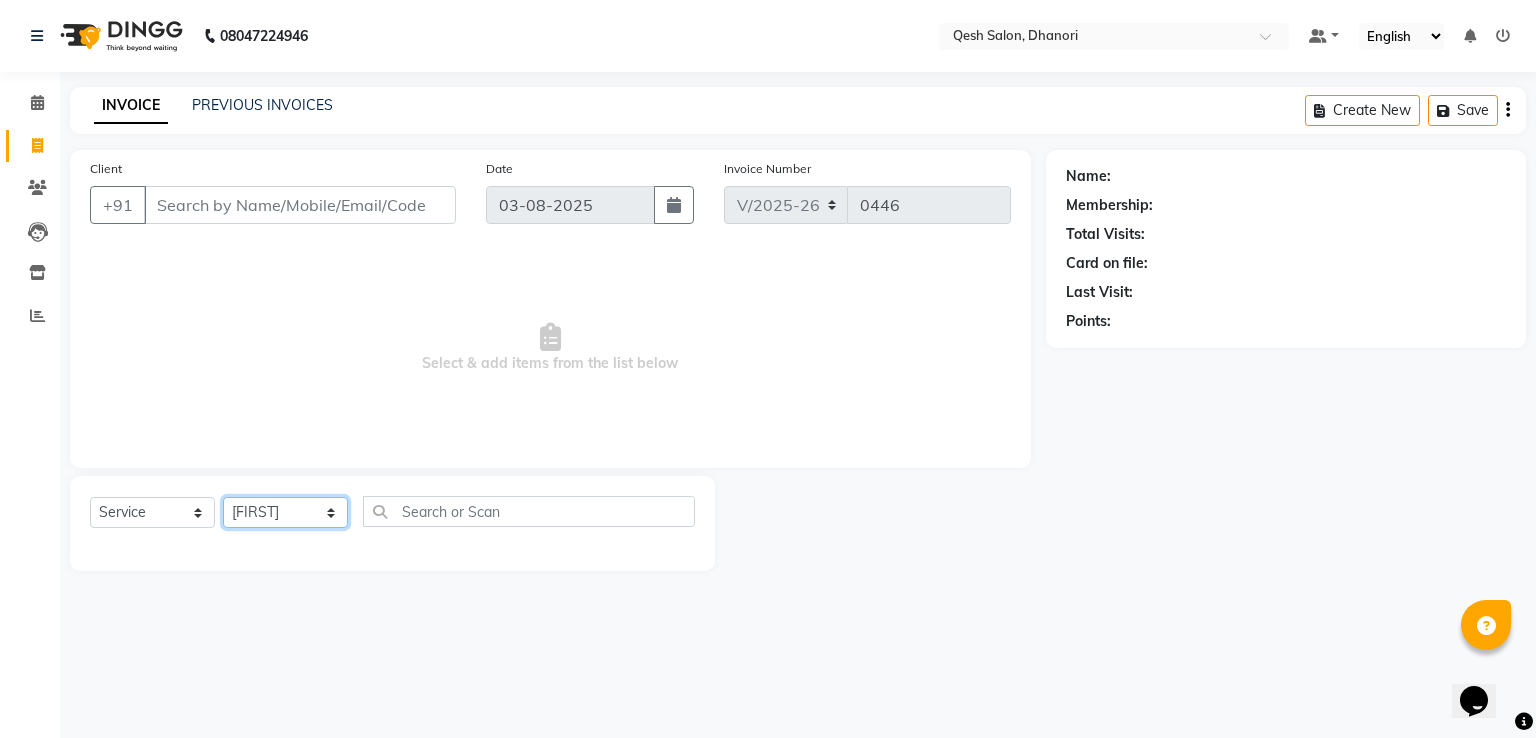 click on "Select Stylist Gagandeep Arora Harry Siril Anthony Prashansa Kumari Salon Sunil Kisan Wani Vanita Kamble Vinod Daulat Sonawane" 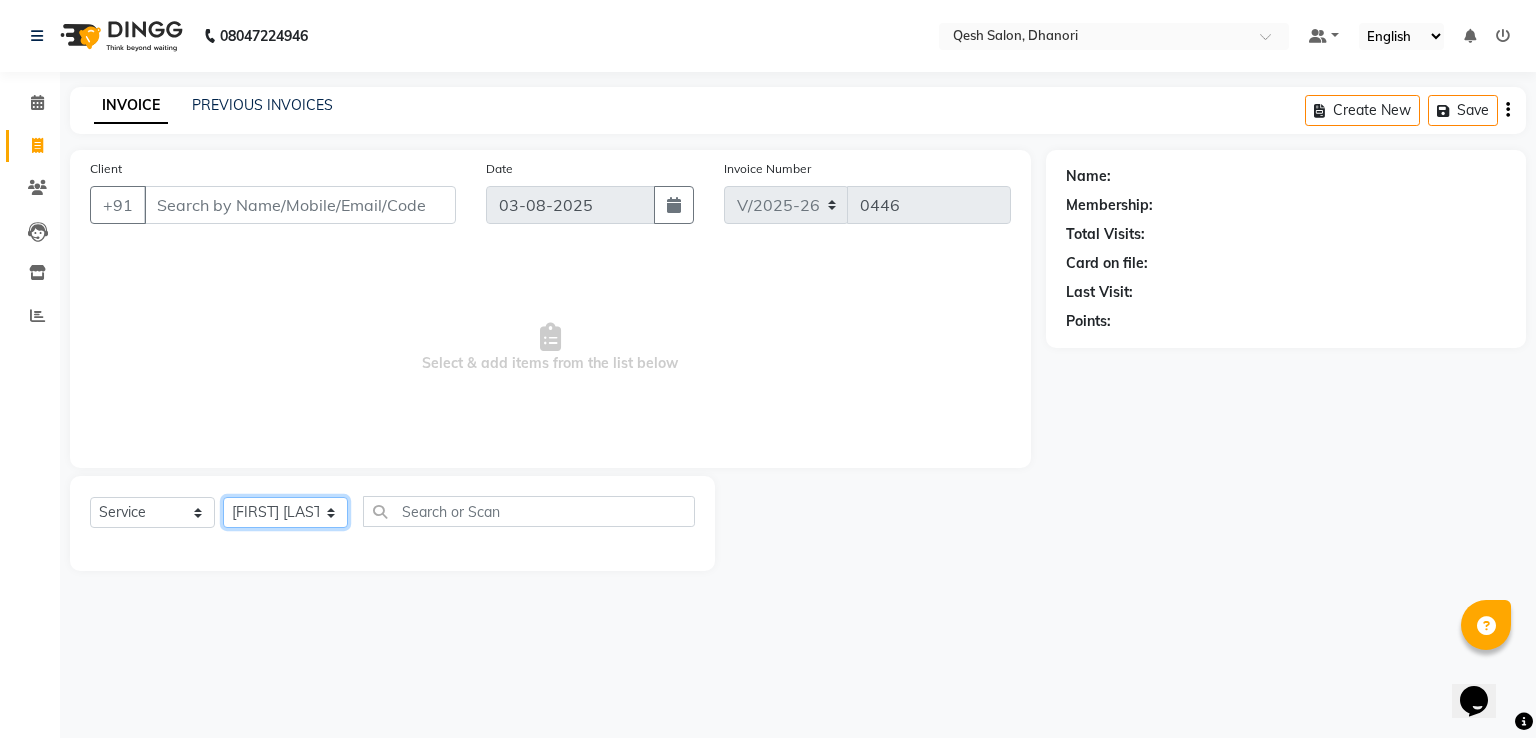 click on "Select Stylist Gagandeep Arora Harry Siril Anthony Prashansa Kumari Salon Sunil Kisan Wani Vanita Kamble Vinod Daulat Sonawane" 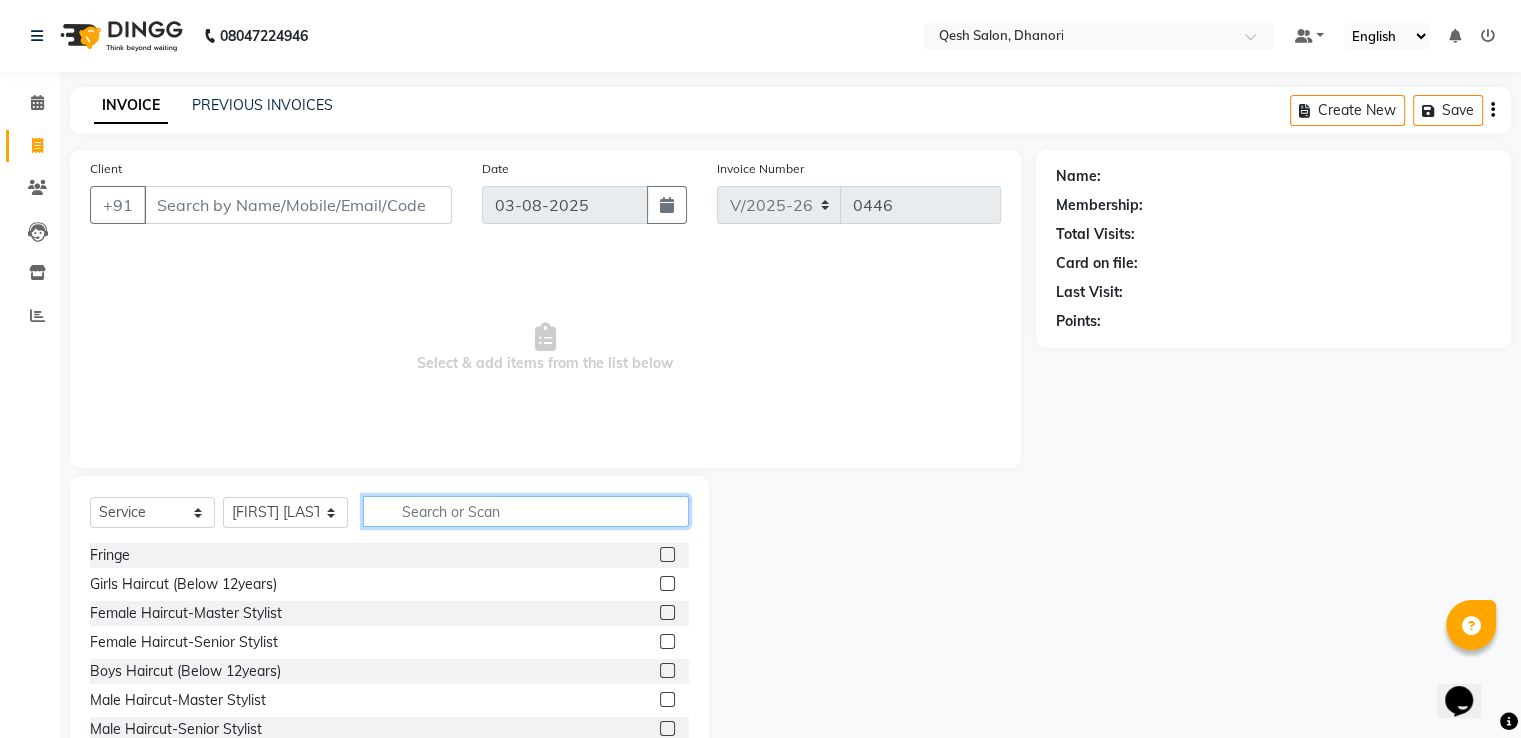 click 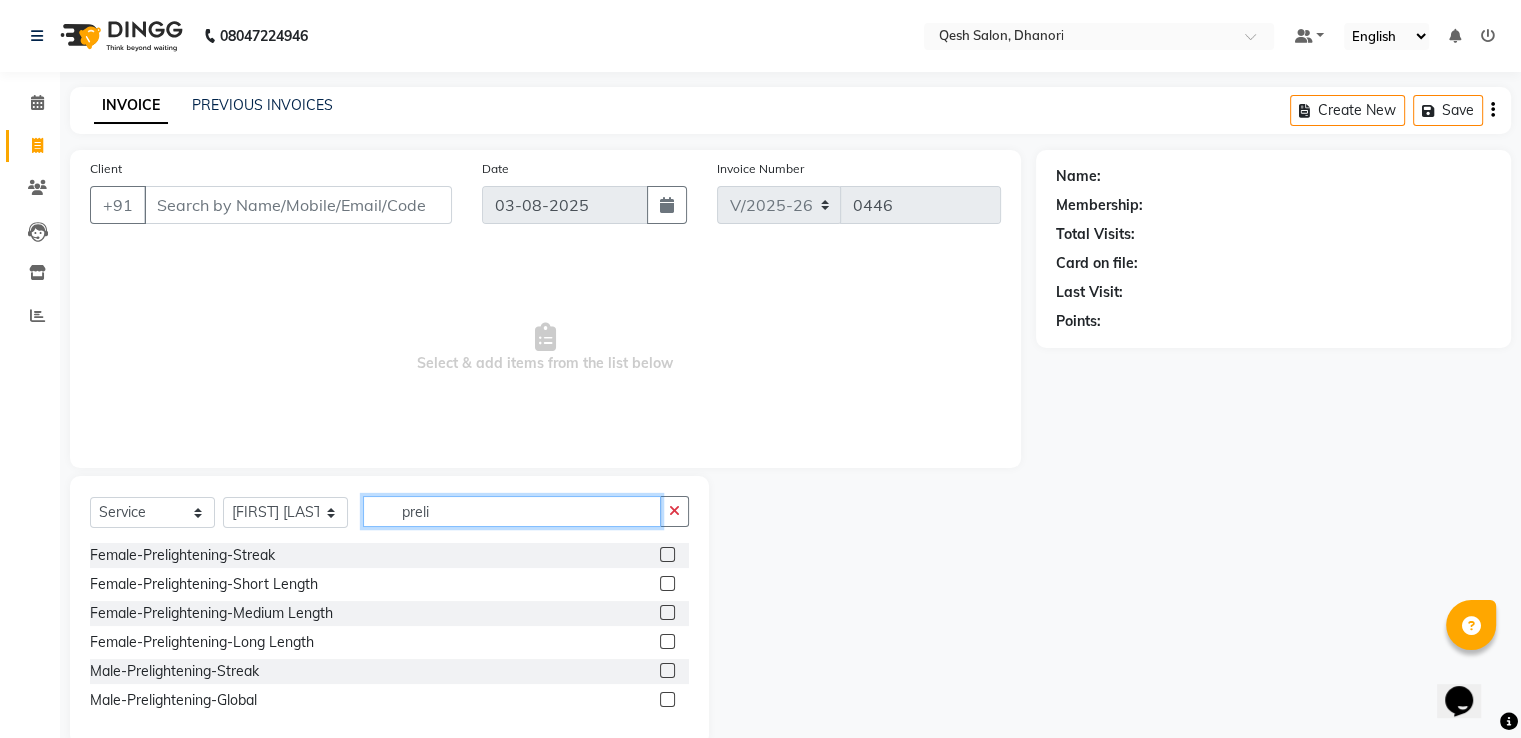type on "preli" 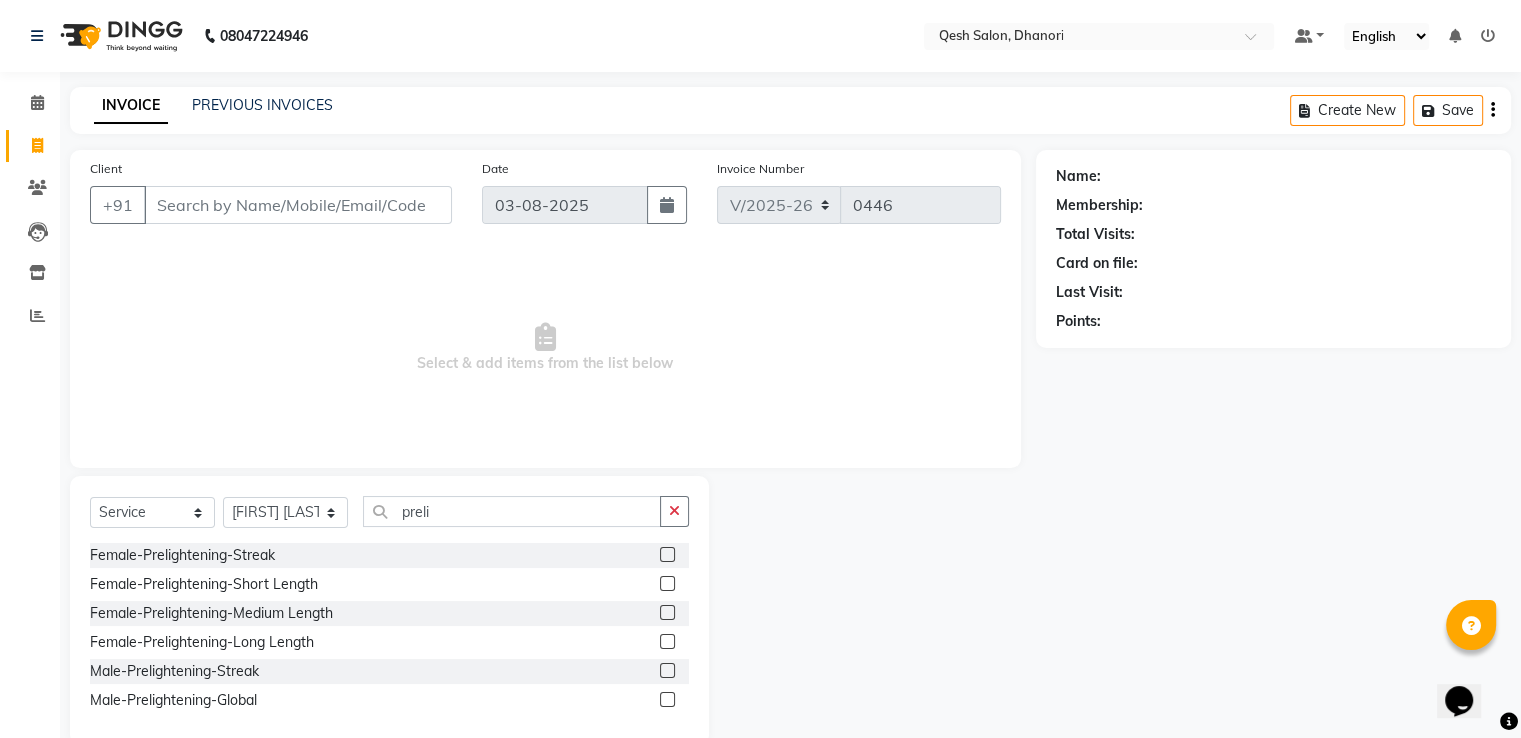 click 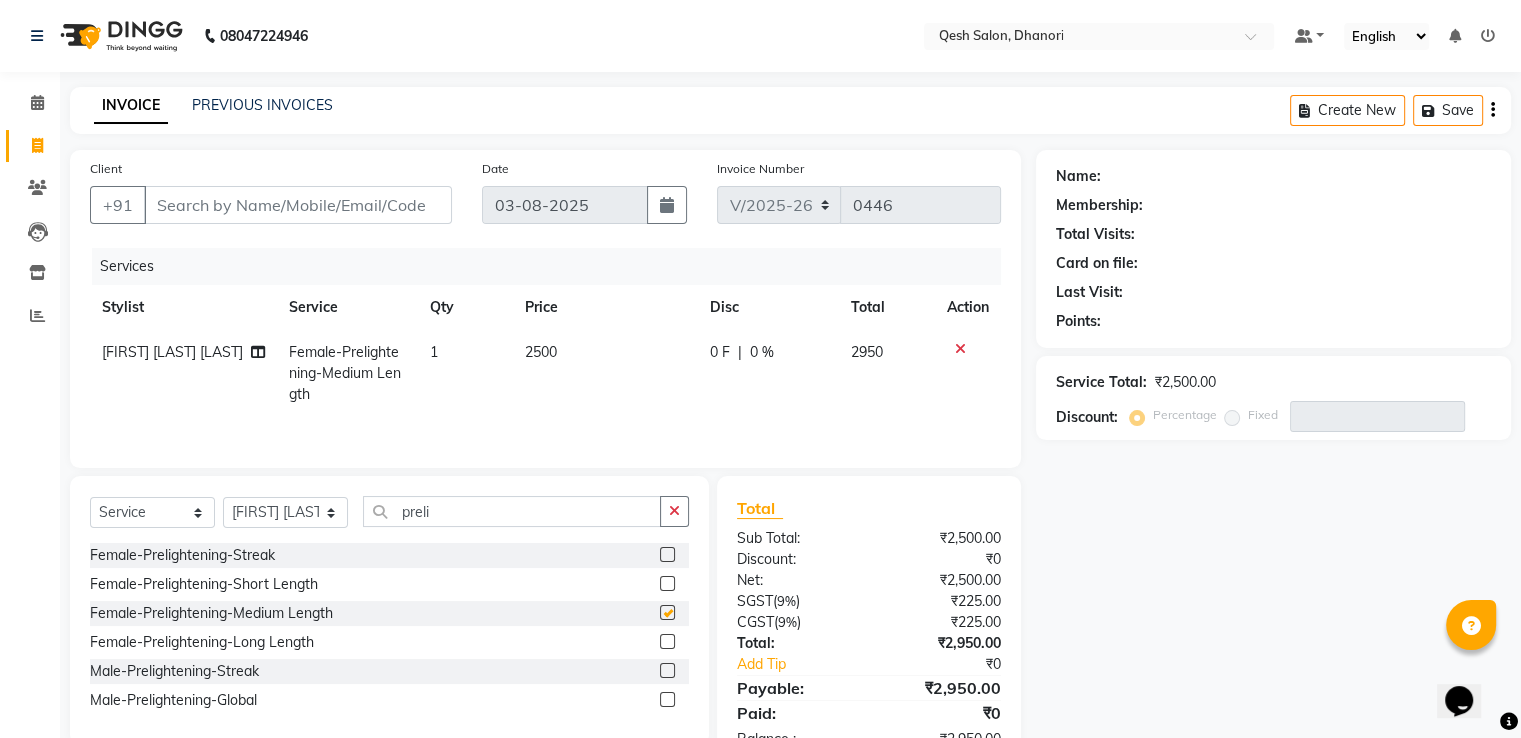 checkbox on "false" 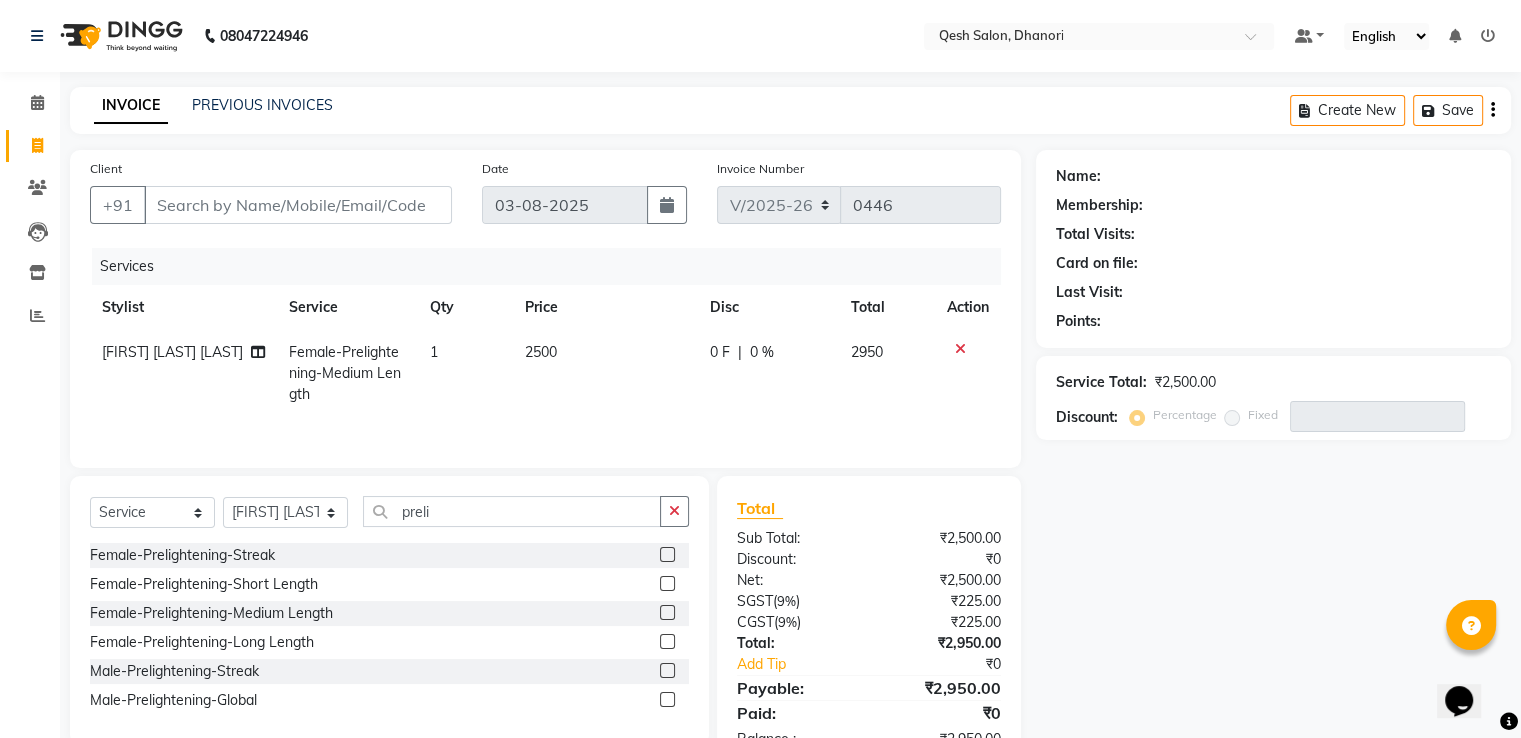 click 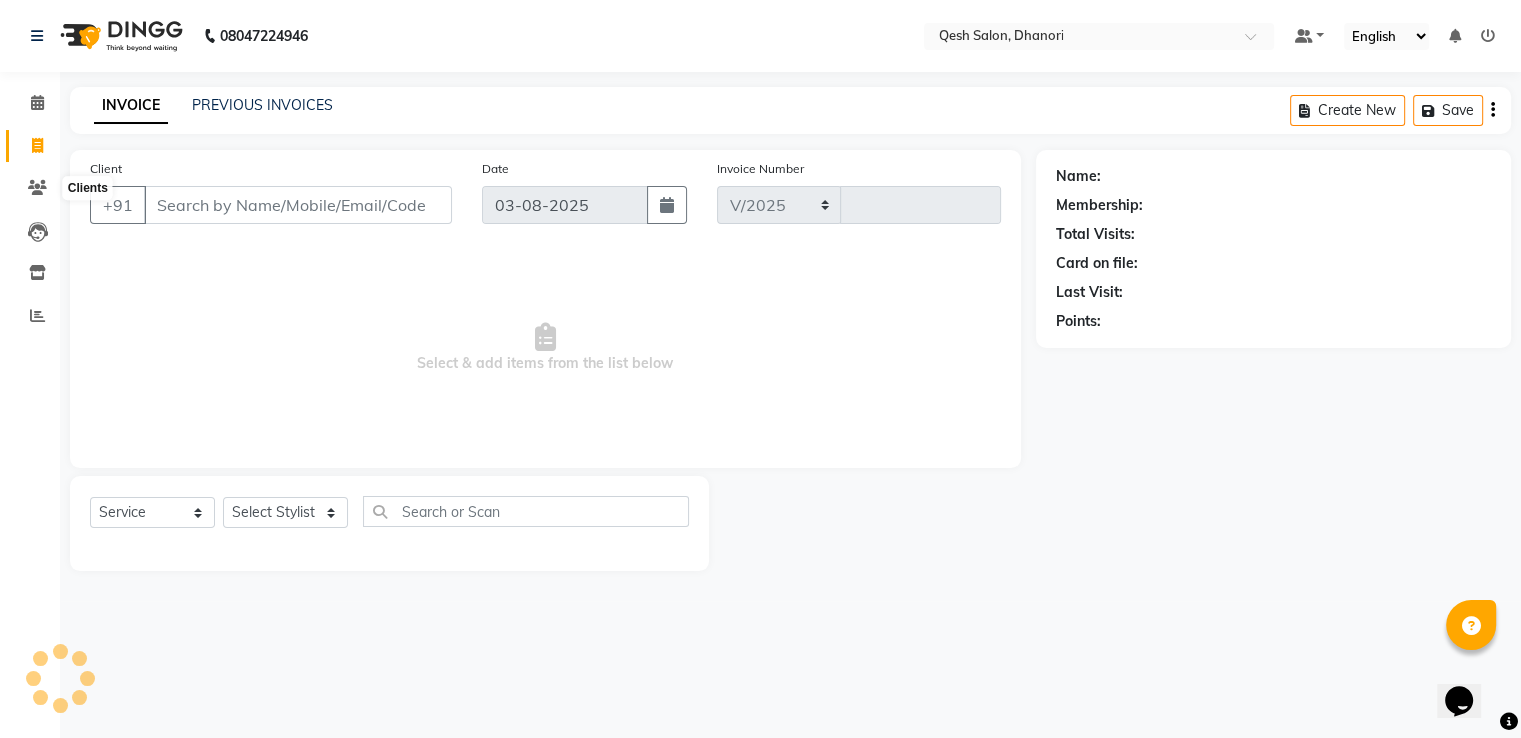 select on "7641" 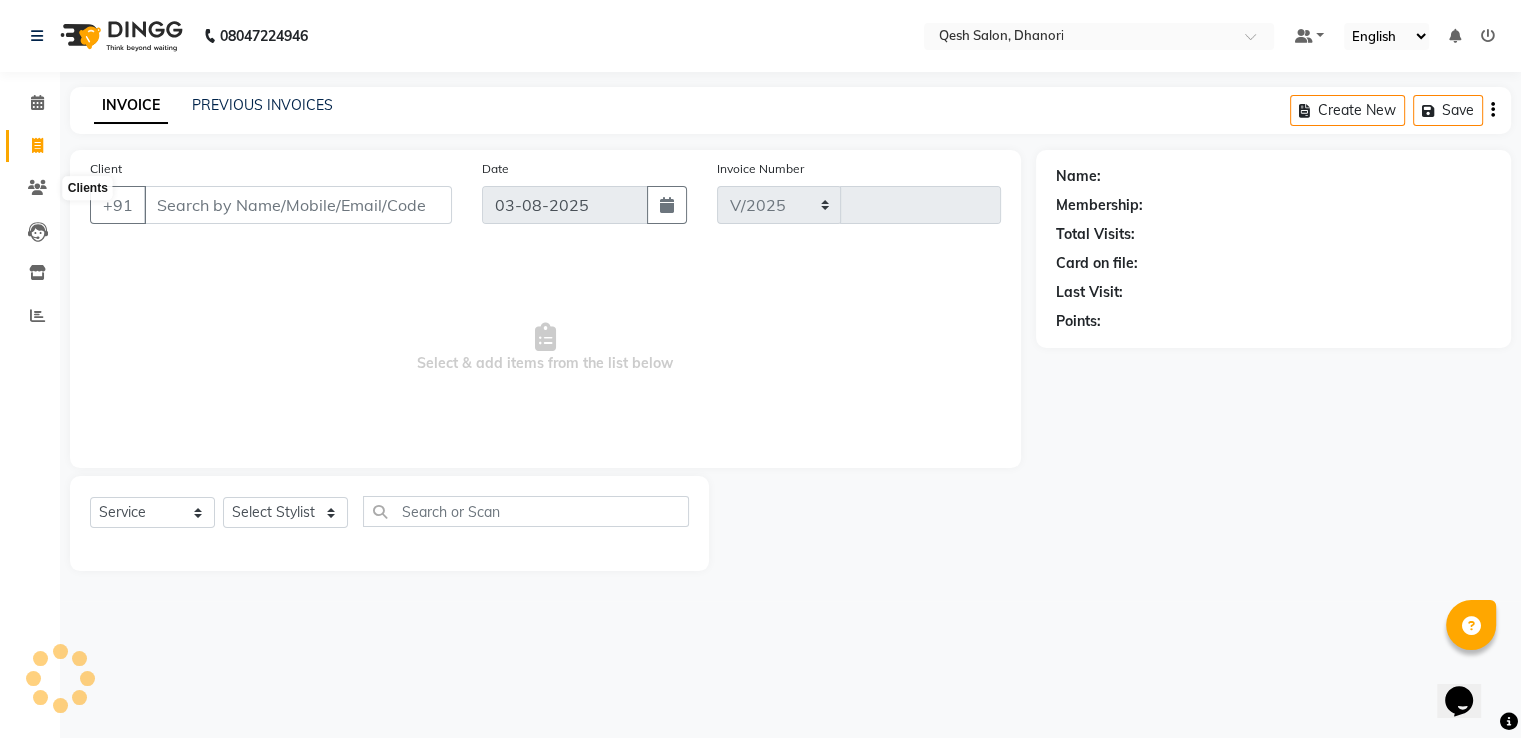 type on "0446" 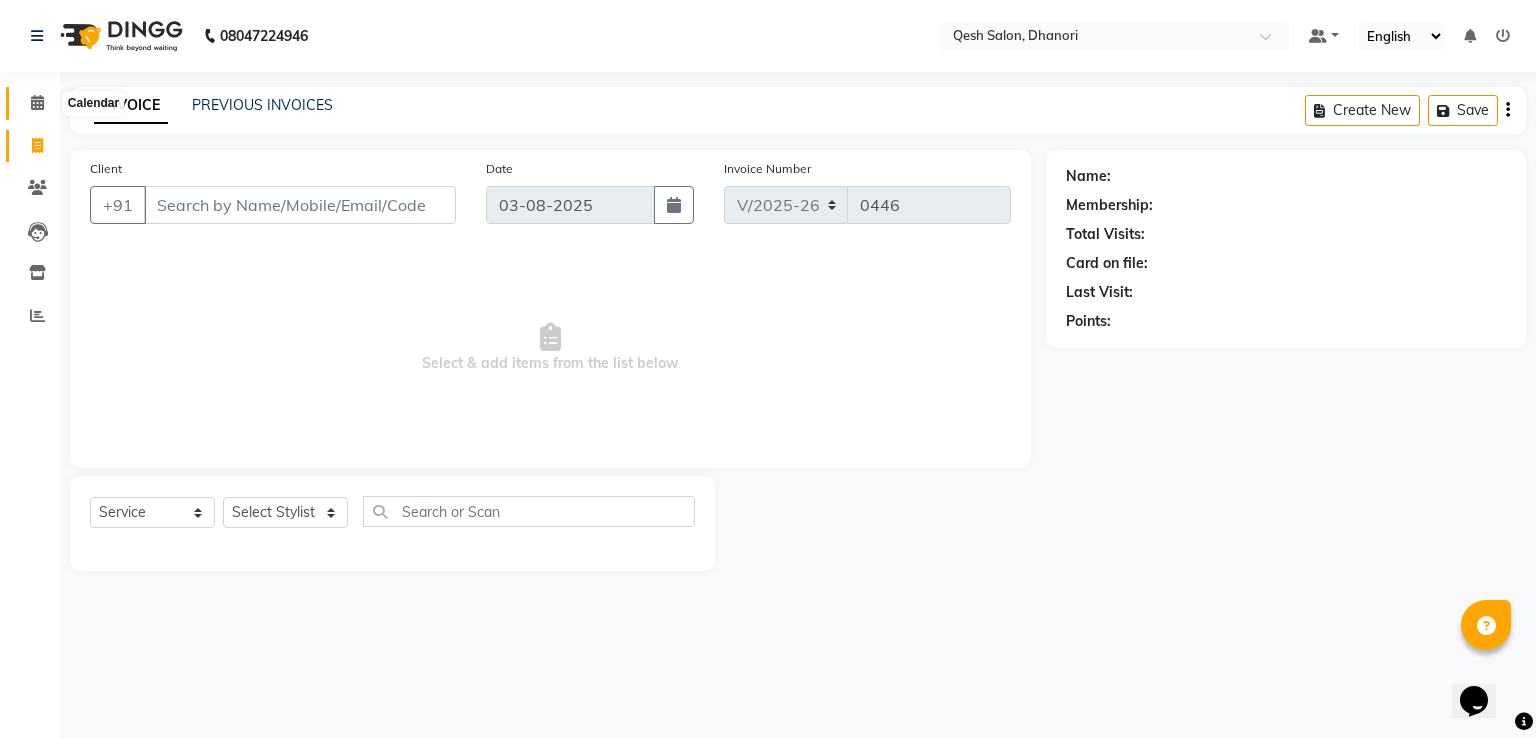 click 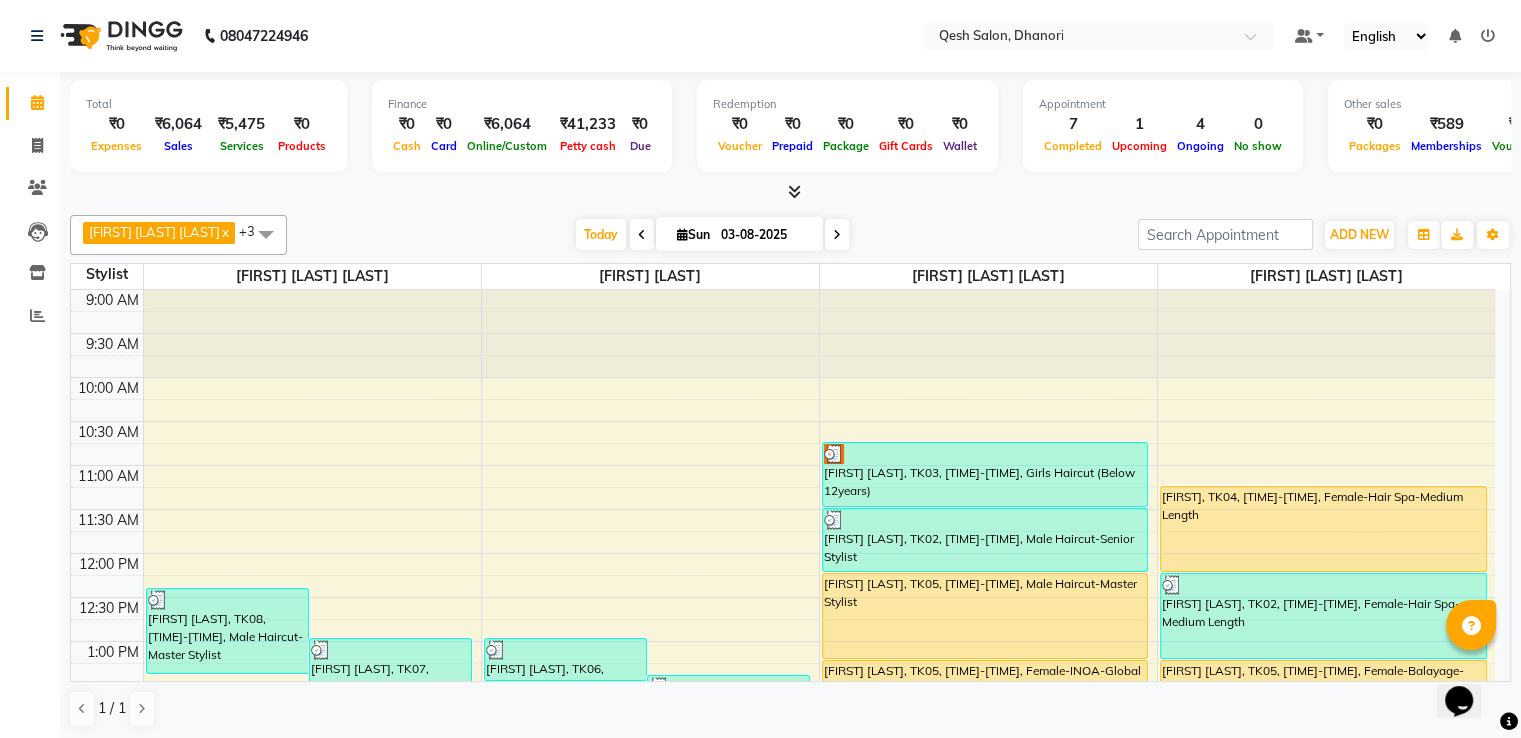 scroll, scrollTop: 524, scrollLeft: 0, axis: vertical 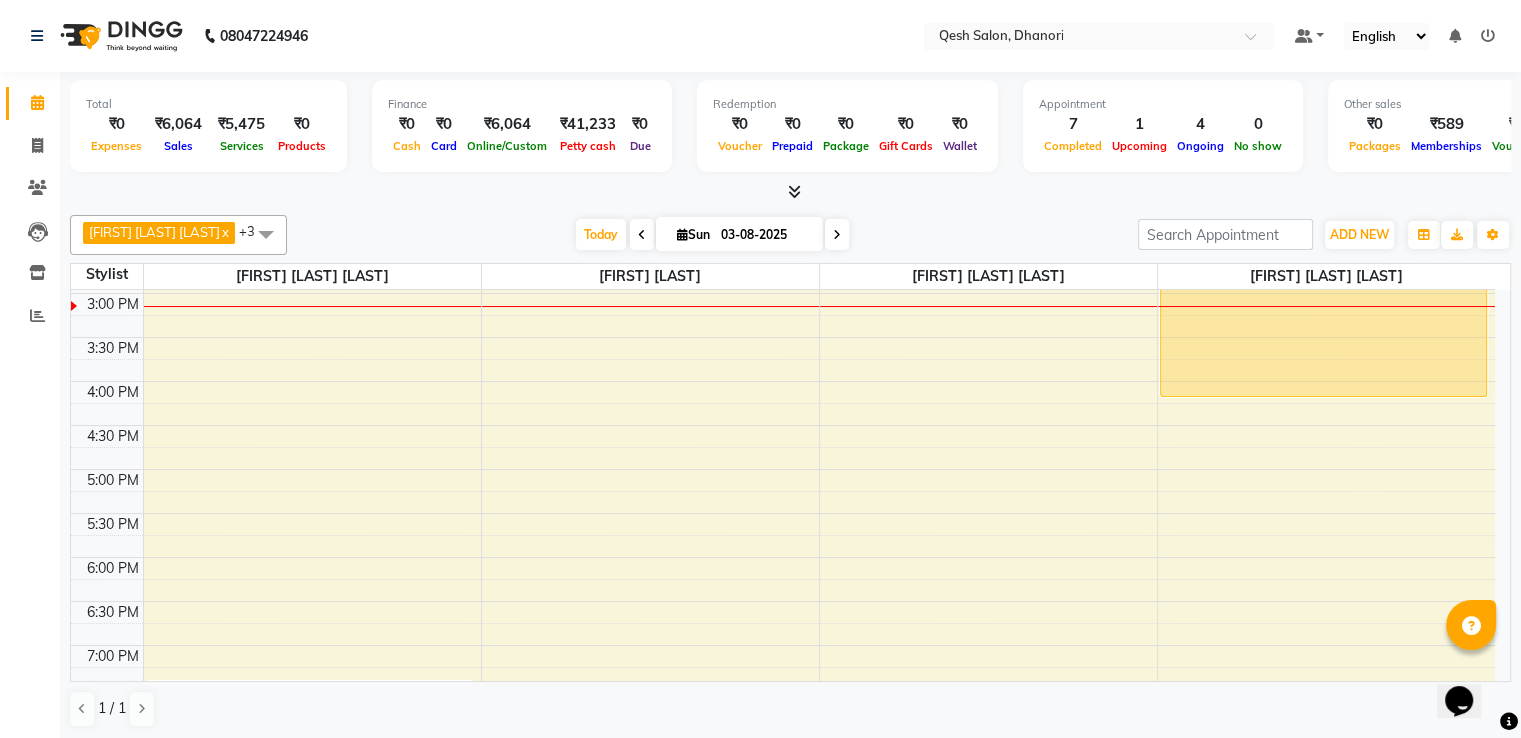 drag, startPoint x: 482, startPoint y: -24, endPoint x: 501, endPoint y: 85, distance: 110.64357 